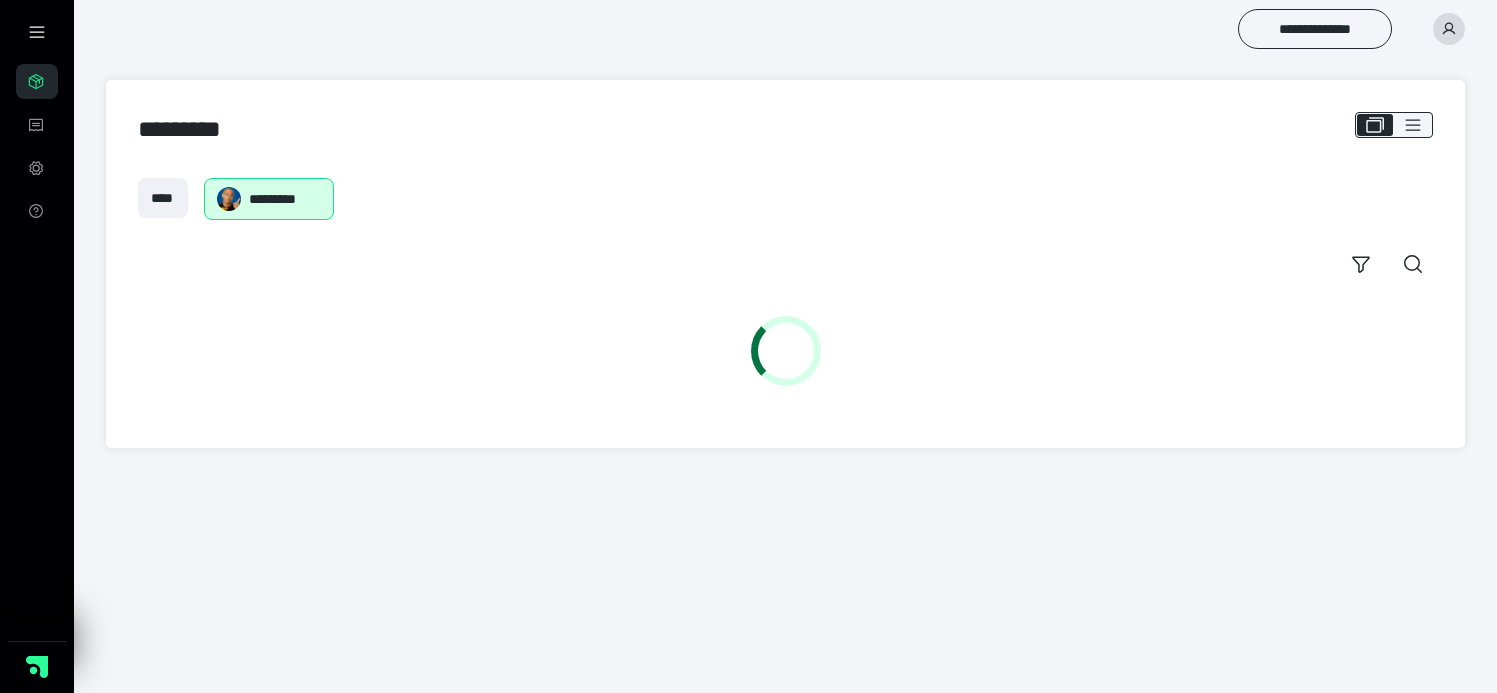 scroll, scrollTop: 0, scrollLeft: 0, axis: both 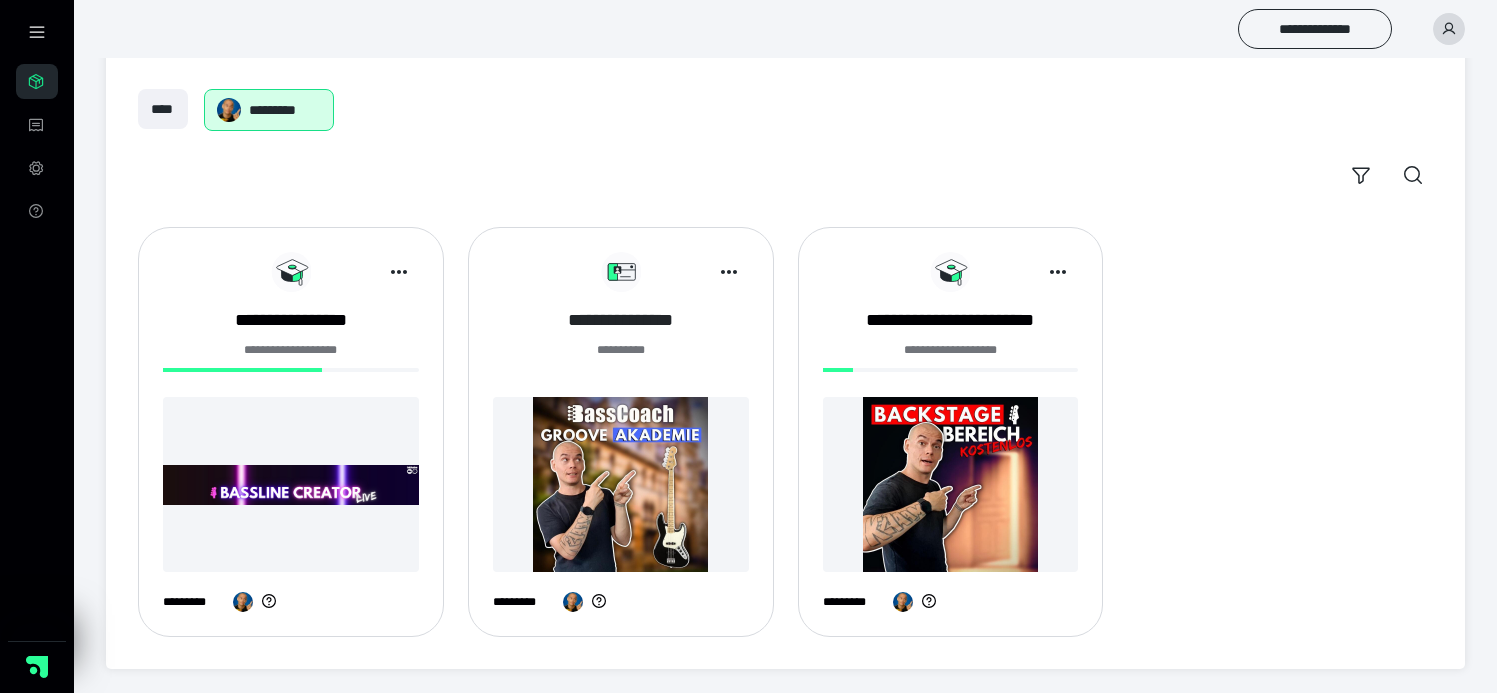 click on "**********" at bounding box center (621, 320) 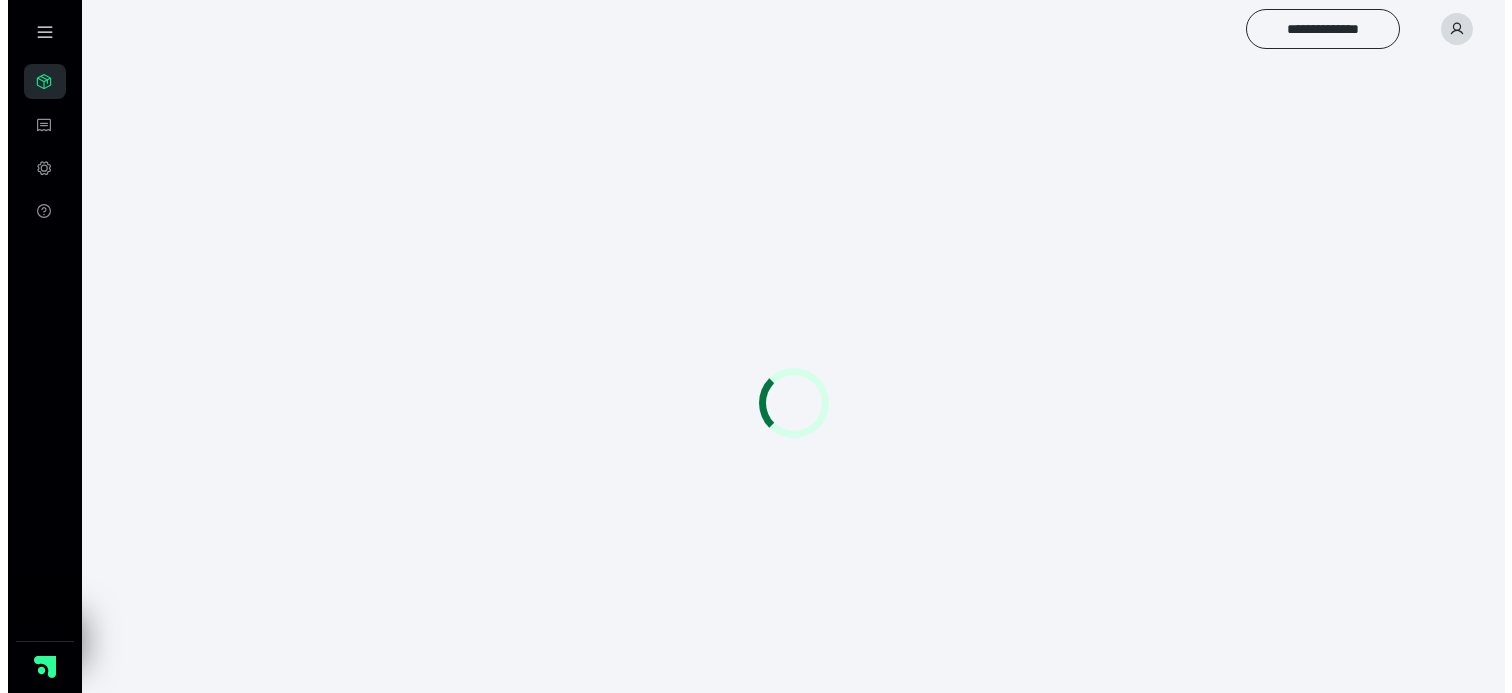 scroll, scrollTop: 0, scrollLeft: 0, axis: both 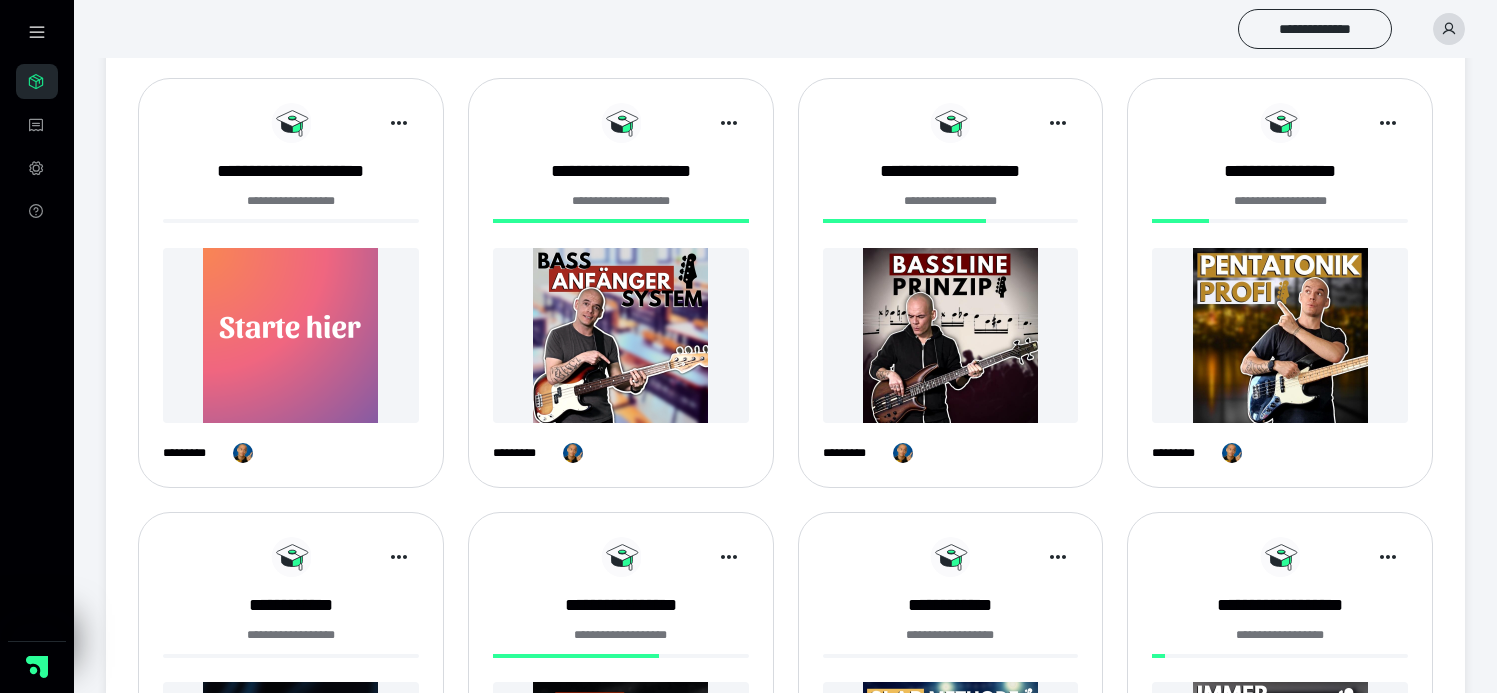 click at bounding box center (1280, 335) 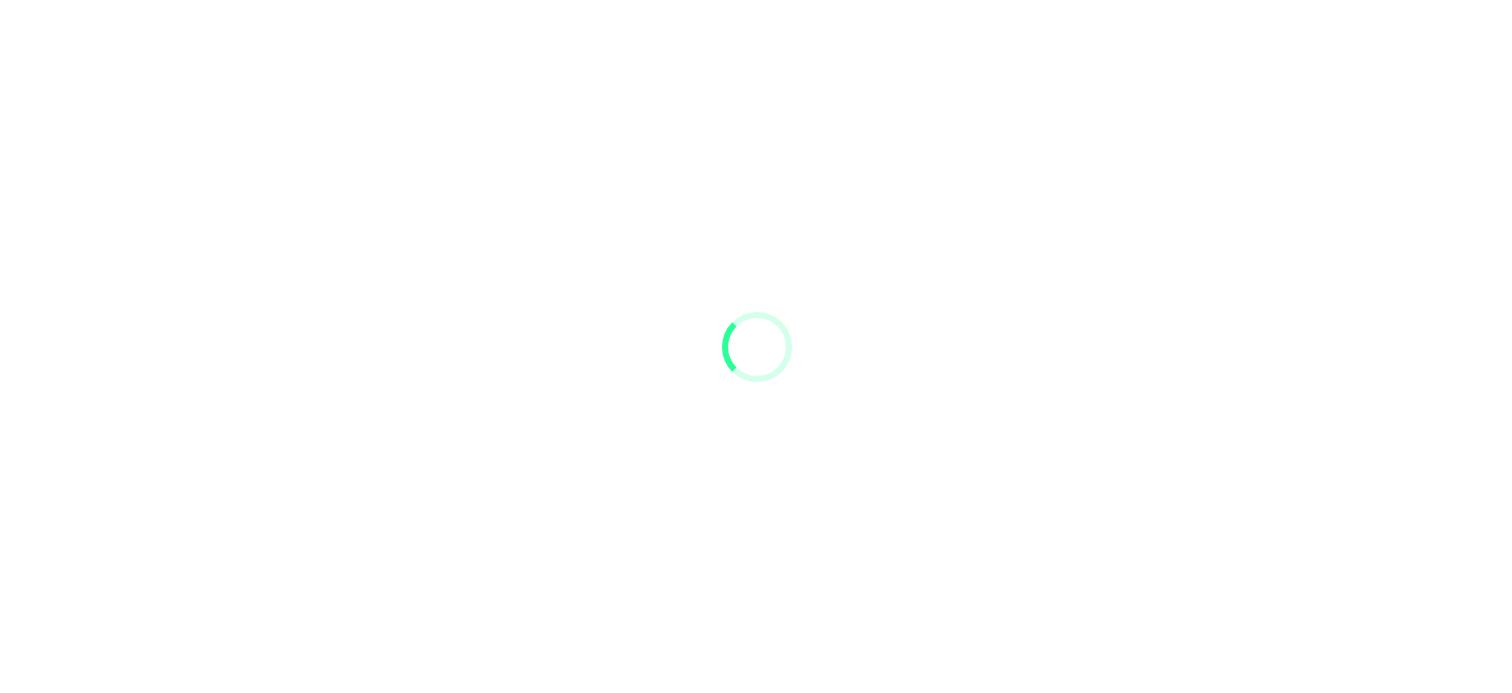 scroll, scrollTop: 0, scrollLeft: 0, axis: both 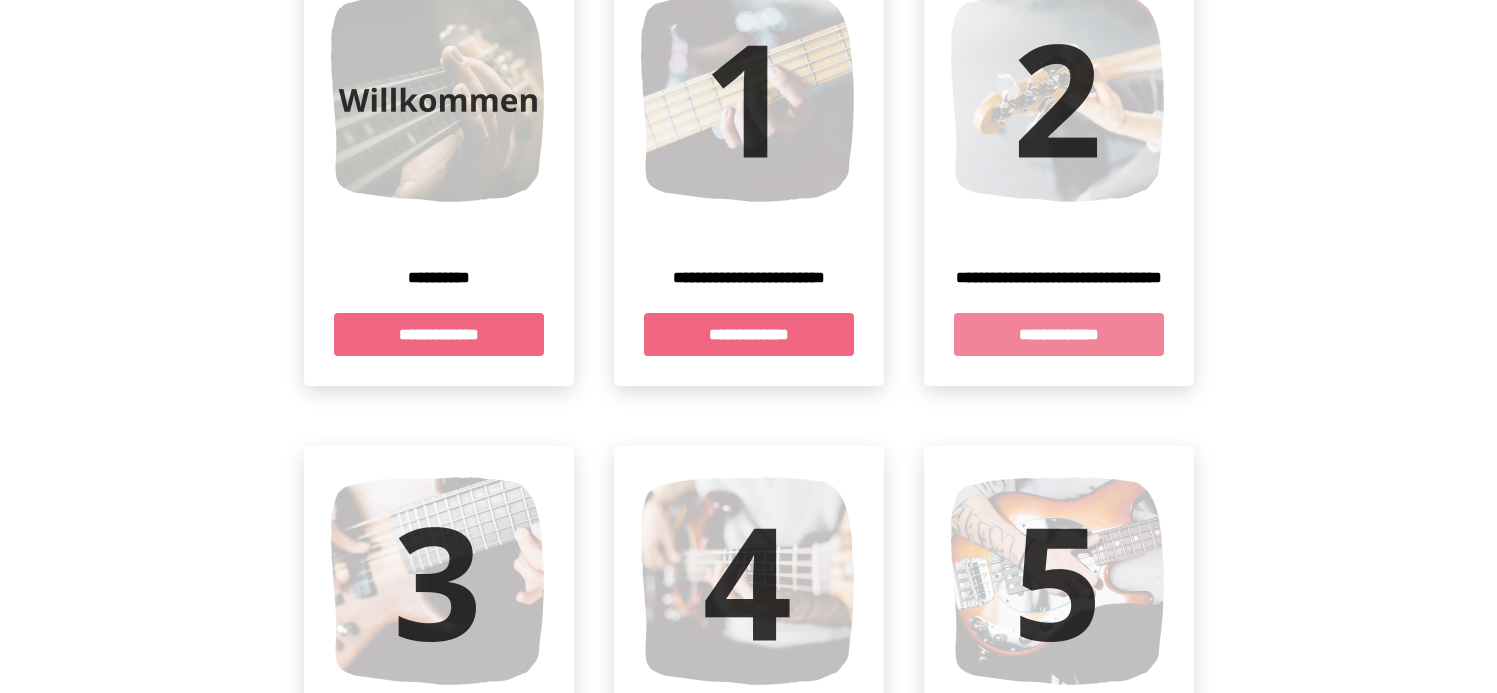 click on "**********" at bounding box center (1059, 334) 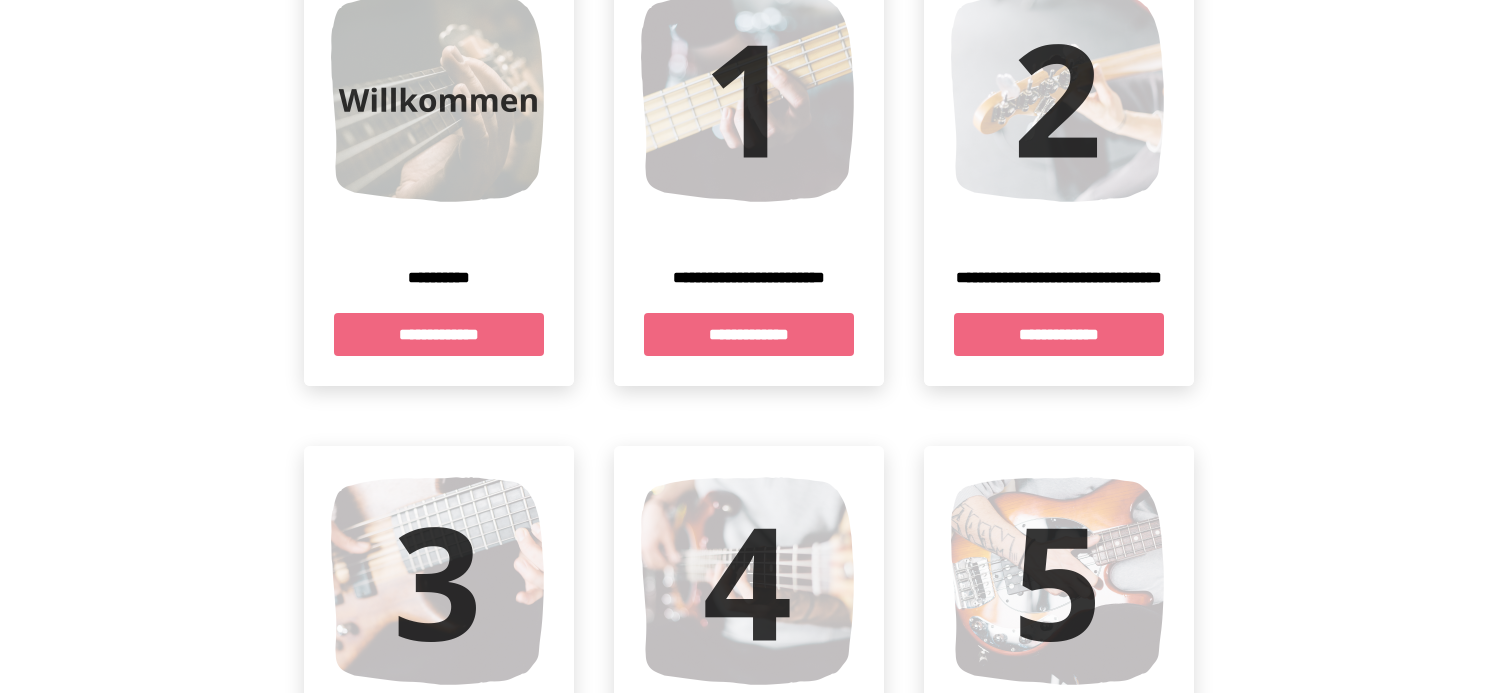scroll, scrollTop: 0, scrollLeft: 0, axis: both 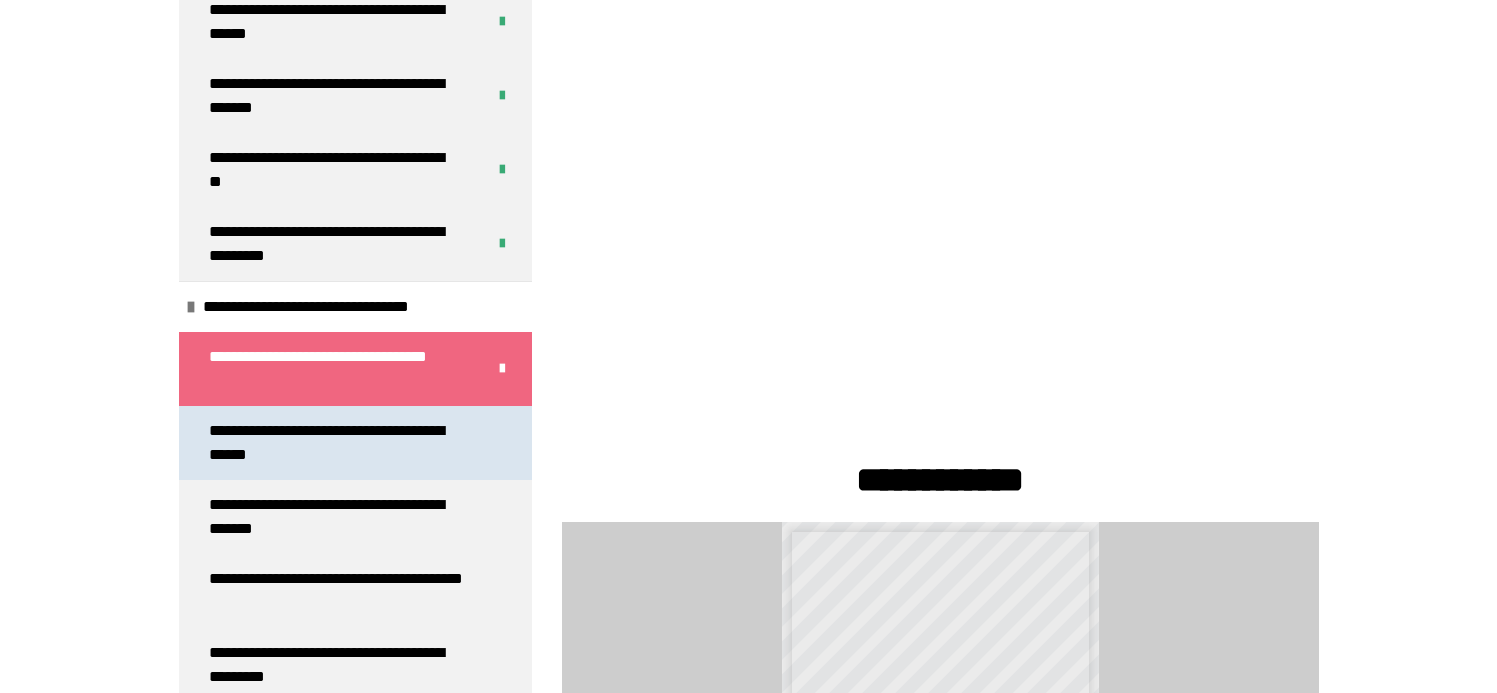 click on "**********" at bounding box center [340, 443] 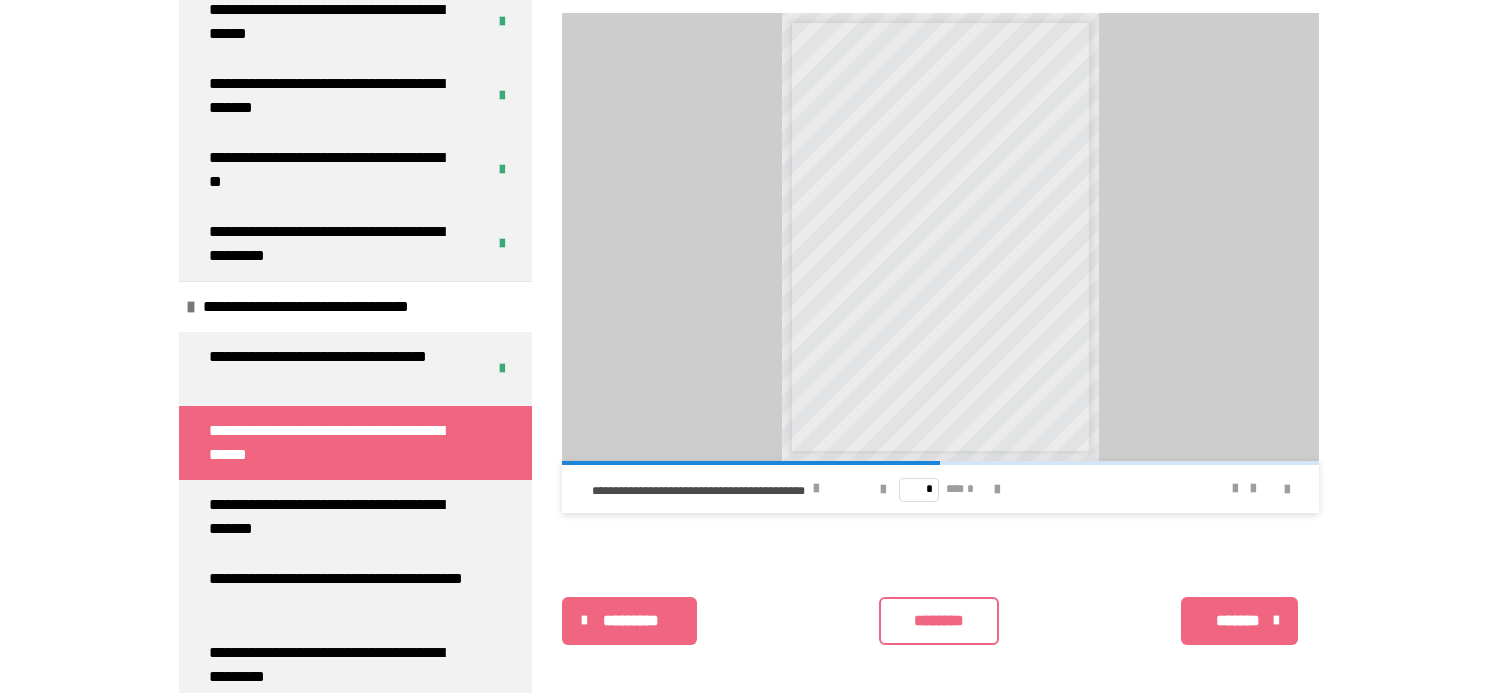 scroll, scrollTop: 1021, scrollLeft: 0, axis: vertical 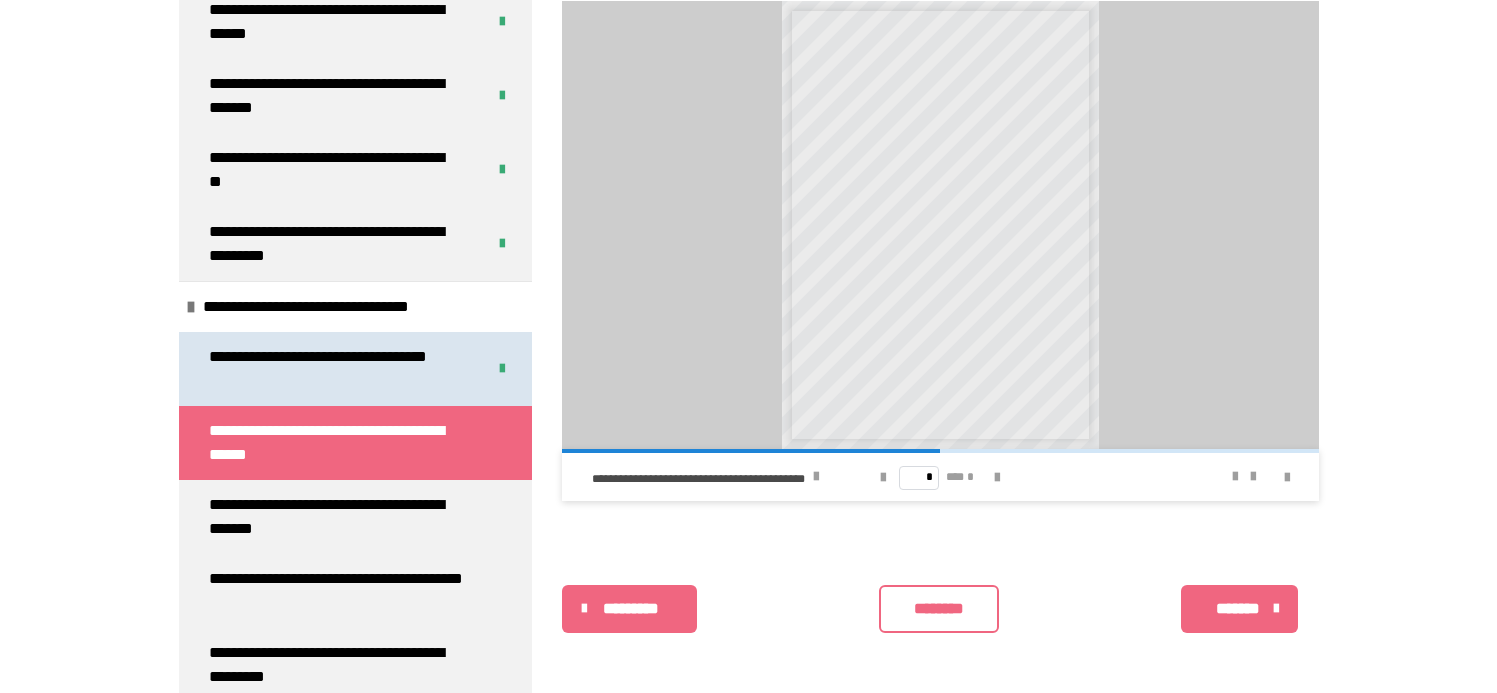 click on "**********" at bounding box center (332, 369) 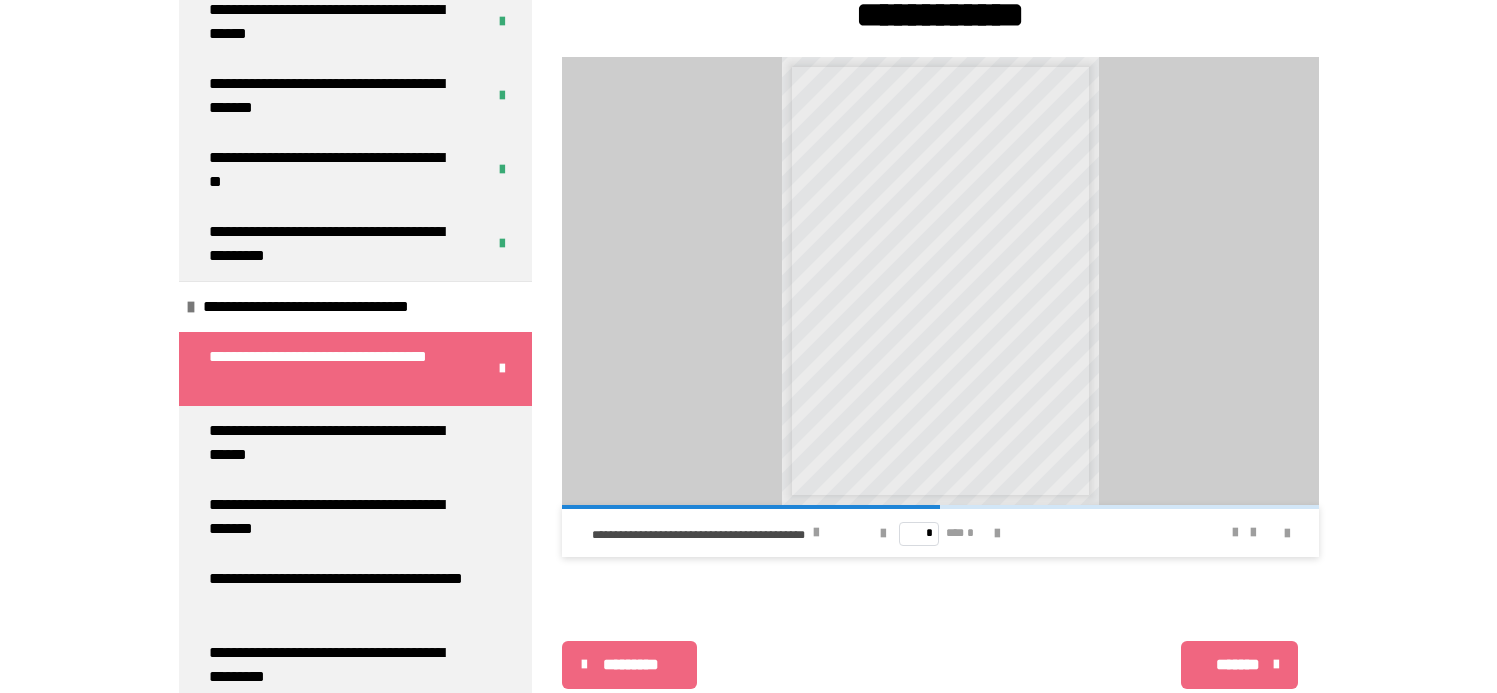 scroll, scrollTop: 1021, scrollLeft: 0, axis: vertical 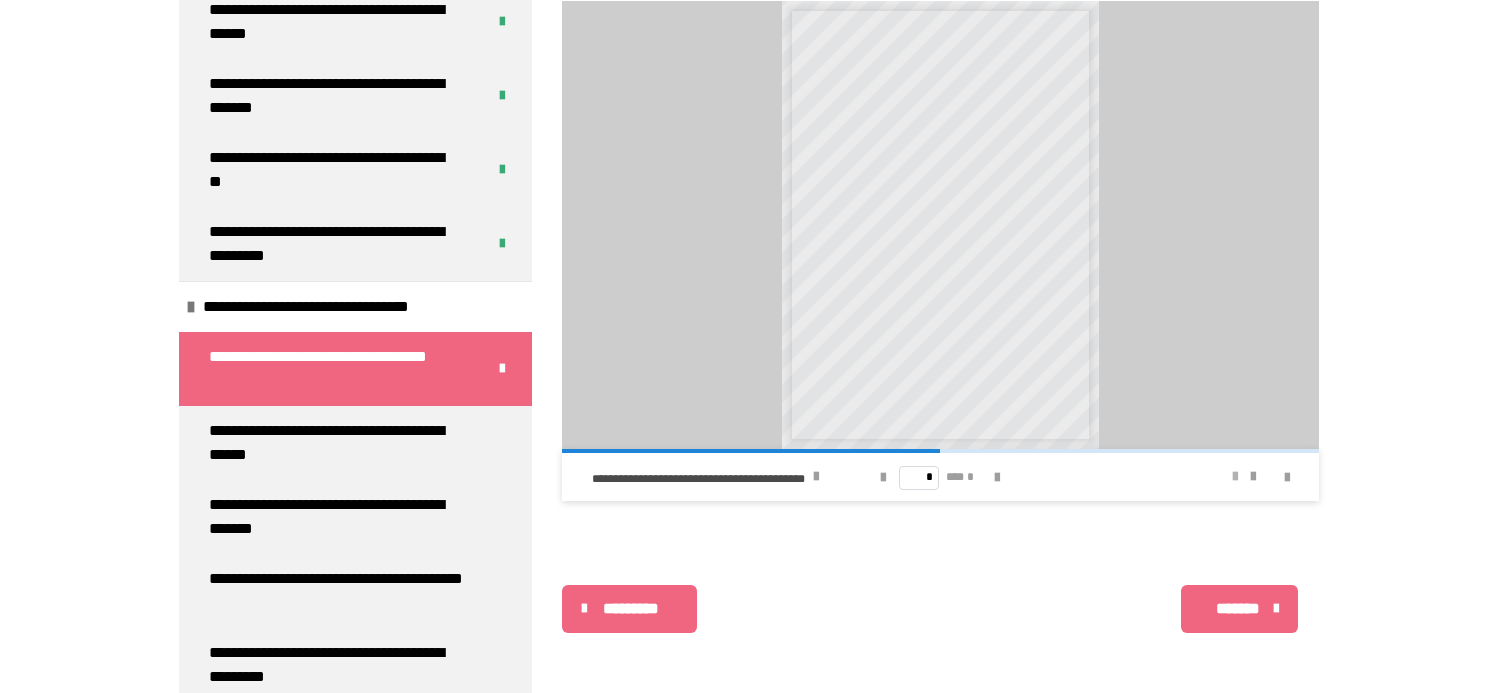 click at bounding box center [1235, 477] 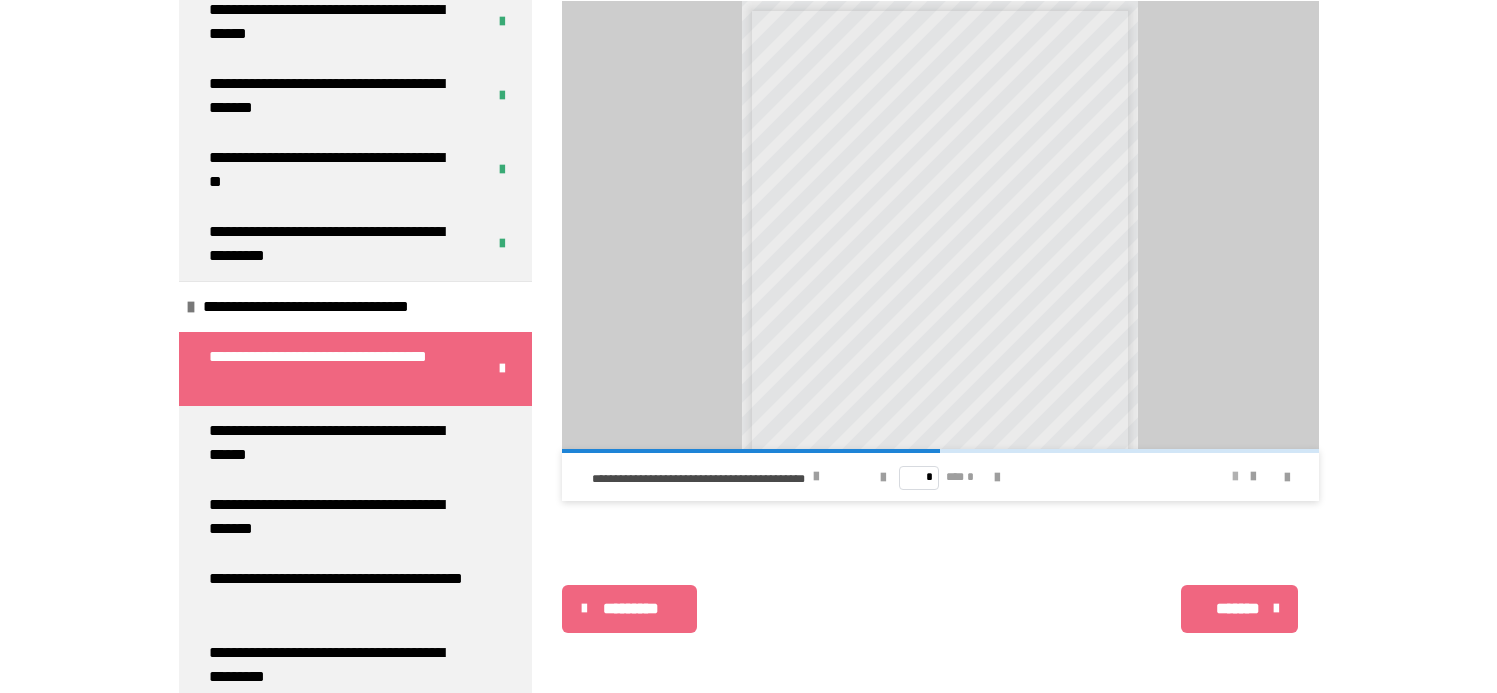 click at bounding box center [1235, 477] 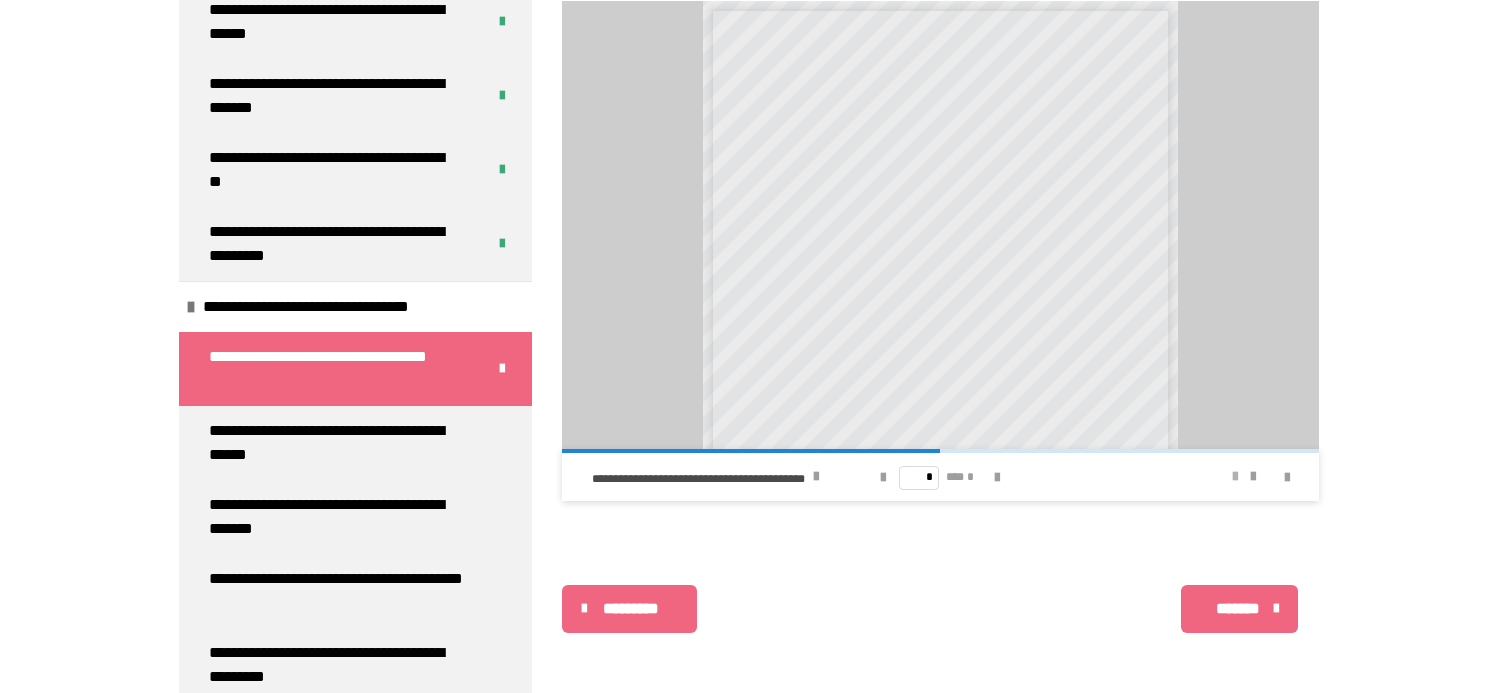 click at bounding box center (1235, 477) 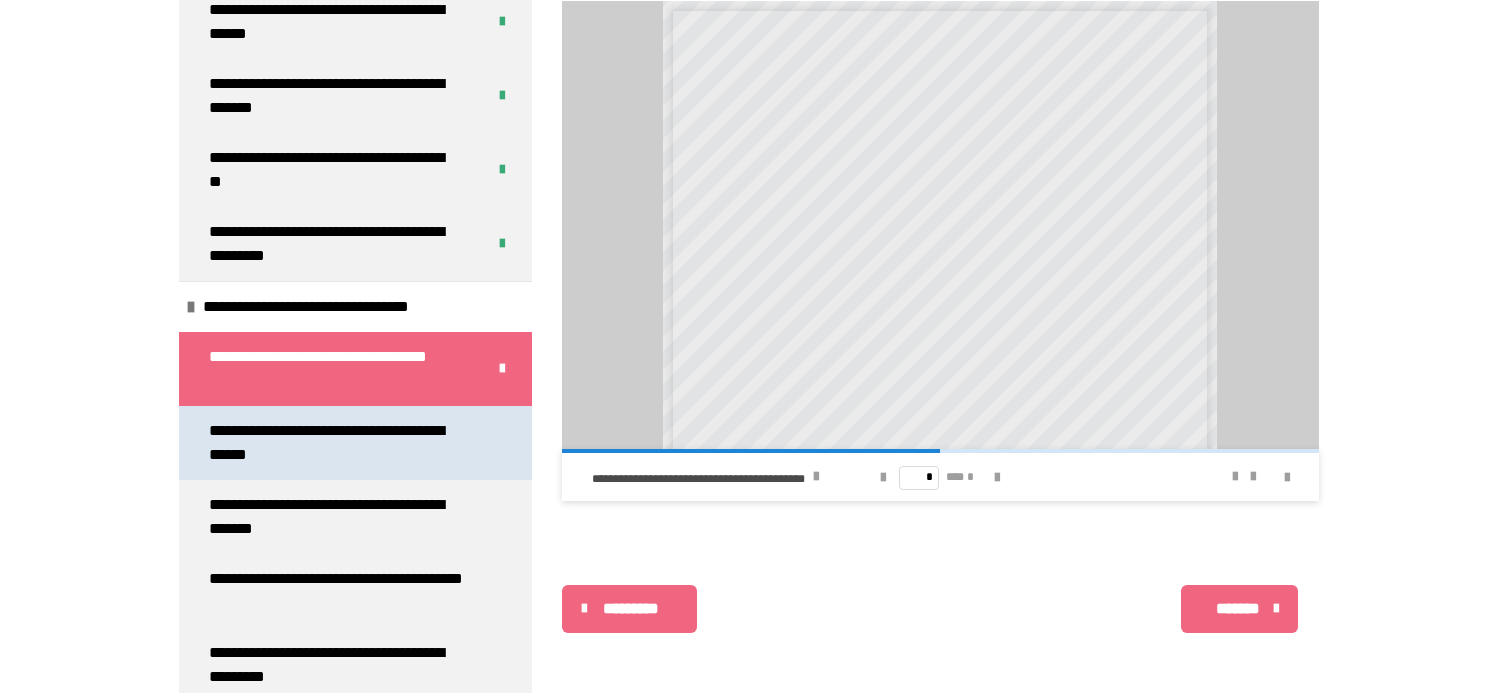 click on "**********" at bounding box center [340, 443] 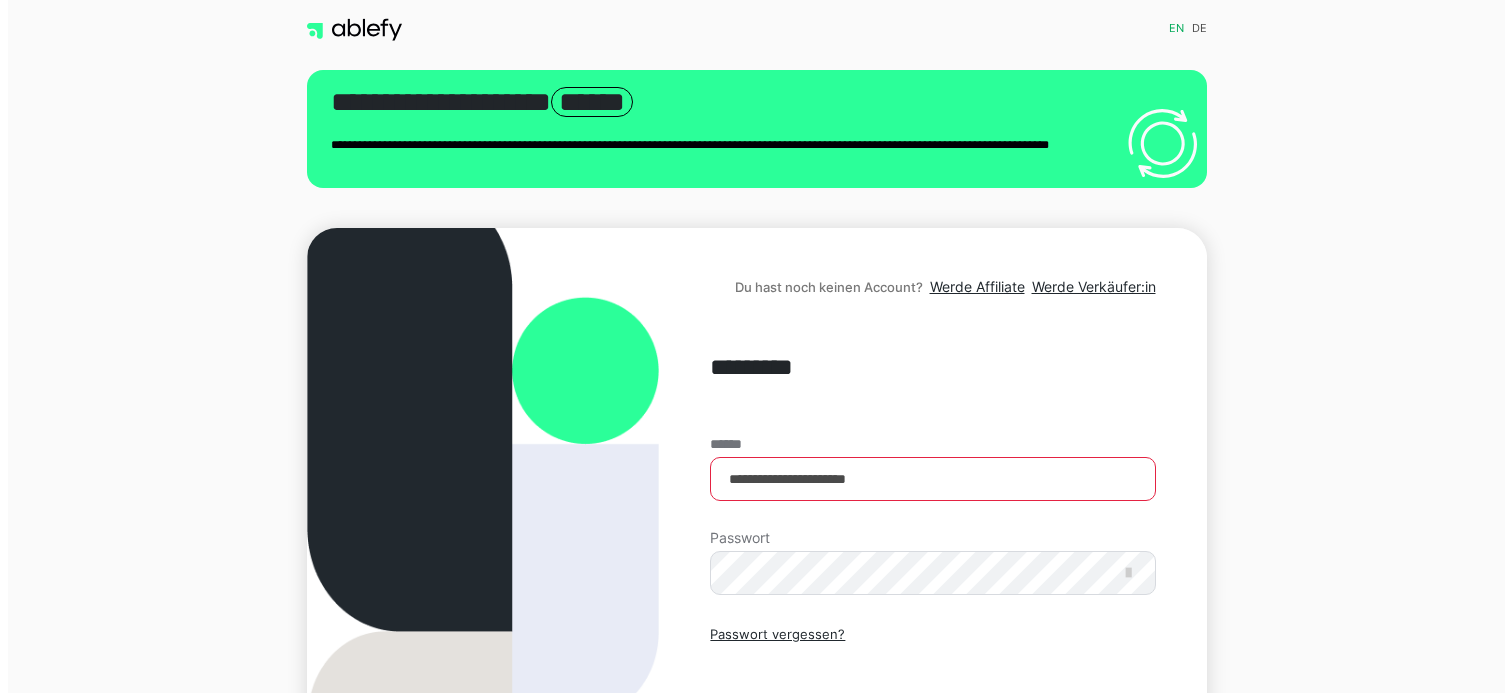 scroll, scrollTop: 0, scrollLeft: 0, axis: both 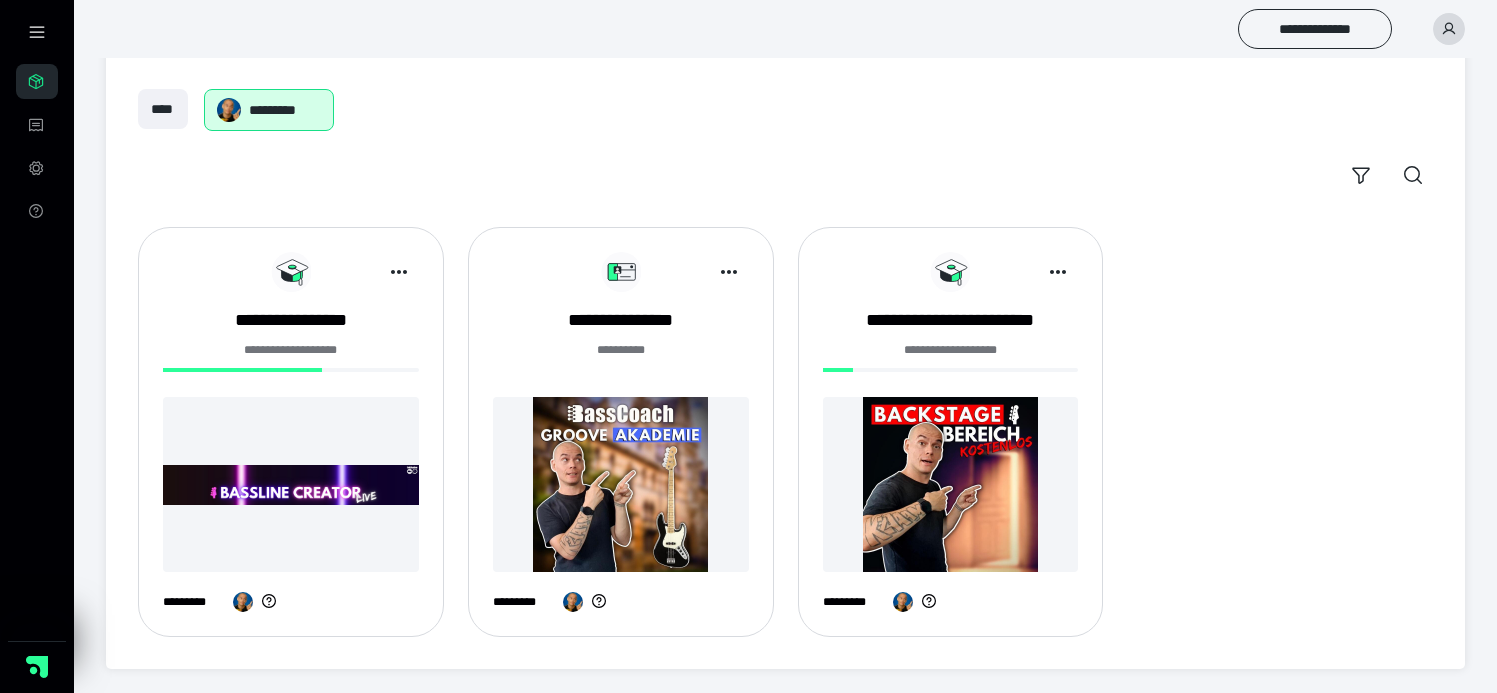 click at bounding box center [621, 484] 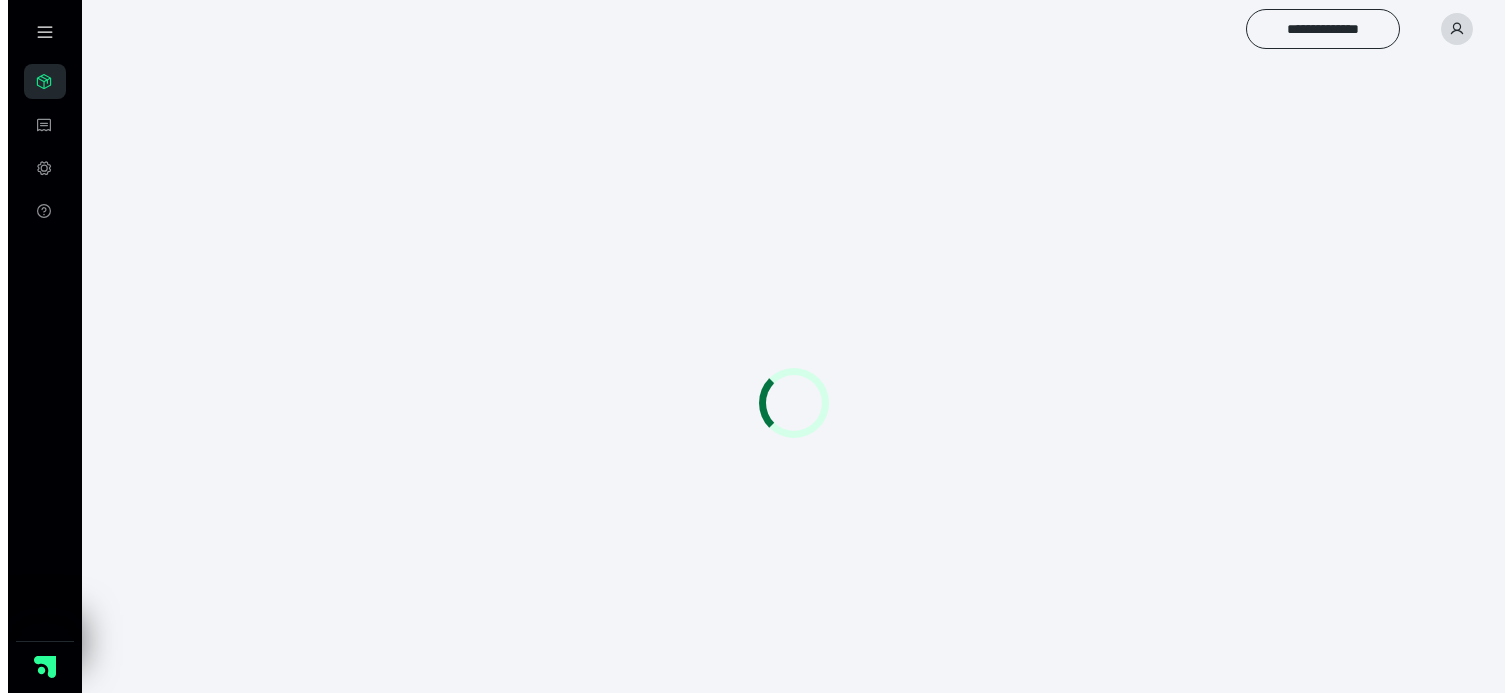 scroll, scrollTop: 0, scrollLeft: 0, axis: both 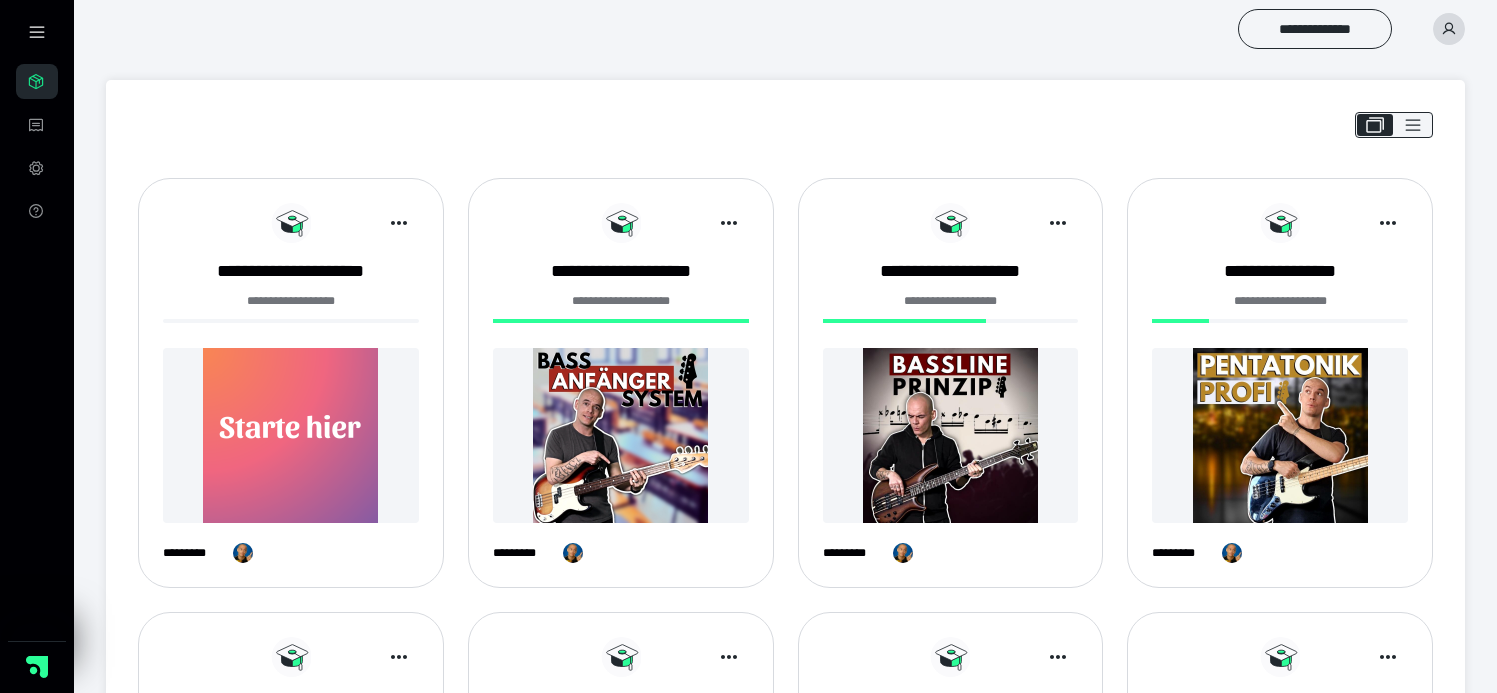 click at bounding box center (1280, 435) 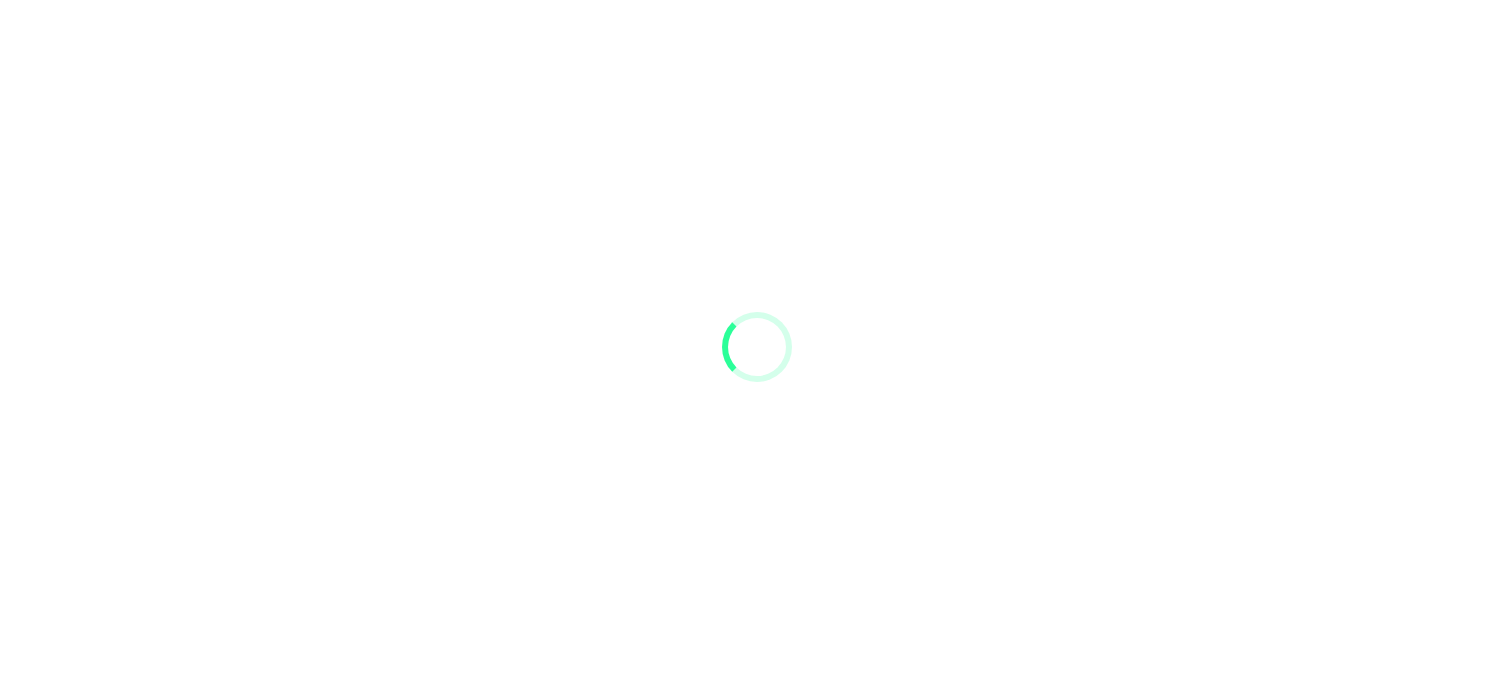 scroll, scrollTop: 0, scrollLeft: 0, axis: both 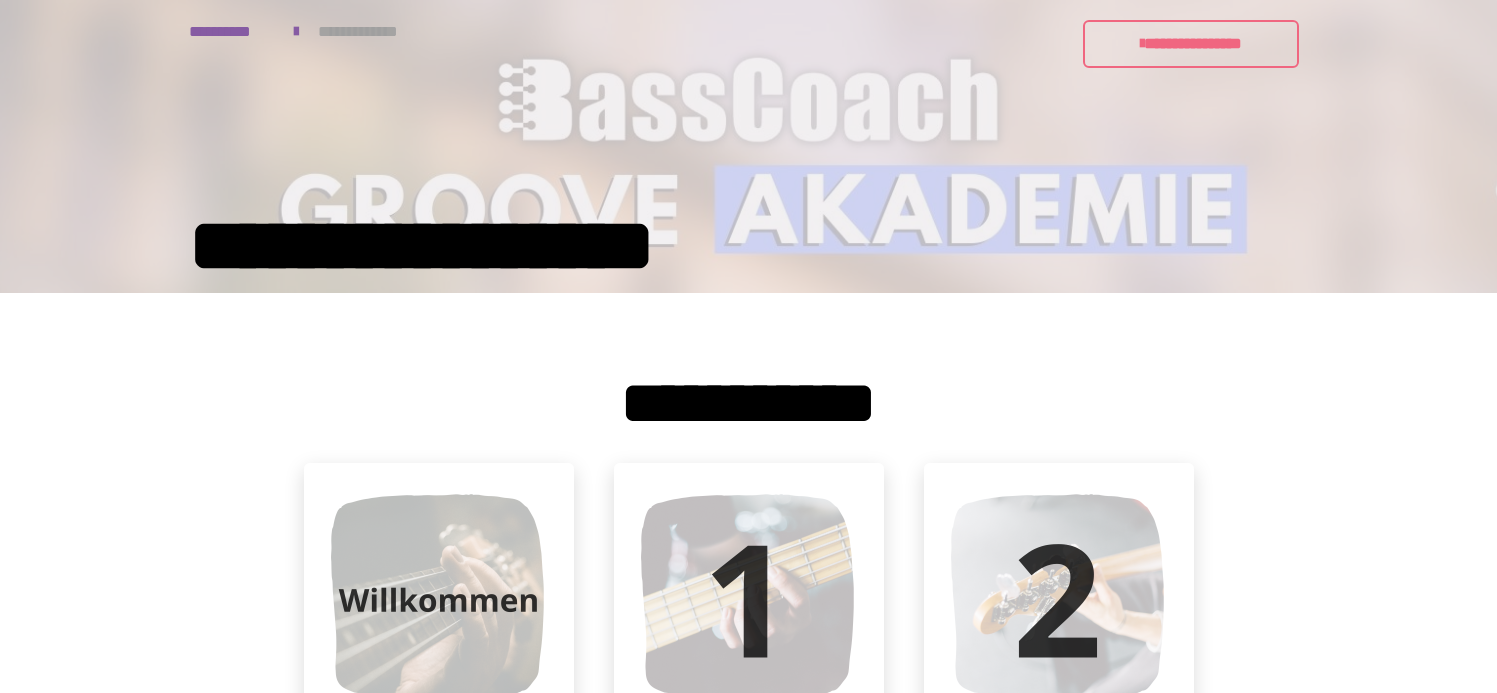 click at bounding box center [1059, 598] 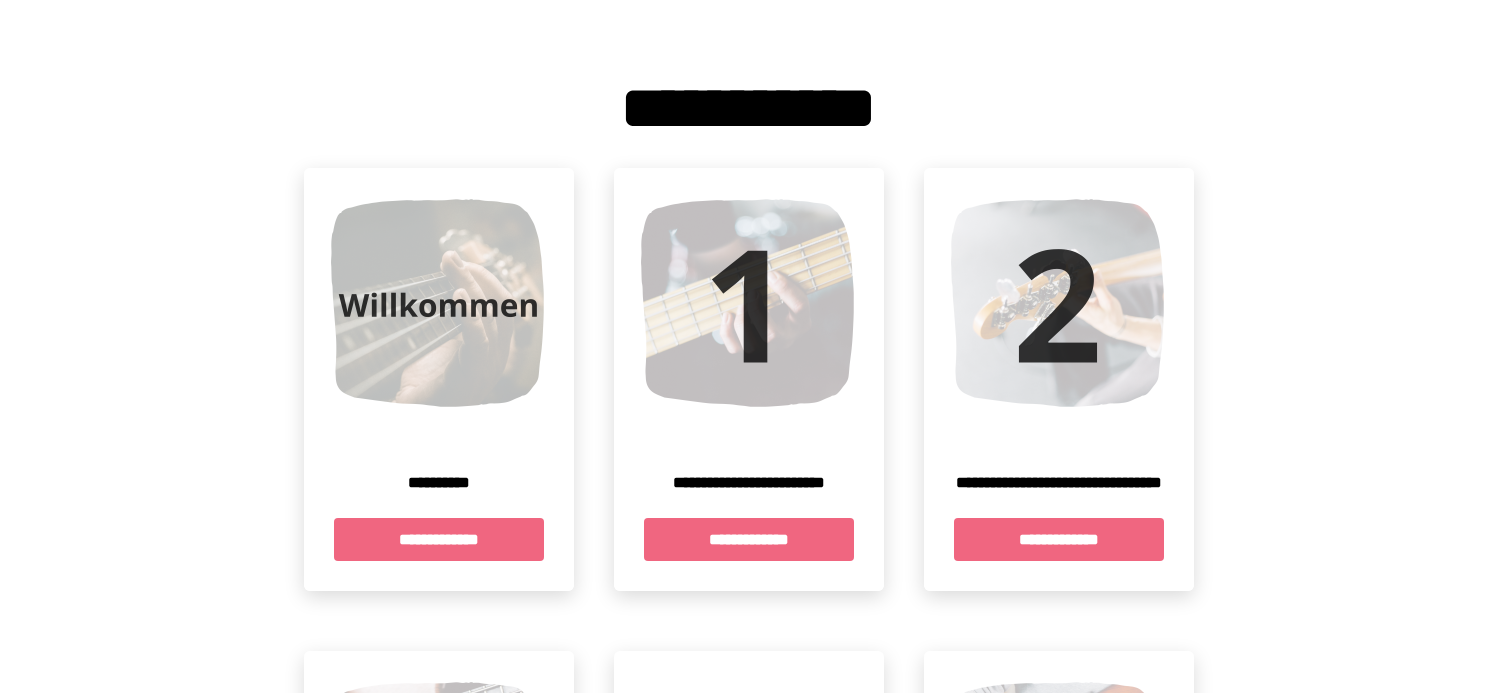 scroll, scrollTop: 300, scrollLeft: 0, axis: vertical 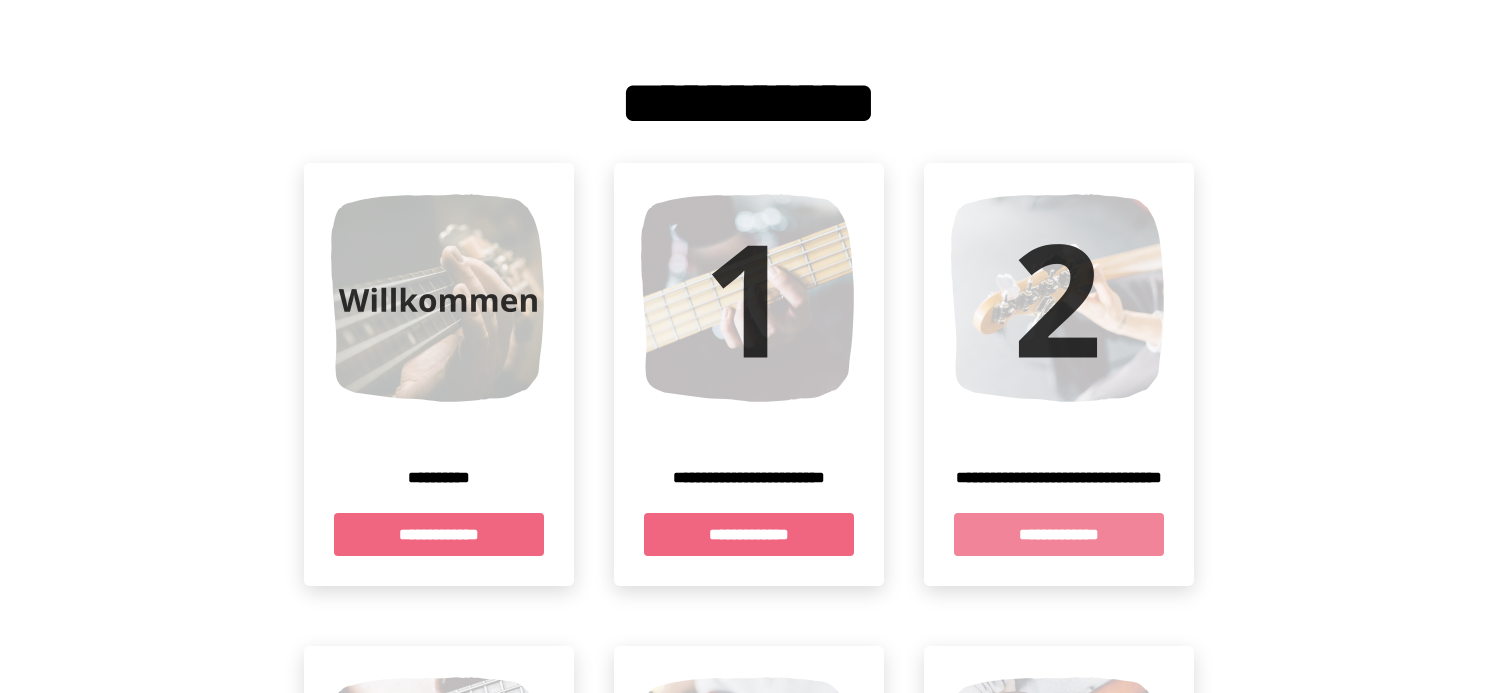 click on "**********" at bounding box center [1059, 534] 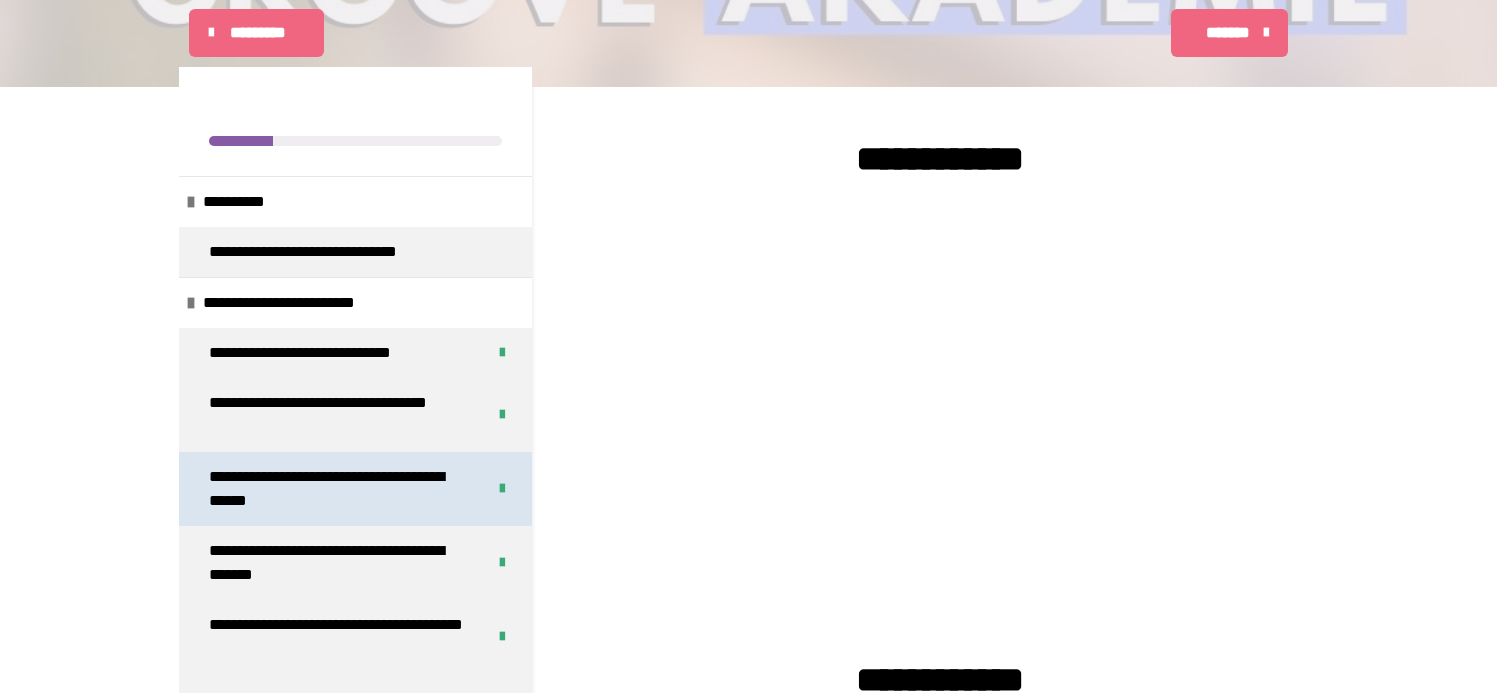 scroll, scrollTop: 700, scrollLeft: 0, axis: vertical 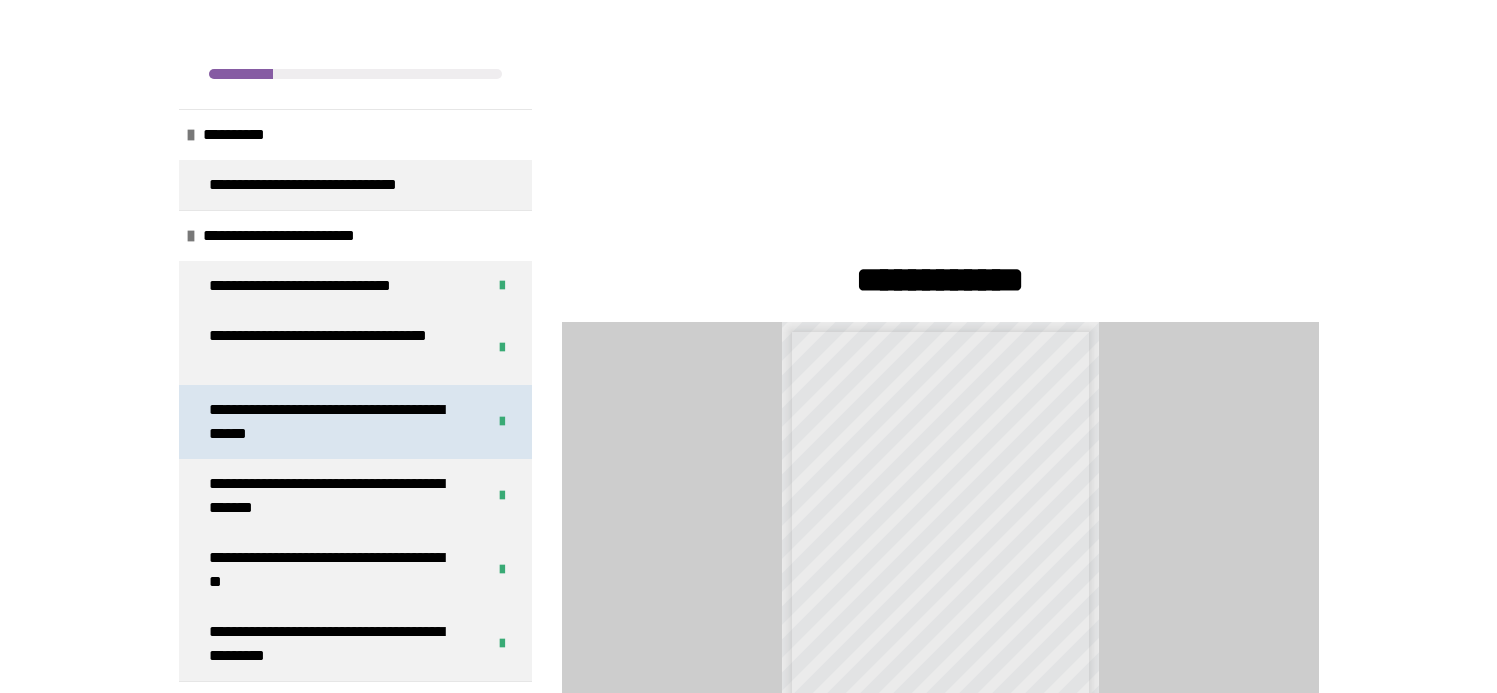 click on "**********" at bounding box center [332, 422] 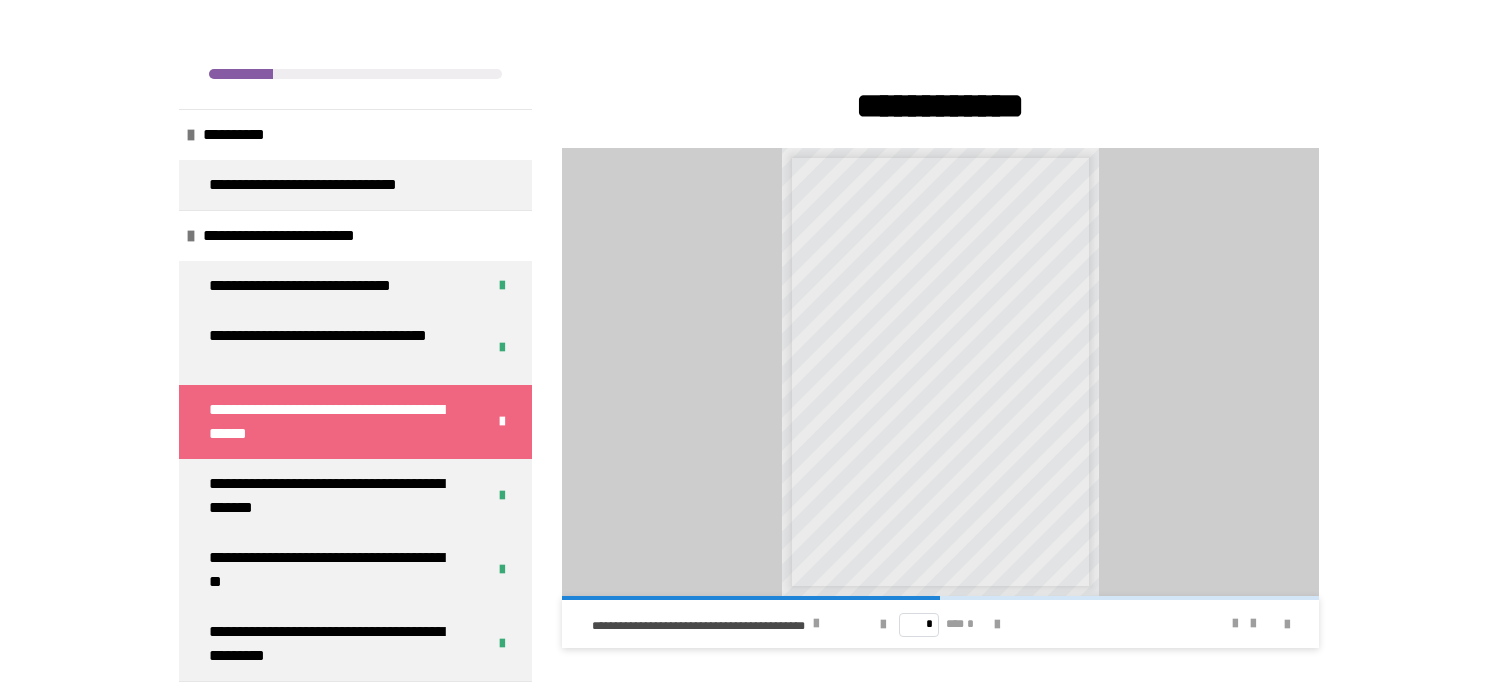 scroll, scrollTop: 877, scrollLeft: 0, axis: vertical 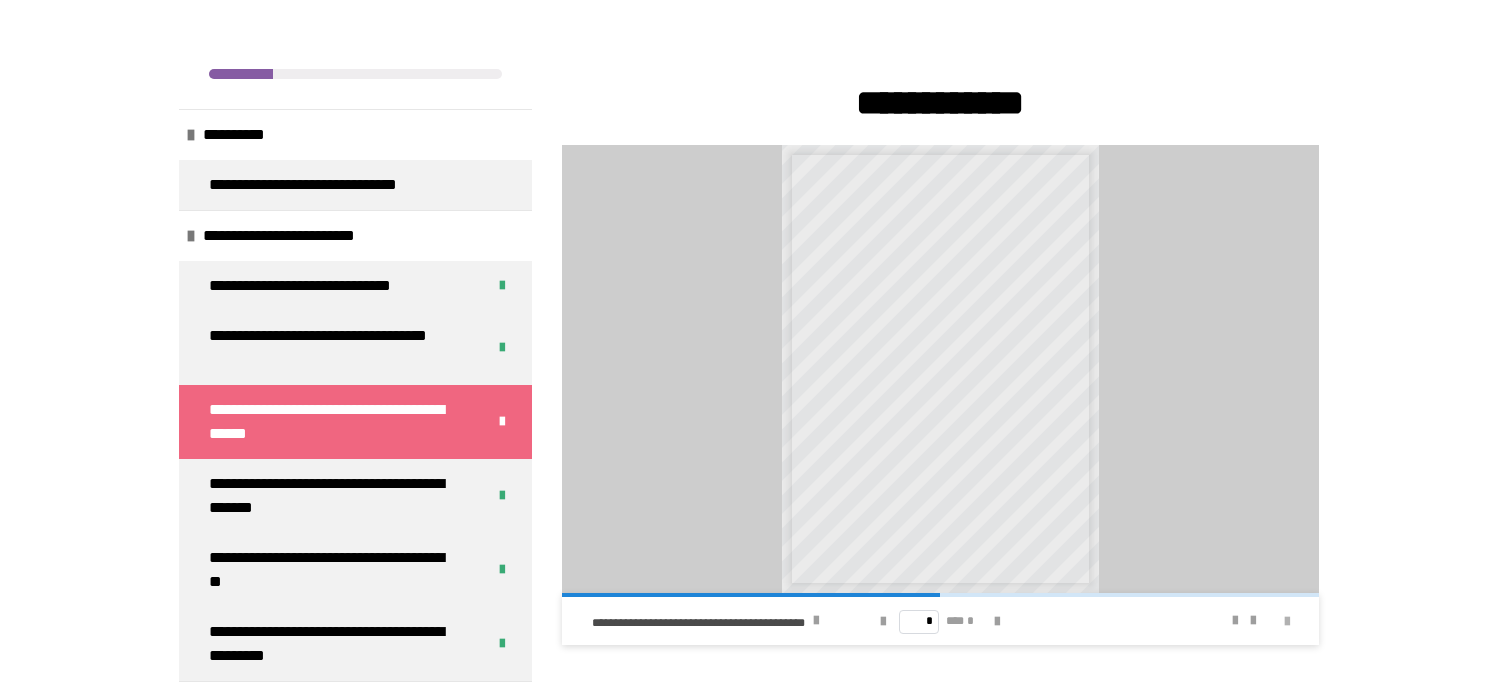 click at bounding box center (1287, 622) 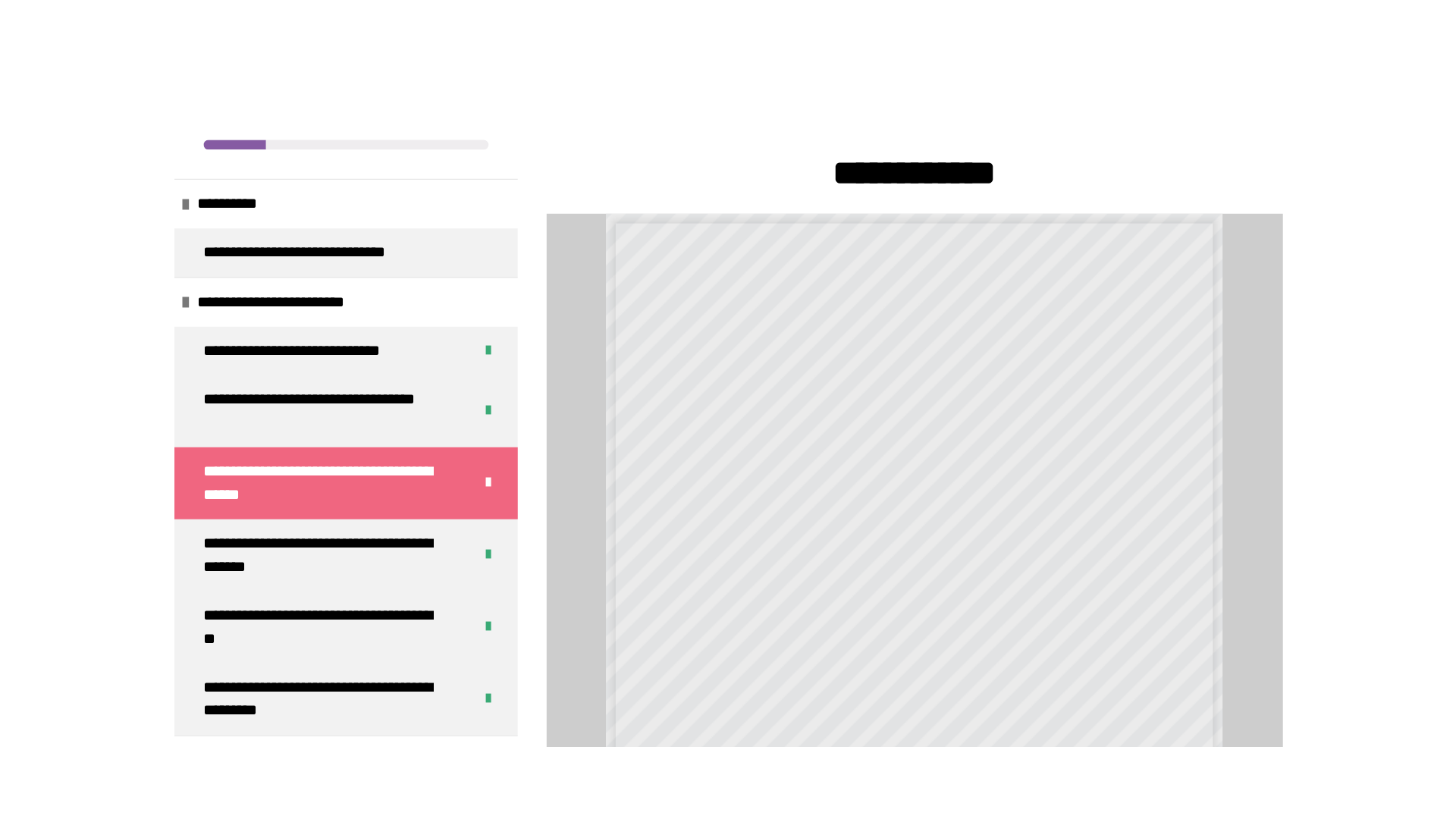 scroll, scrollTop: 481, scrollLeft: 0, axis: vertical 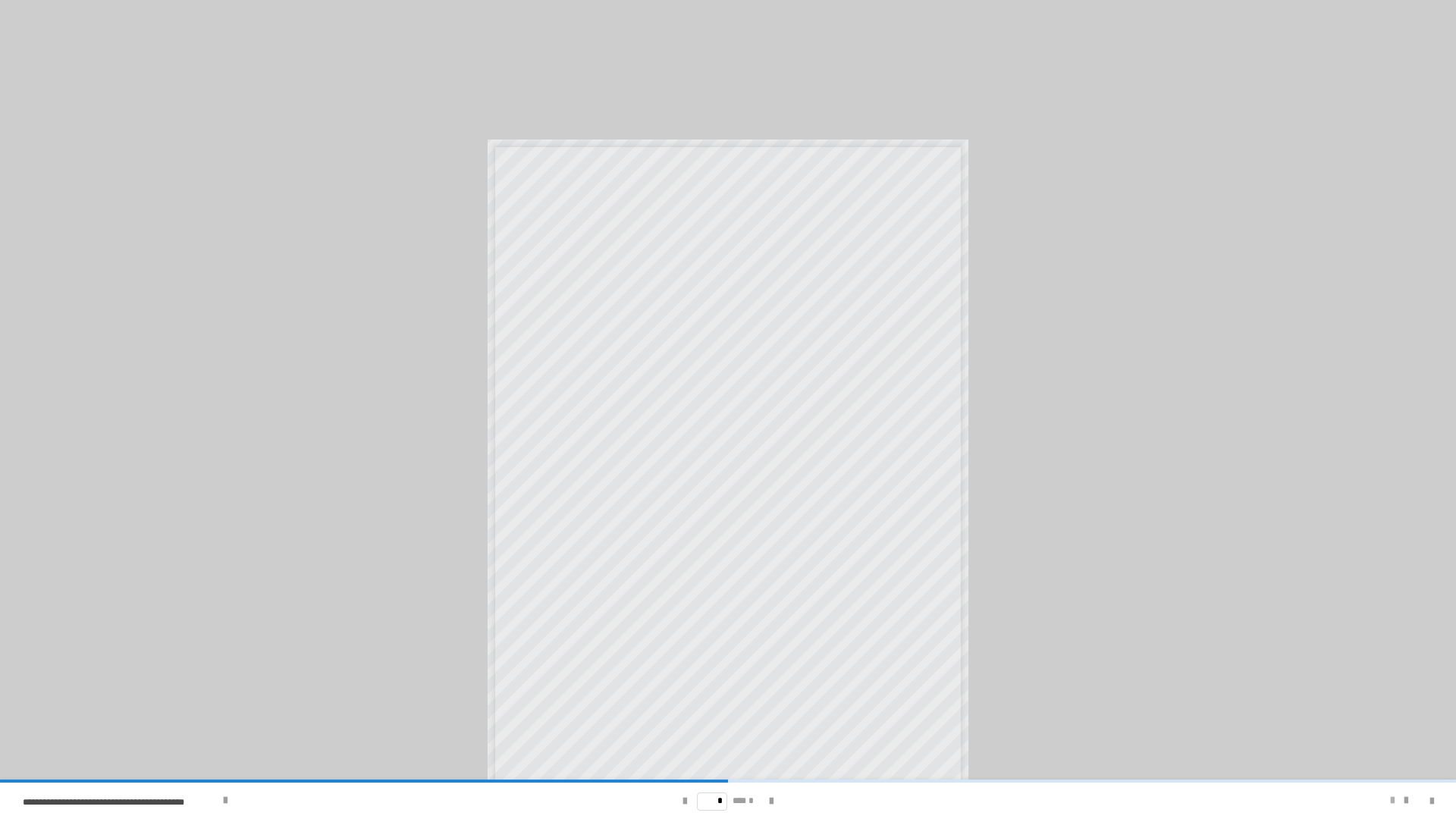 click at bounding box center [1392, 801] 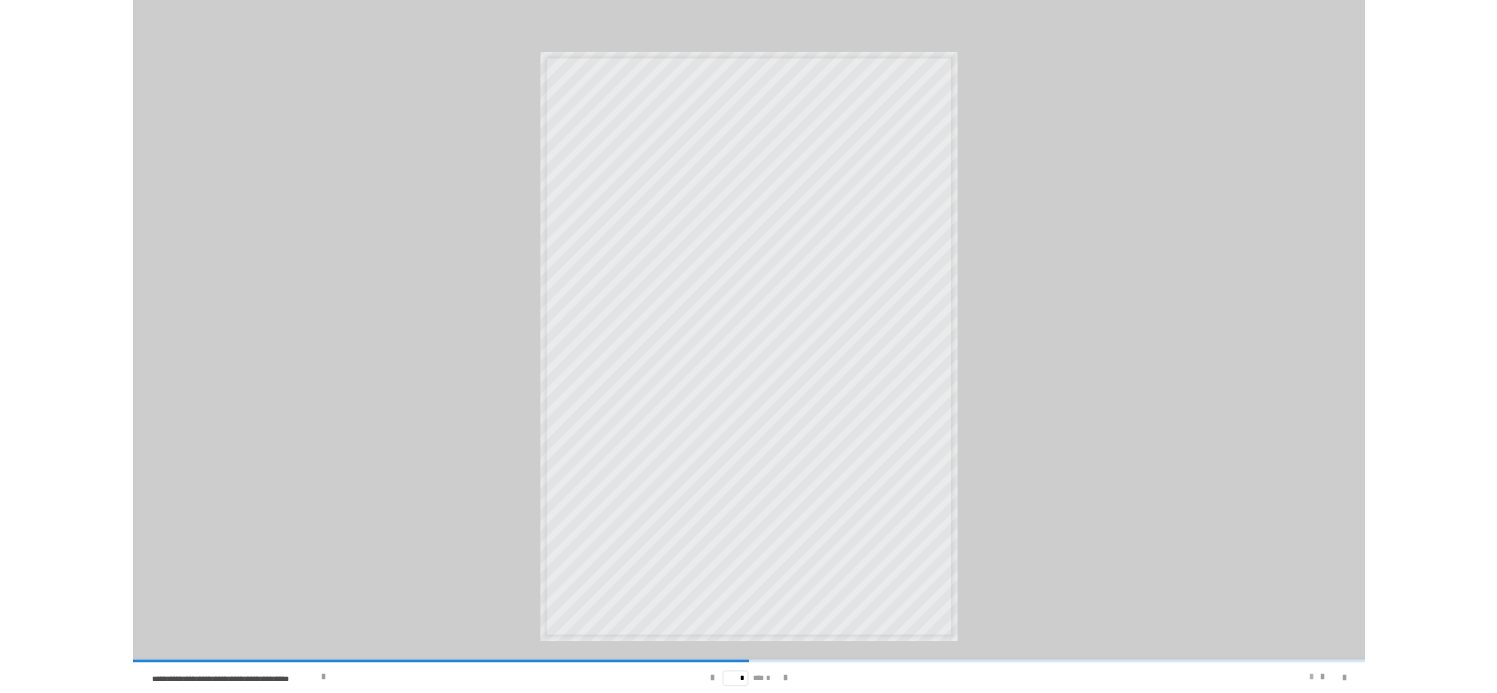 scroll, scrollTop: 0, scrollLeft: 0, axis: both 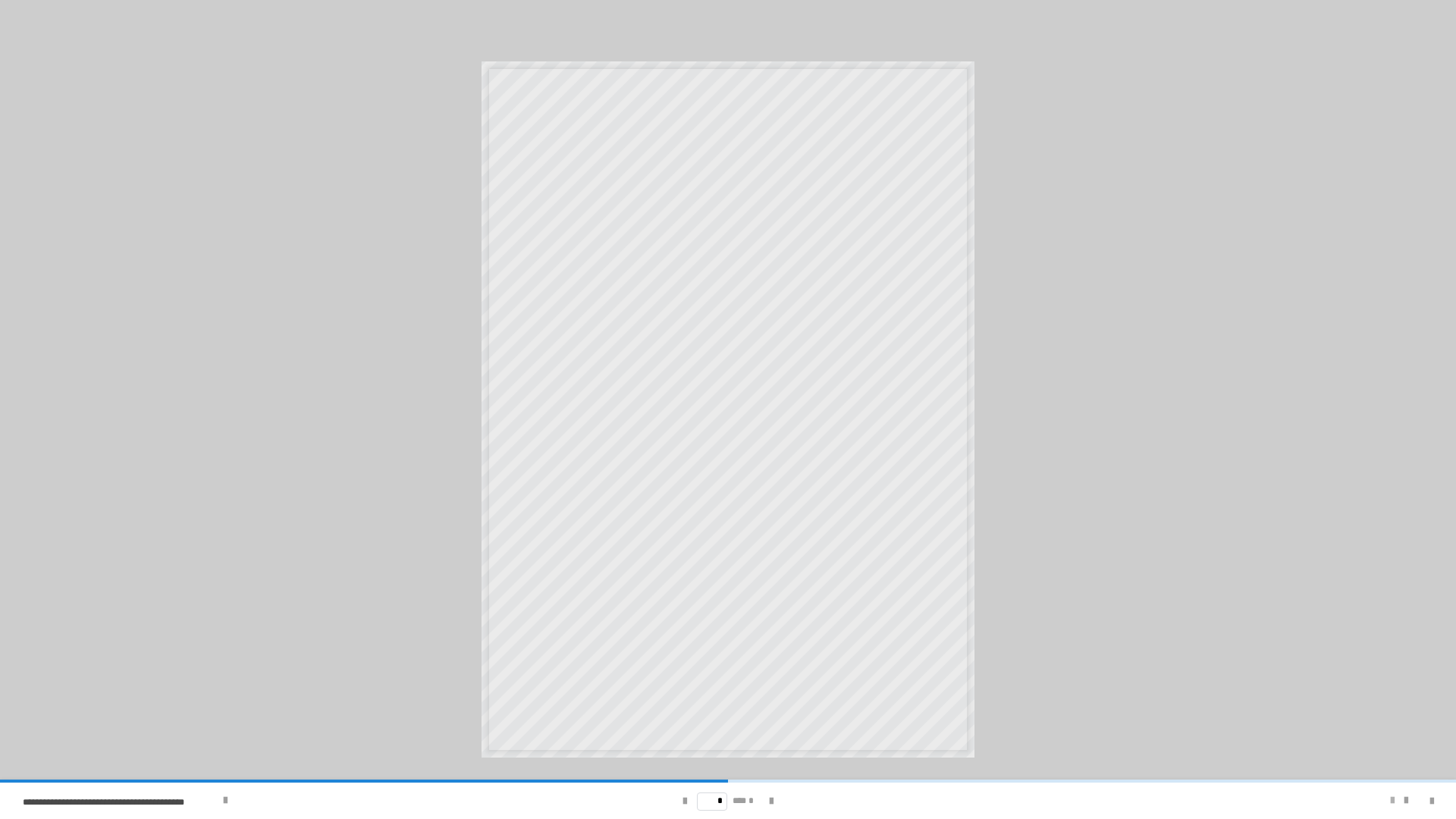 click at bounding box center [1392, 801] 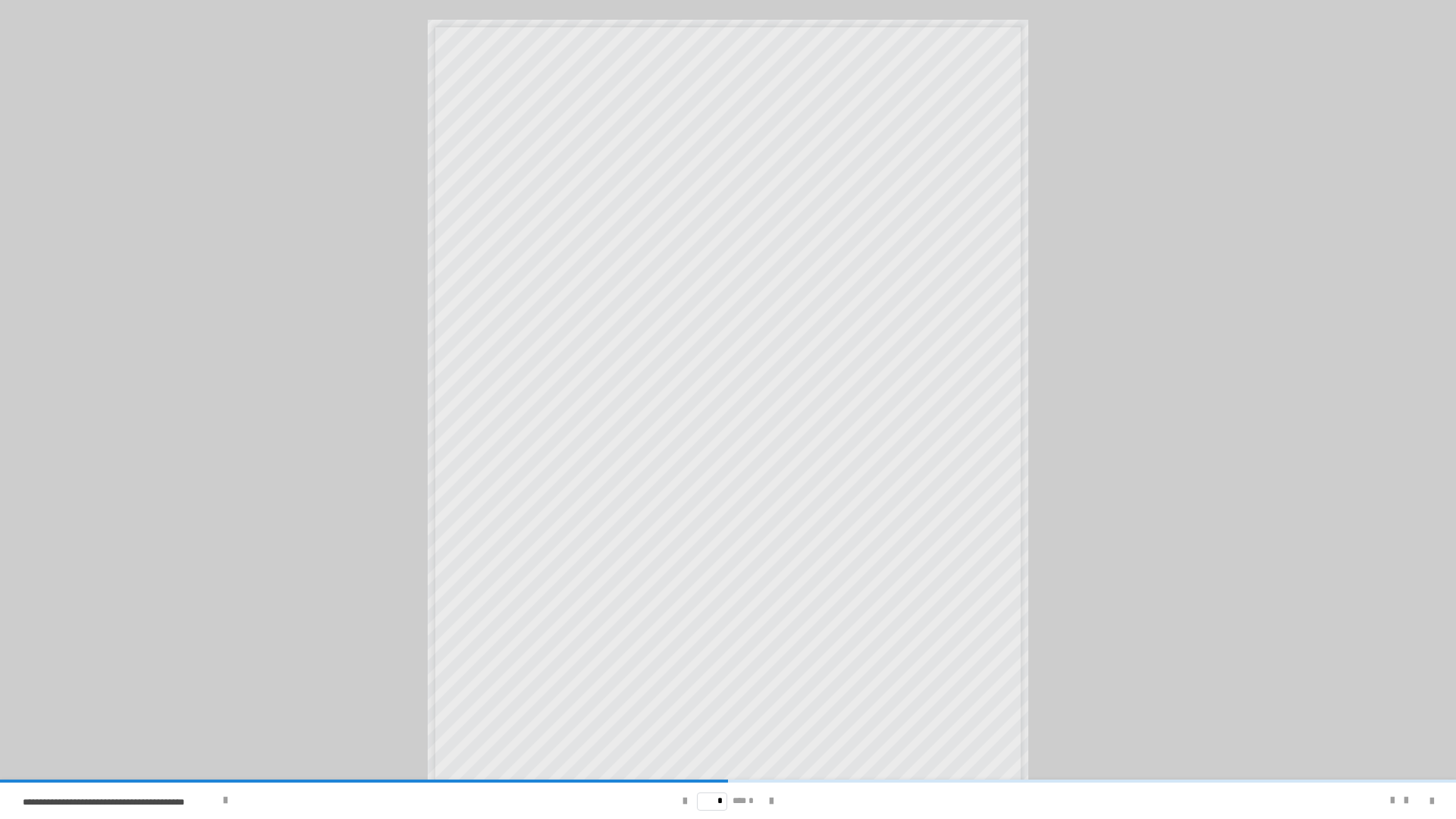 click on "**********" at bounding box center (728, 801) 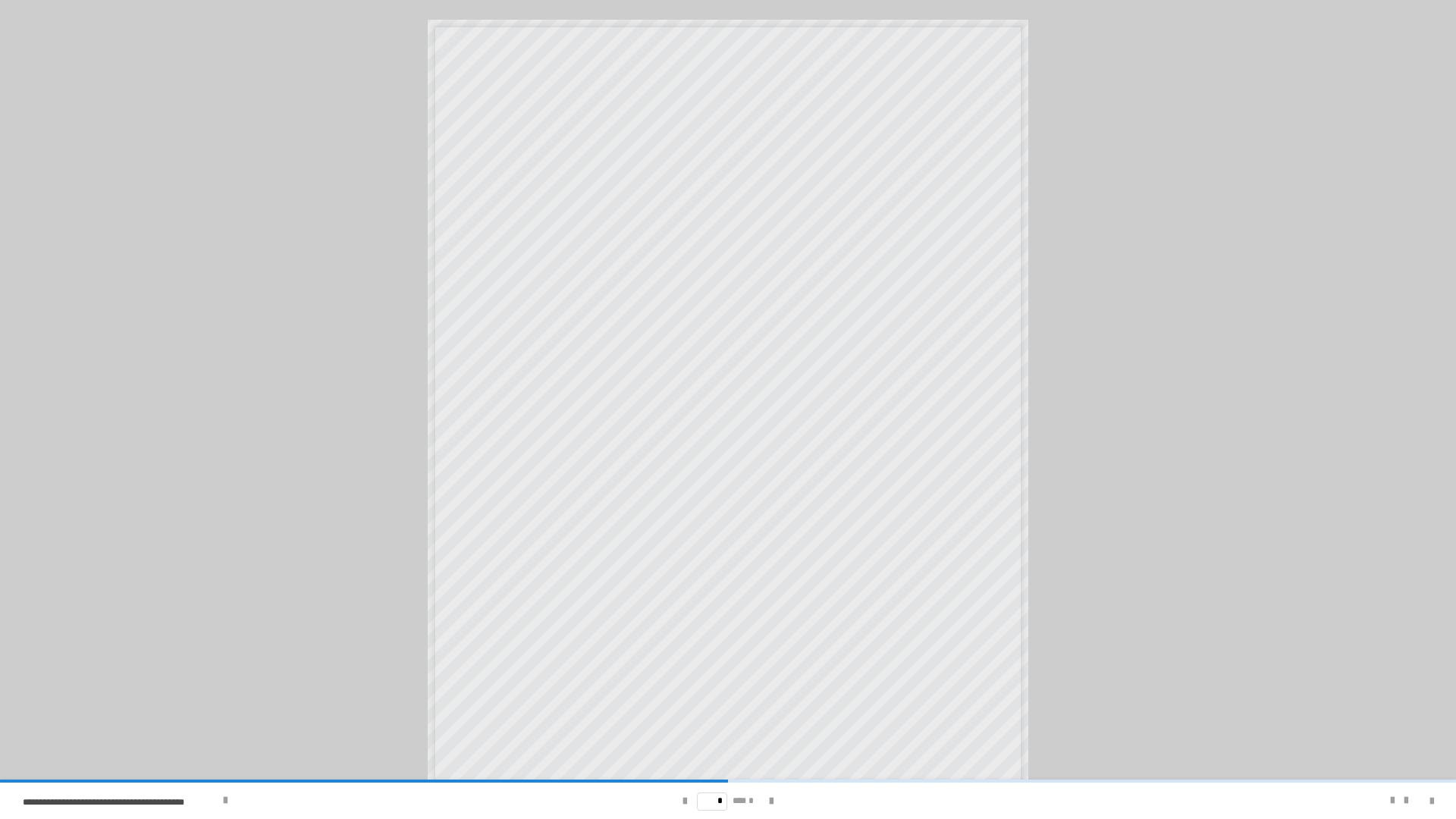 click on "* *** *" at bounding box center [728, 801] 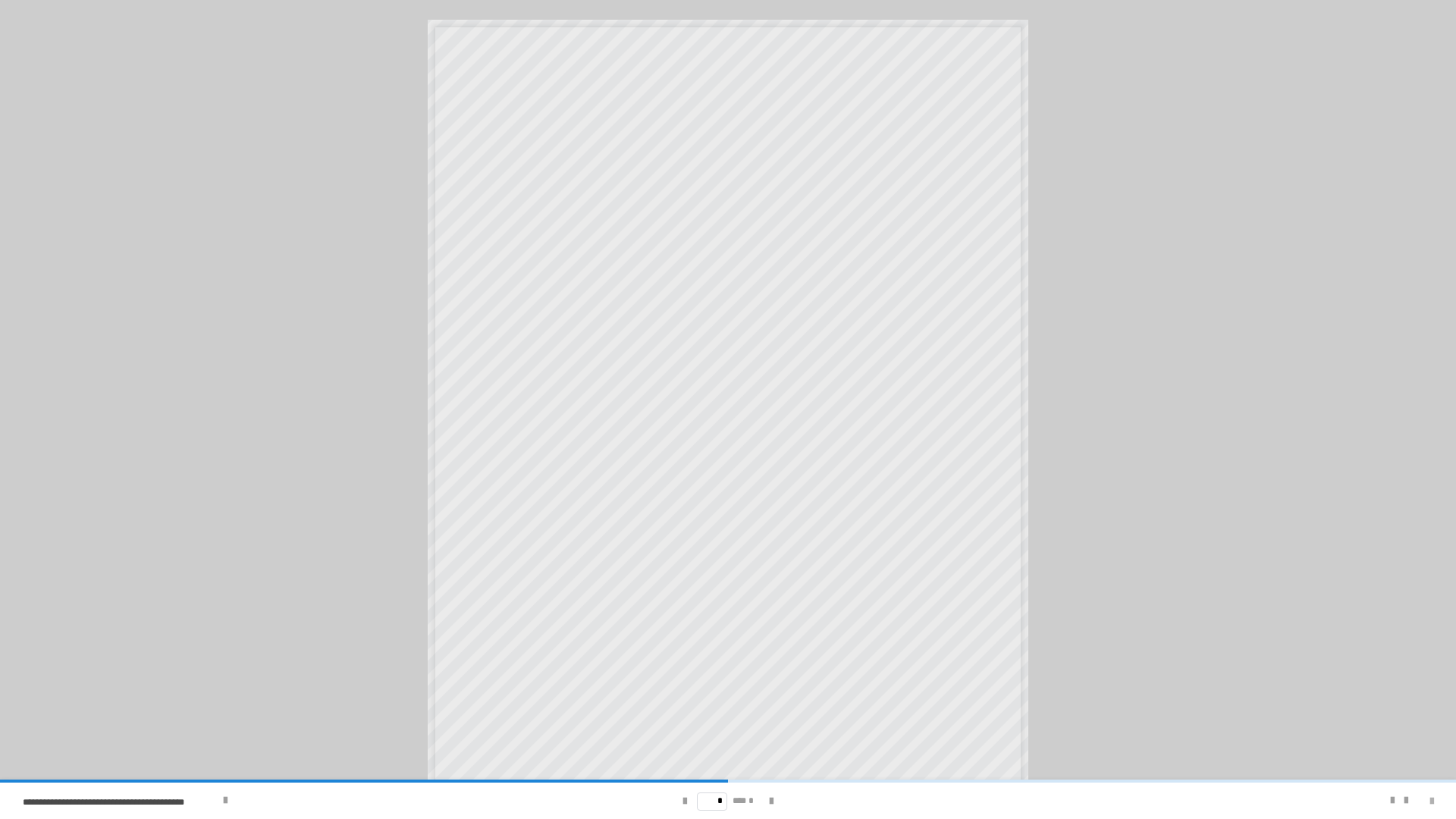click at bounding box center [1432, 802] 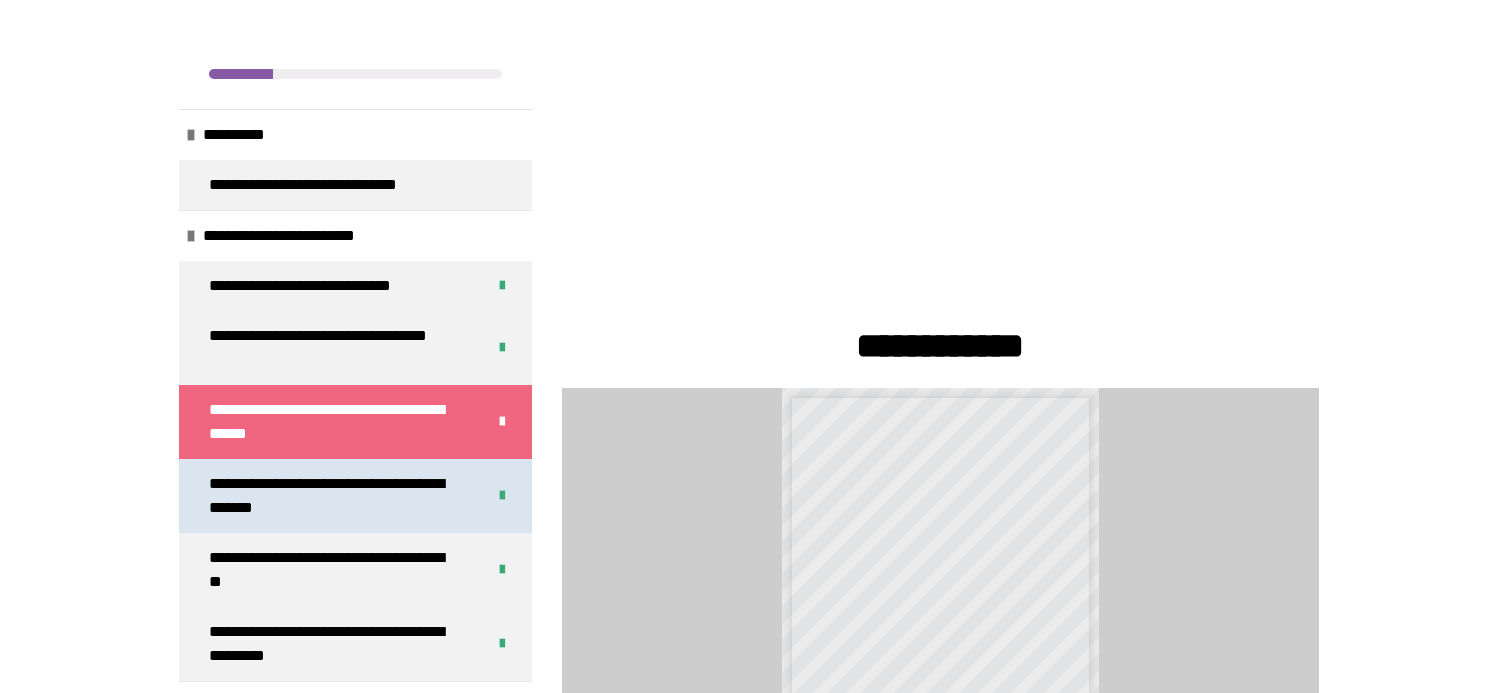 click on "**********" at bounding box center [332, 496] 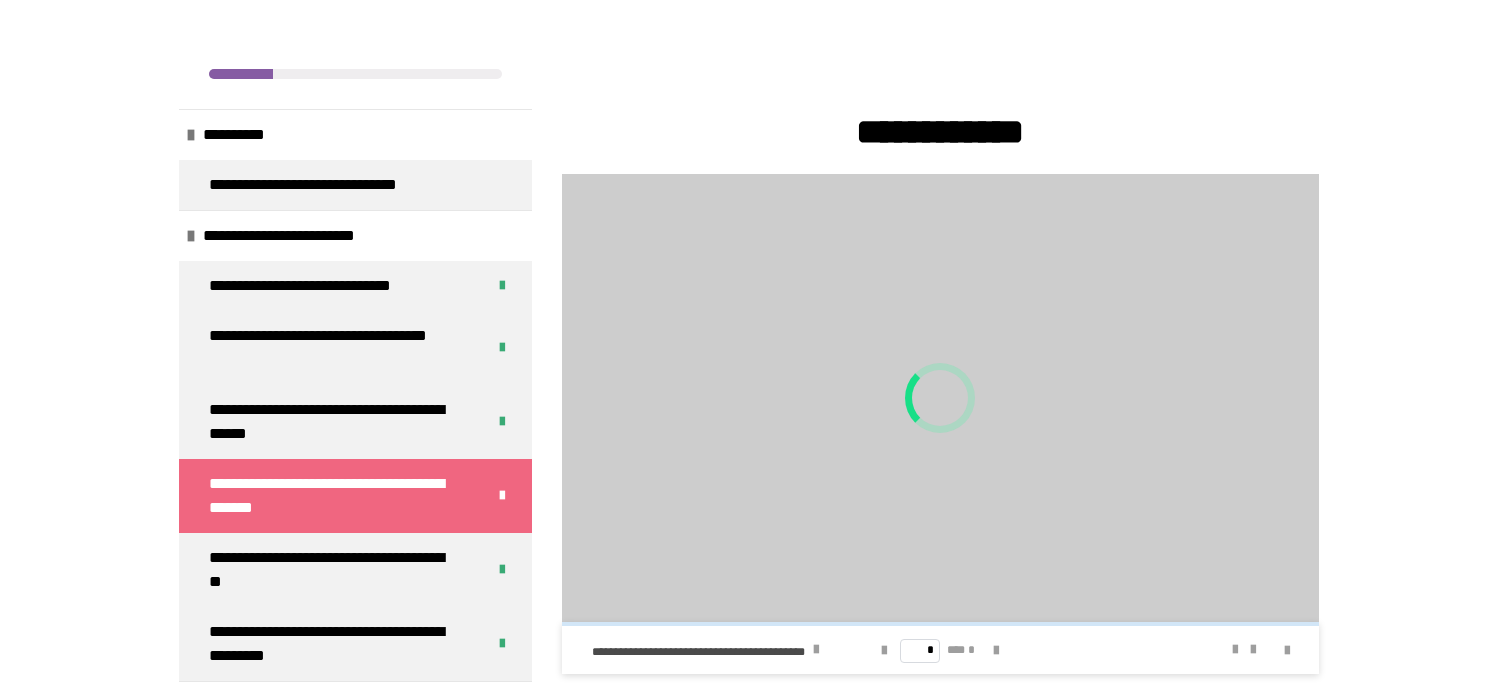 scroll, scrollTop: 877, scrollLeft: 0, axis: vertical 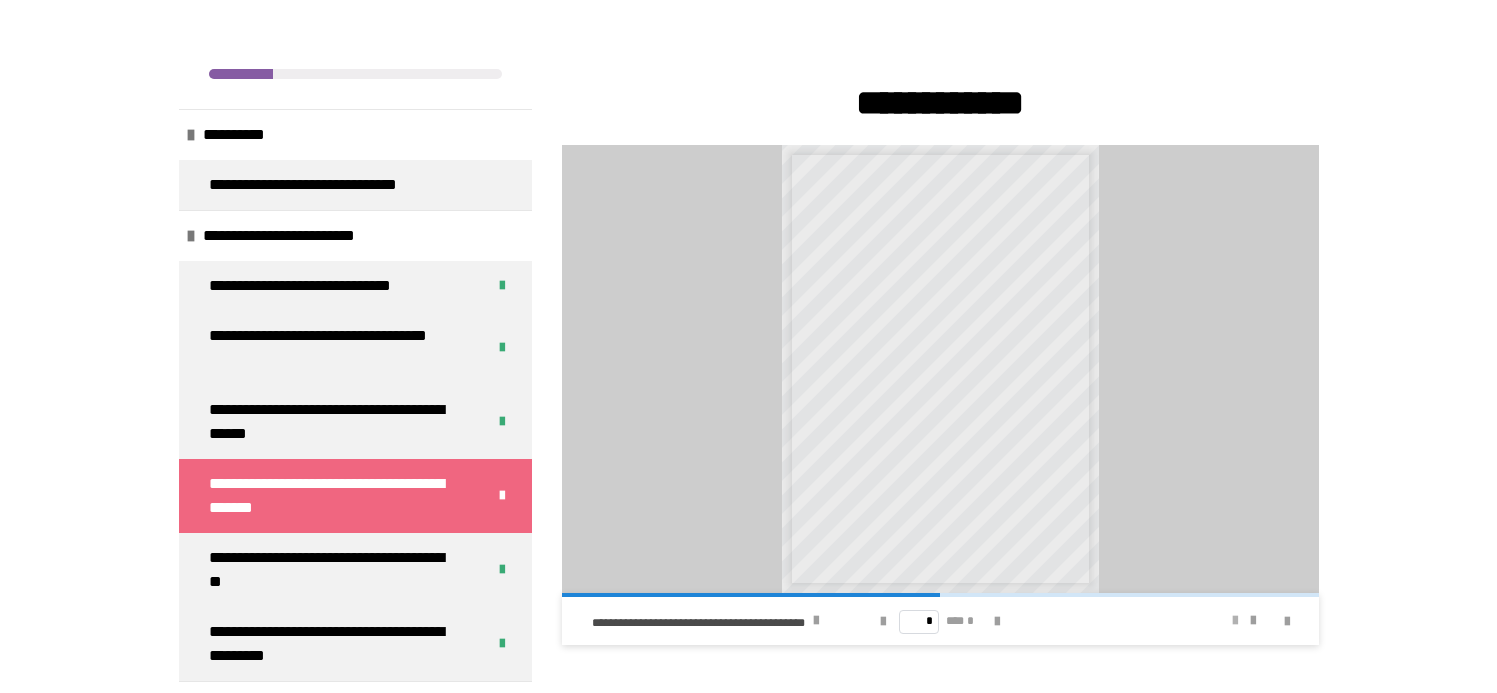 click at bounding box center [1235, 621] 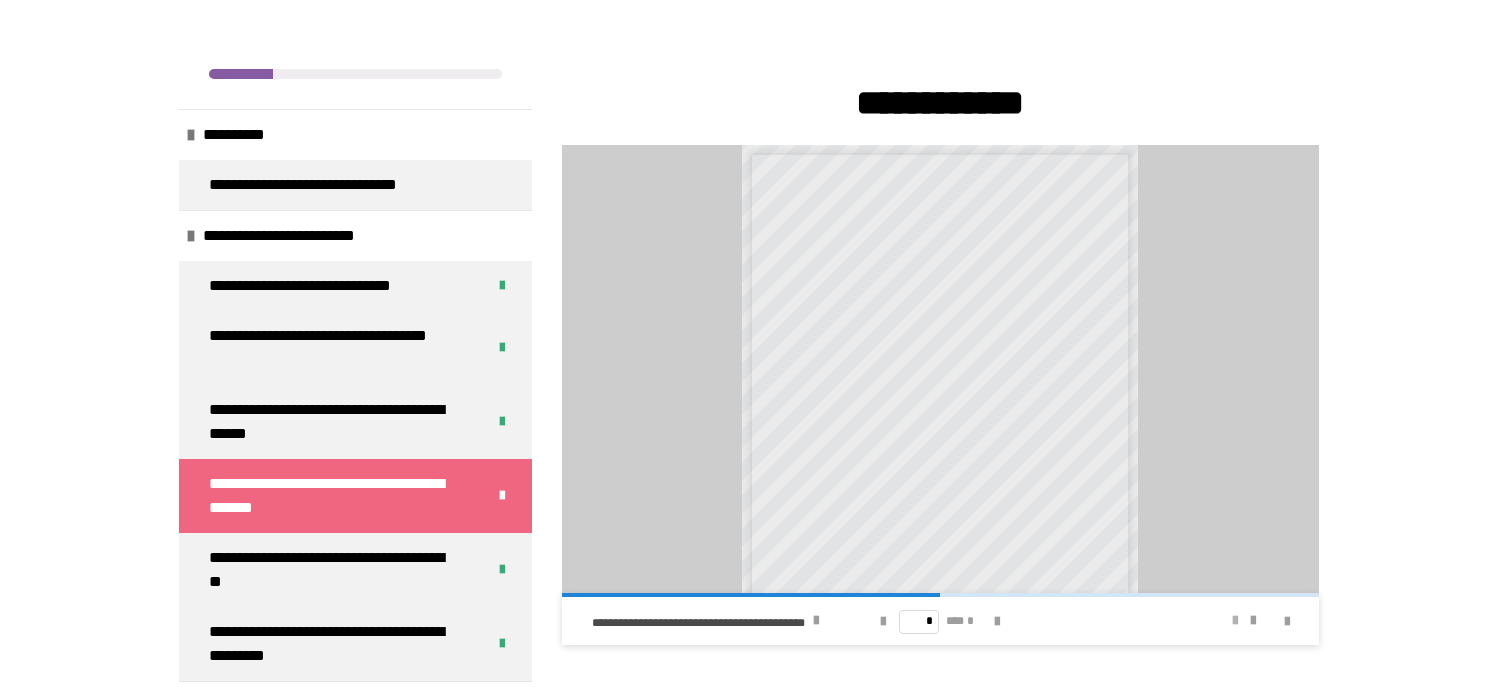 click at bounding box center [1235, 621] 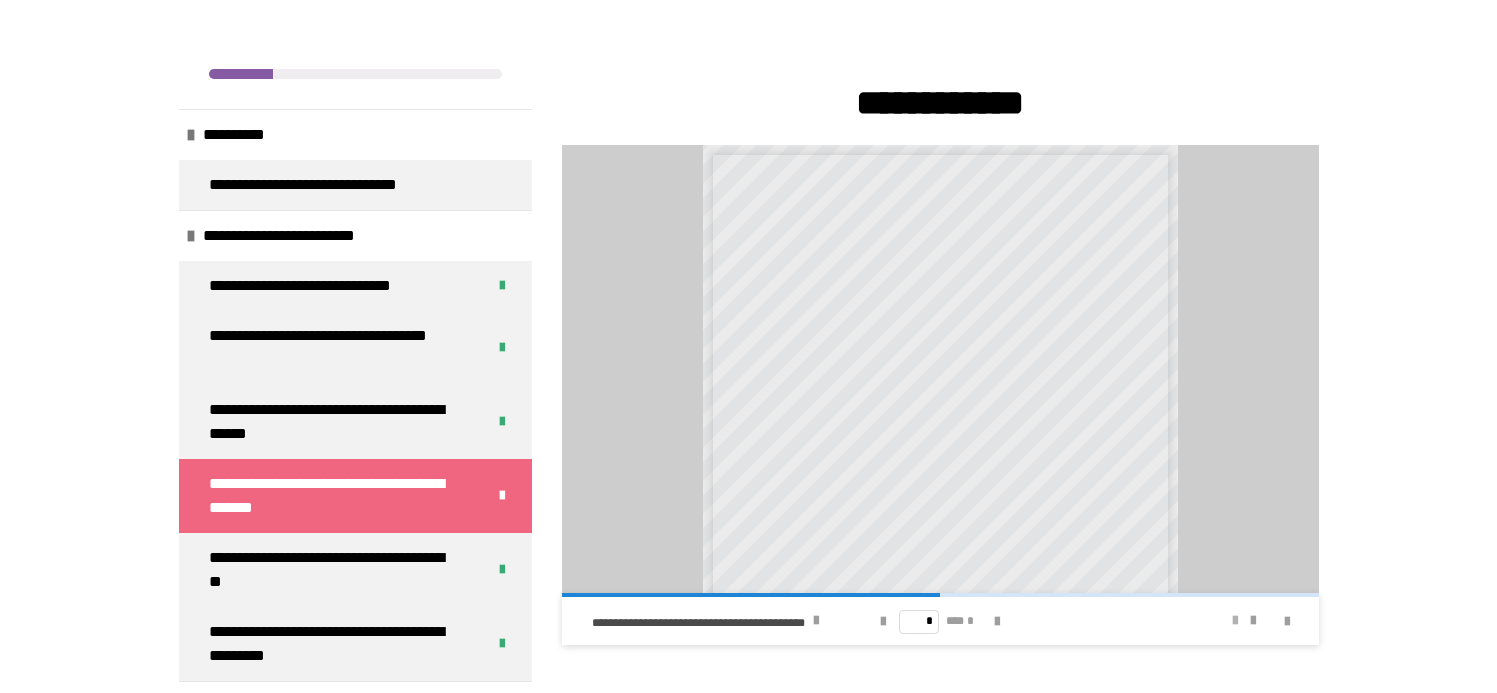 click at bounding box center (1235, 621) 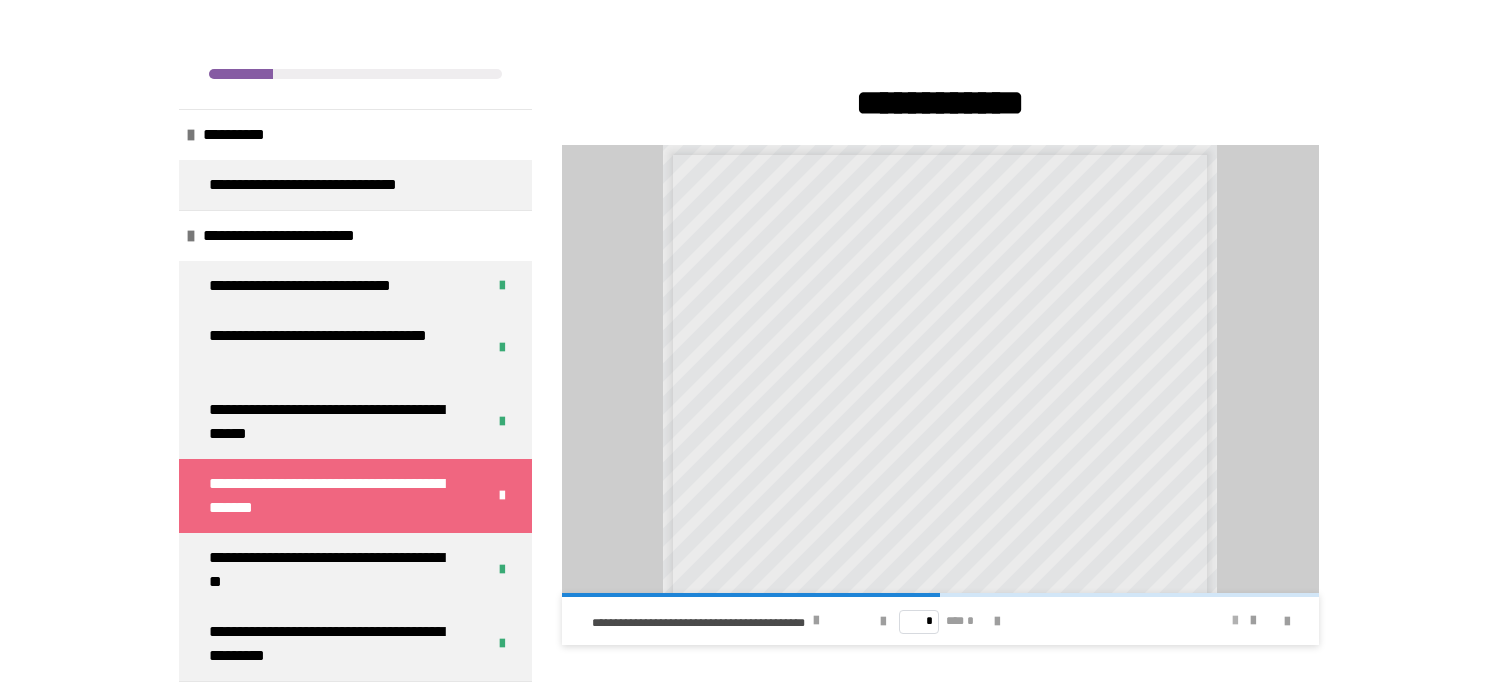 click at bounding box center [1235, 621] 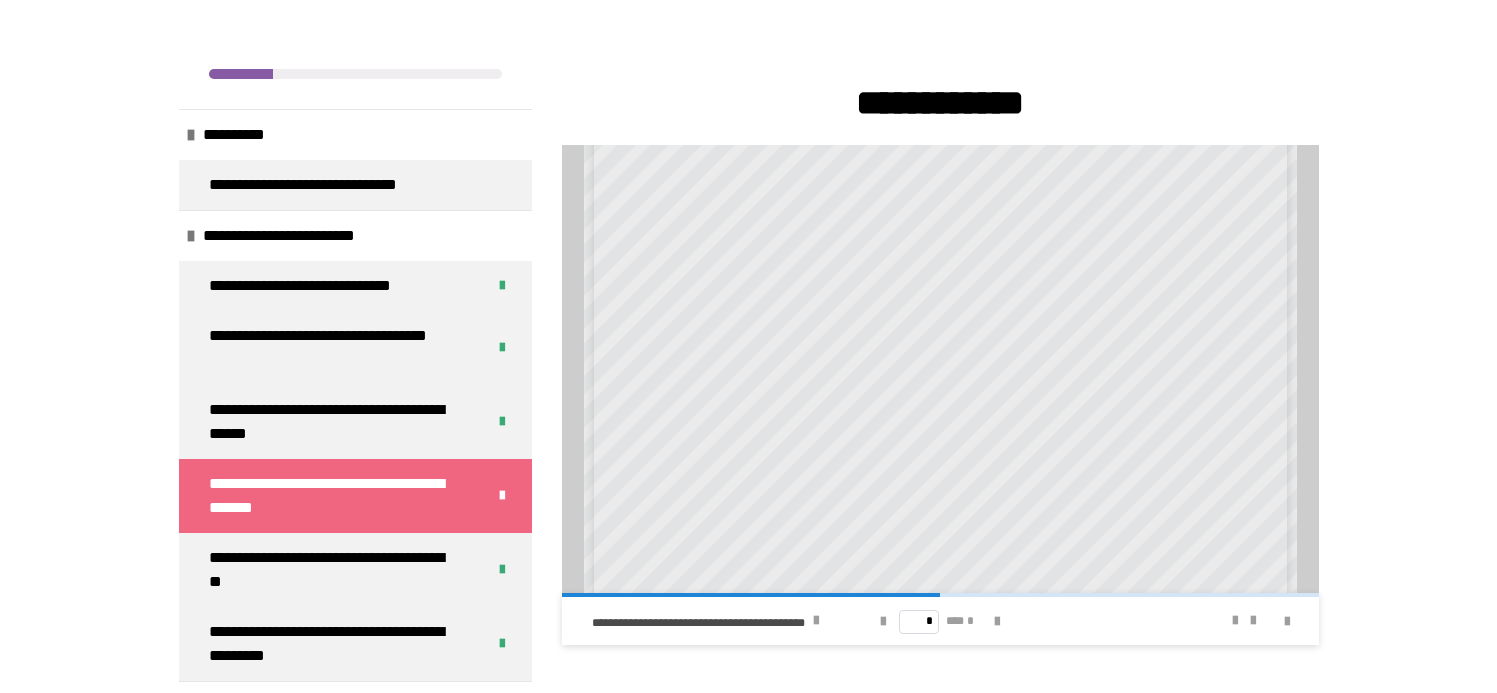 scroll, scrollTop: 0, scrollLeft: 0, axis: both 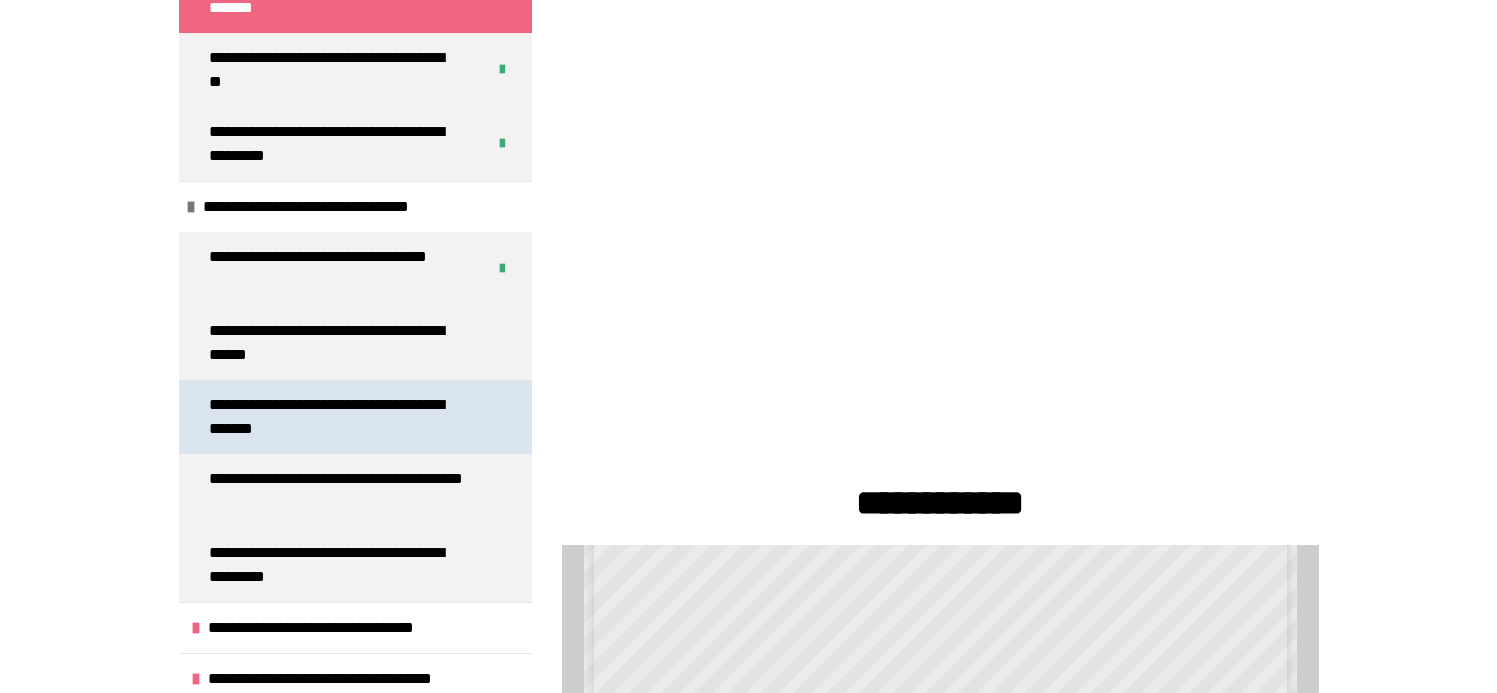 click on "**********" at bounding box center [340, 417] 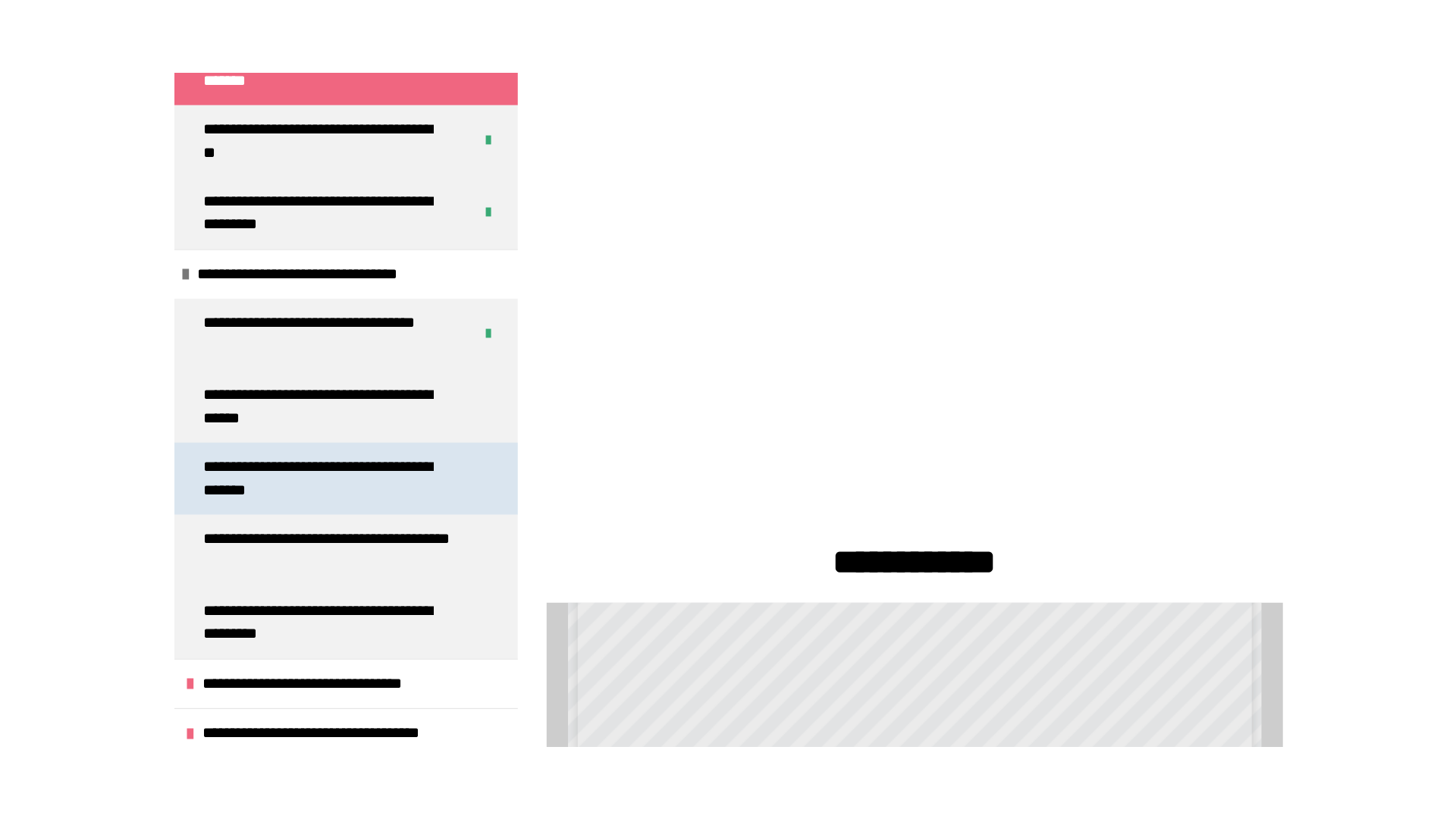 scroll, scrollTop: 286, scrollLeft: 0, axis: vertical 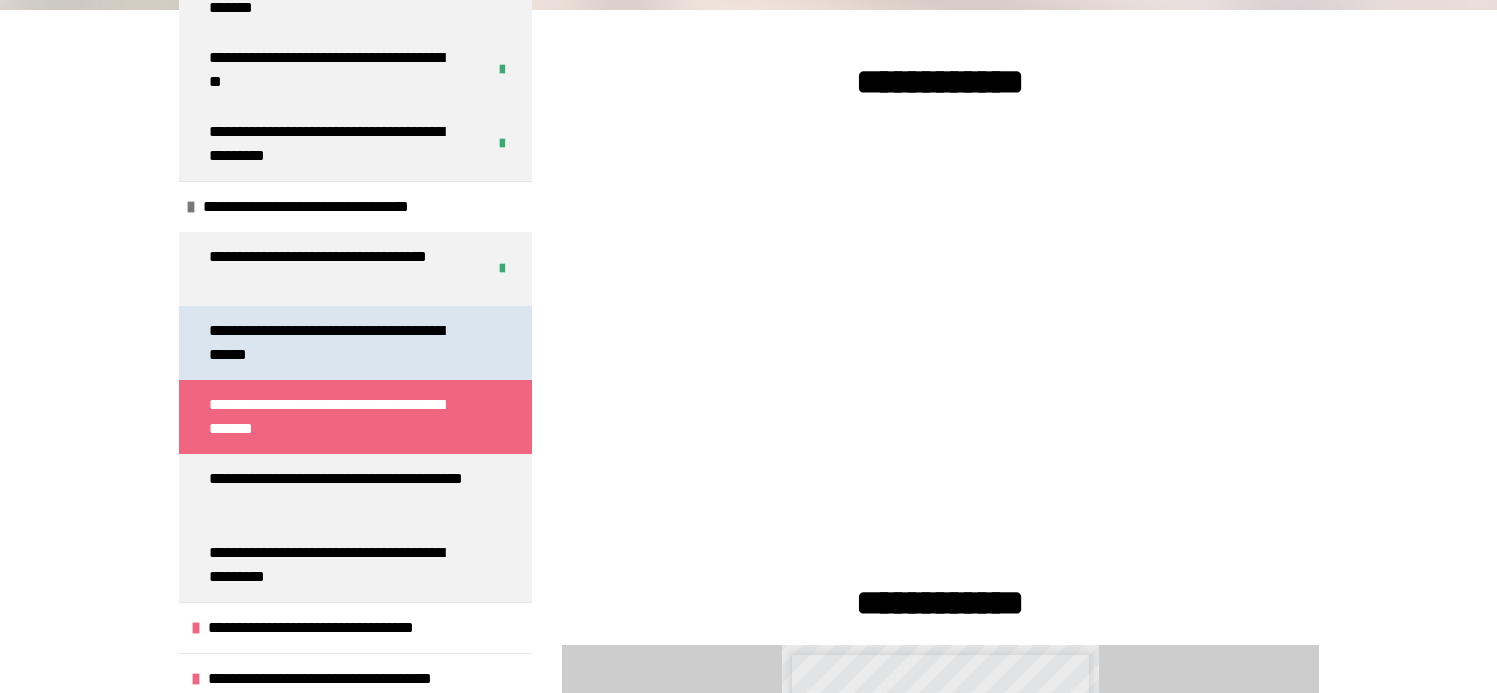 click on "**********" at bounding box center (340, 343) 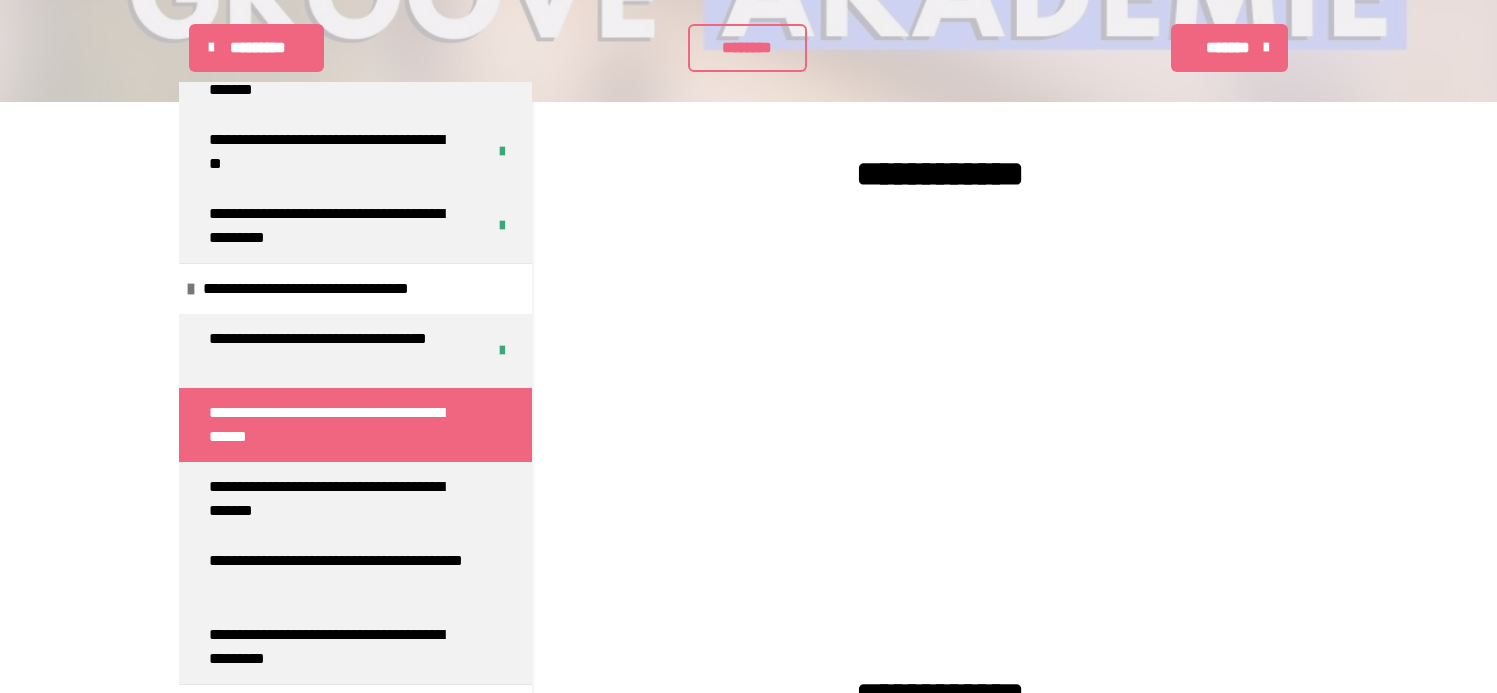 scroll, scrollTop: 77, scrollLeft: 0, axis: vertical 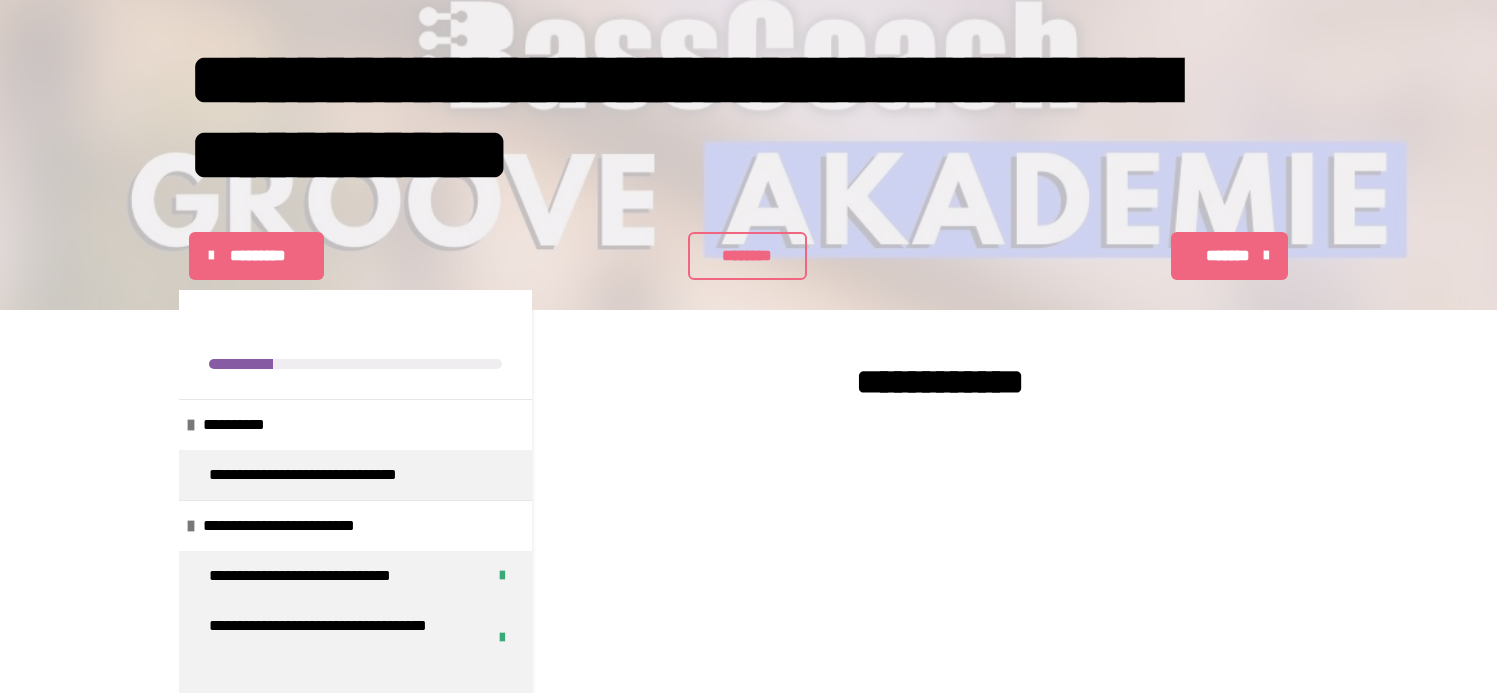 click on "********" at bounding box center (748, 256) 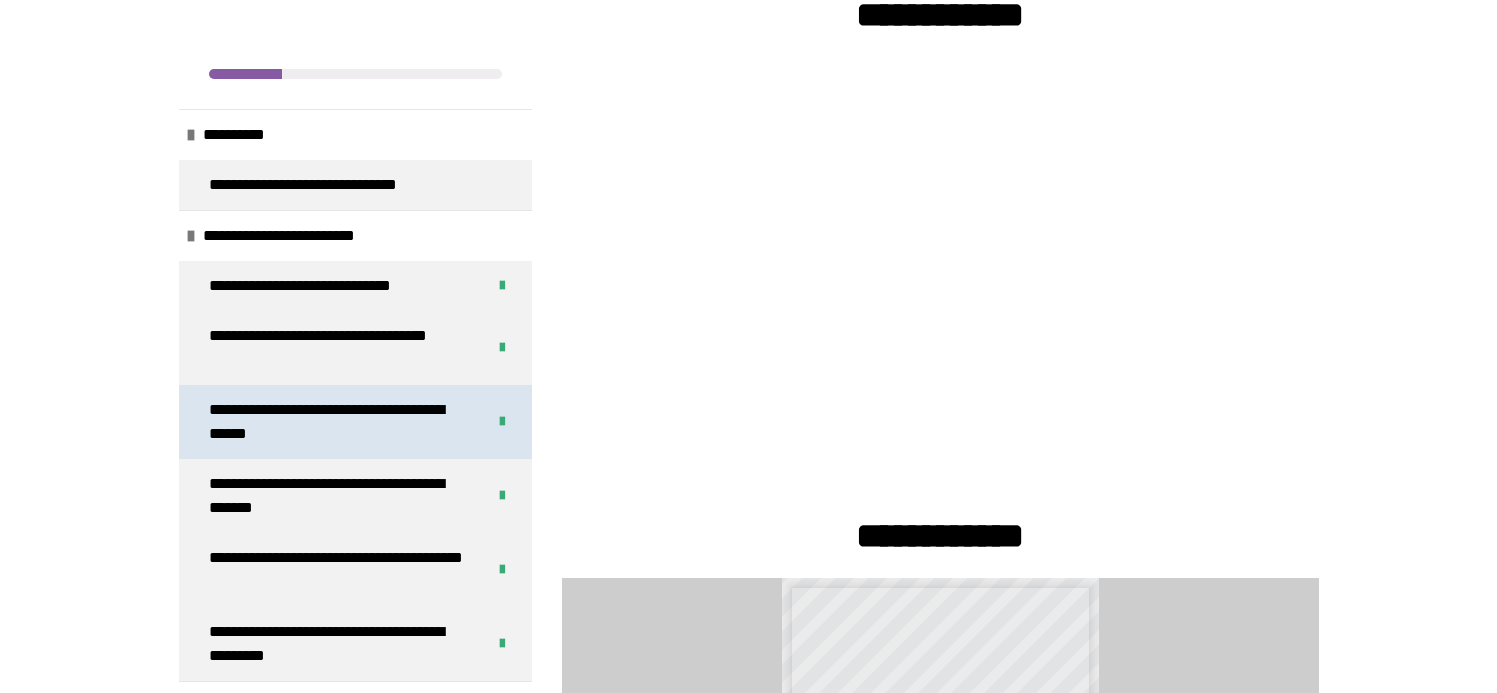 scroll, scrollTop: 477, scrollLeft: 0, axis: vertical 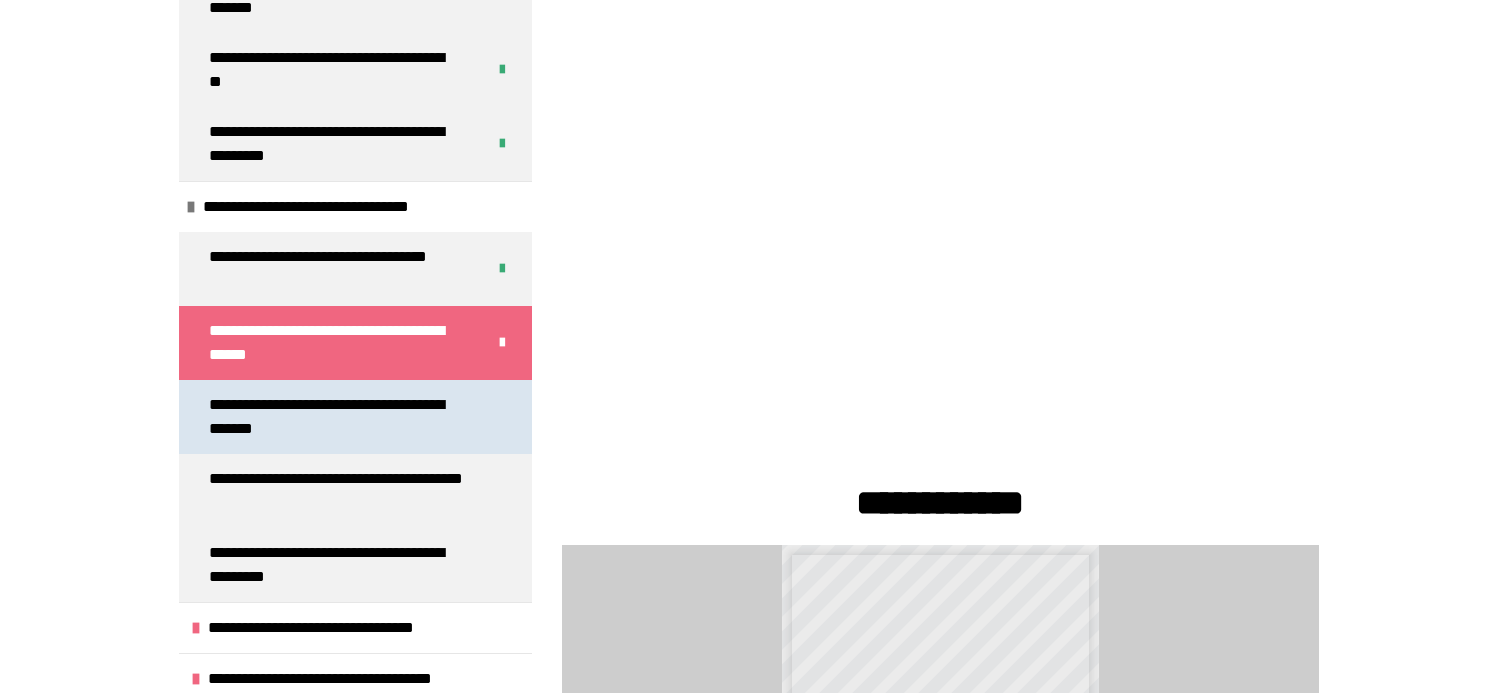 click on "**********" at bounding box center [340, 417] 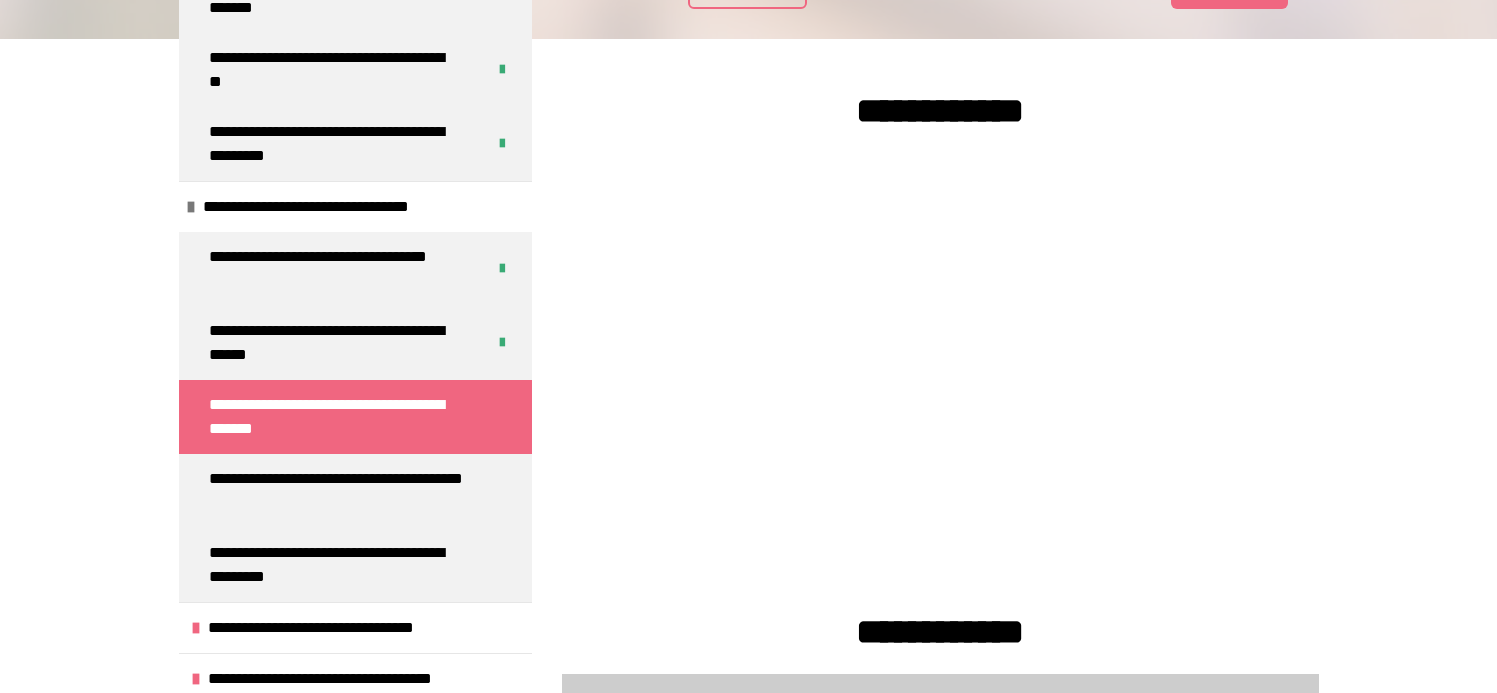 scroll, scrollTop: 271, scrollLeft: 0, axis: vertical 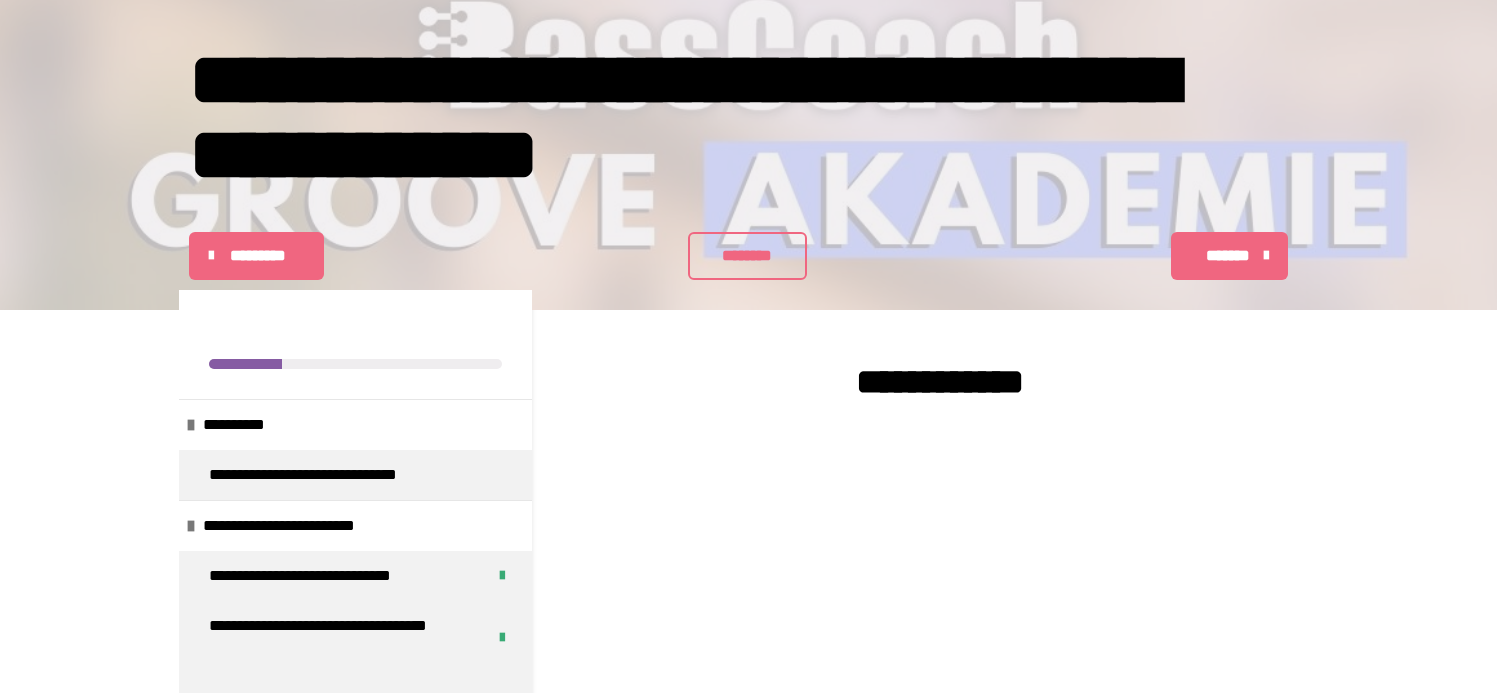 click on "********" at bounding box center (748, 256) 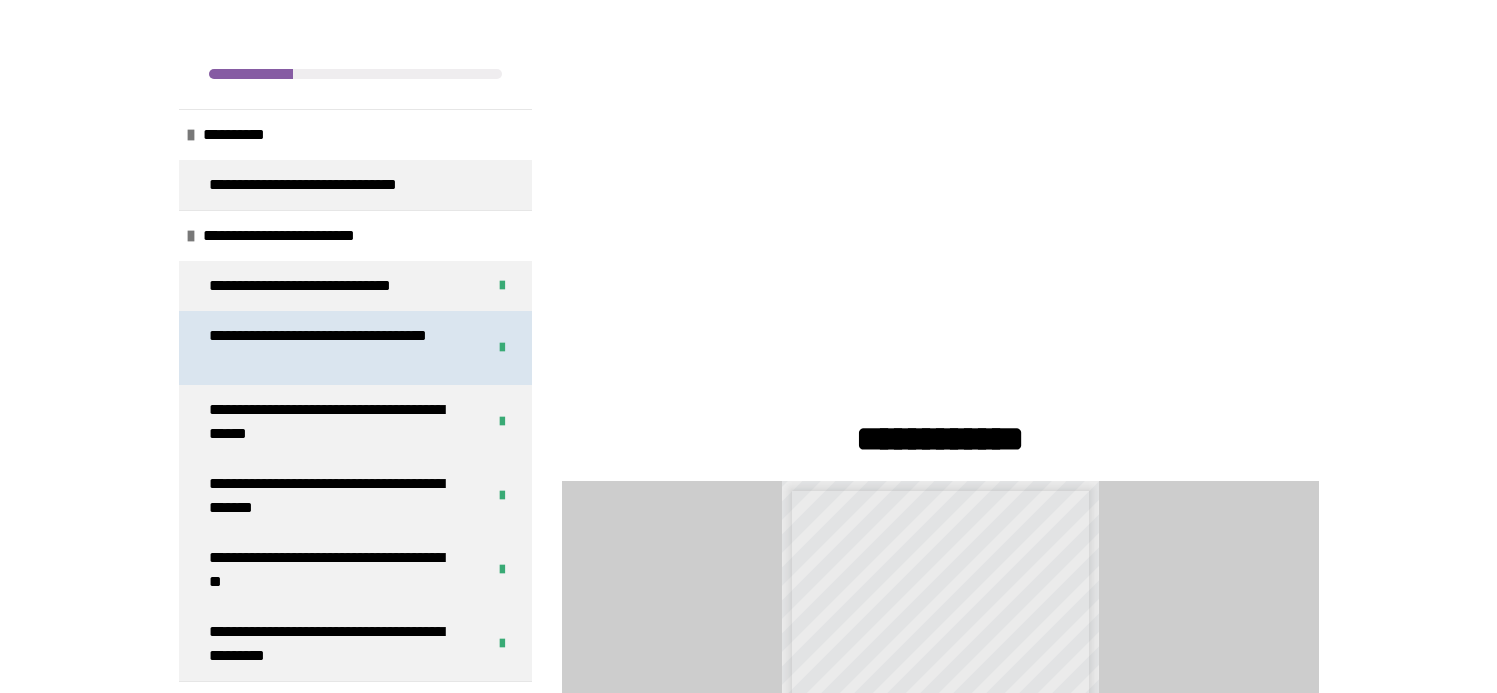 scroll, scrollTop: 577, scrollLeft: 0, axis: vertical 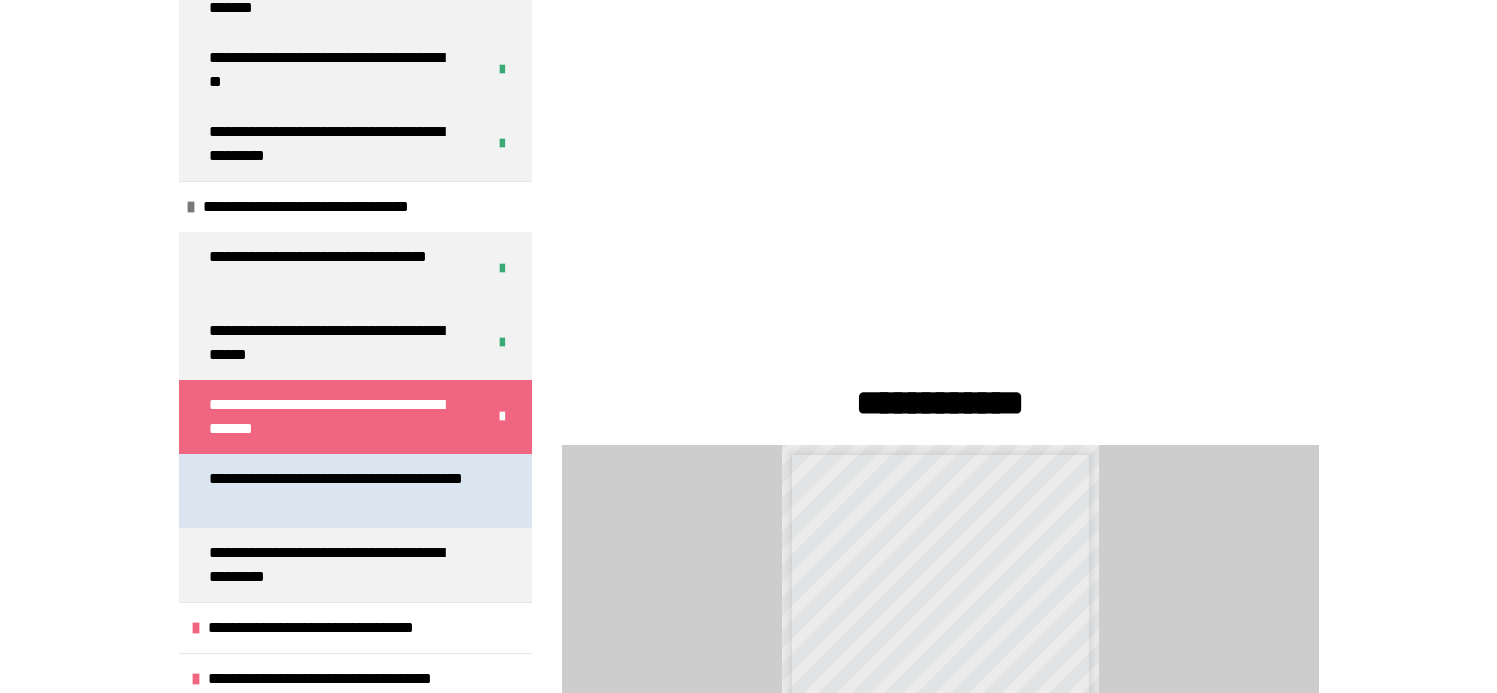 click on "**********" at bounding box center (340, 491) 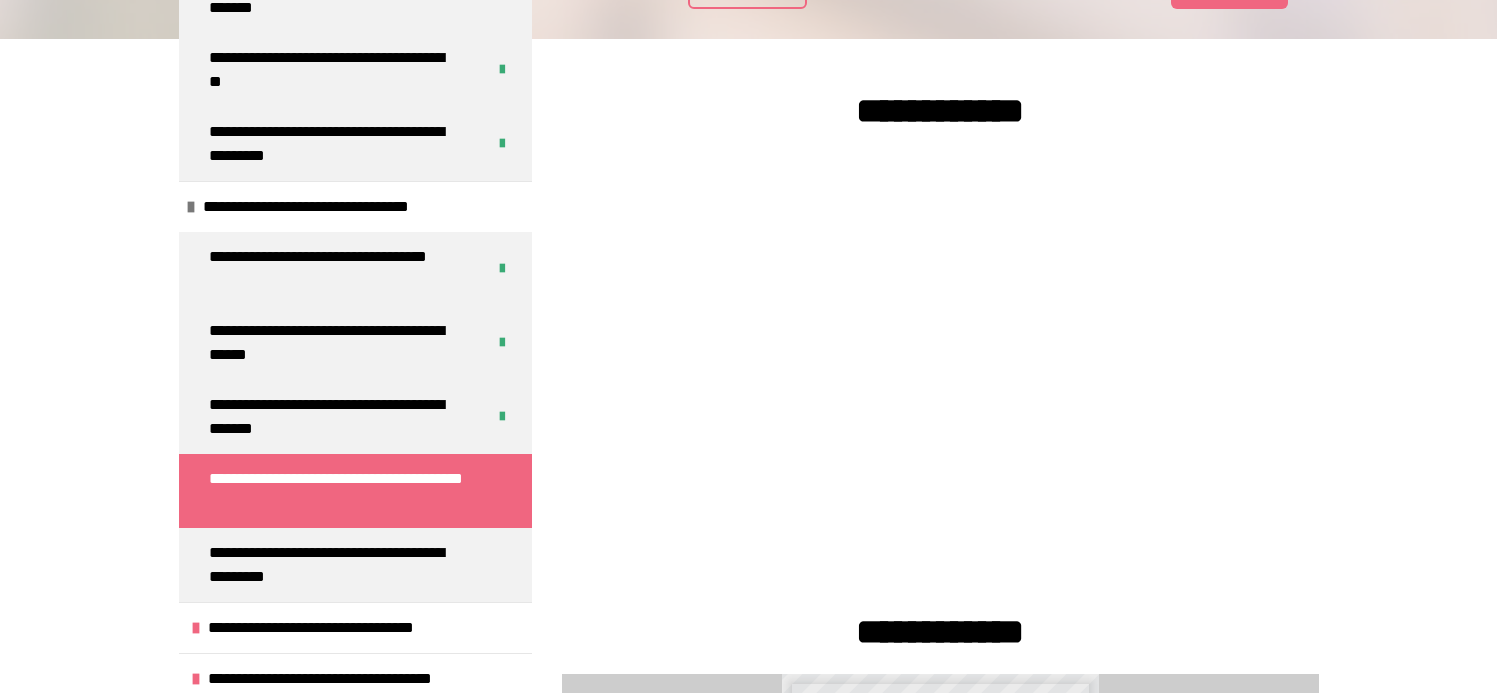 scroll, scrollTop: 0, scrollLeft: 0, axis: both 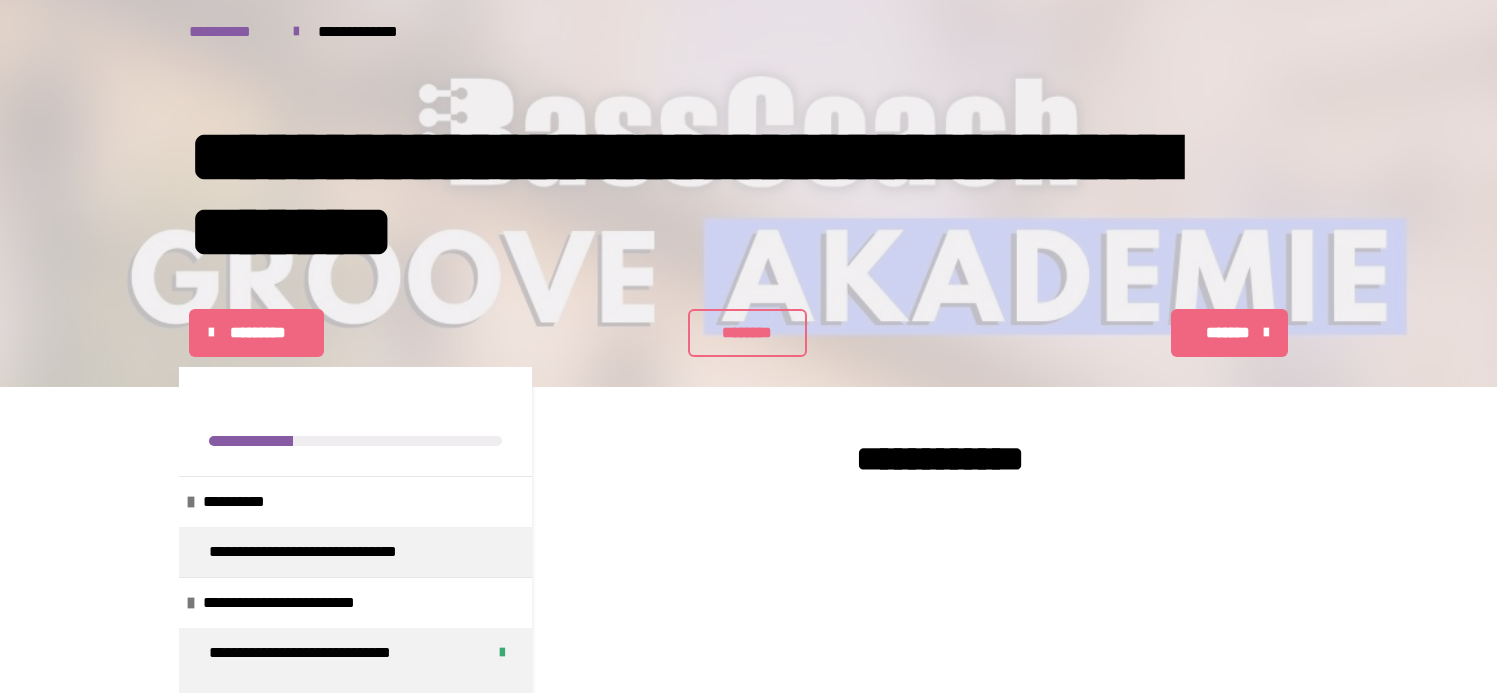 drag, startPoint x: 780, startPoint y: 339, endPoint x: 708, endPoint y: 341, distance: 72.02777 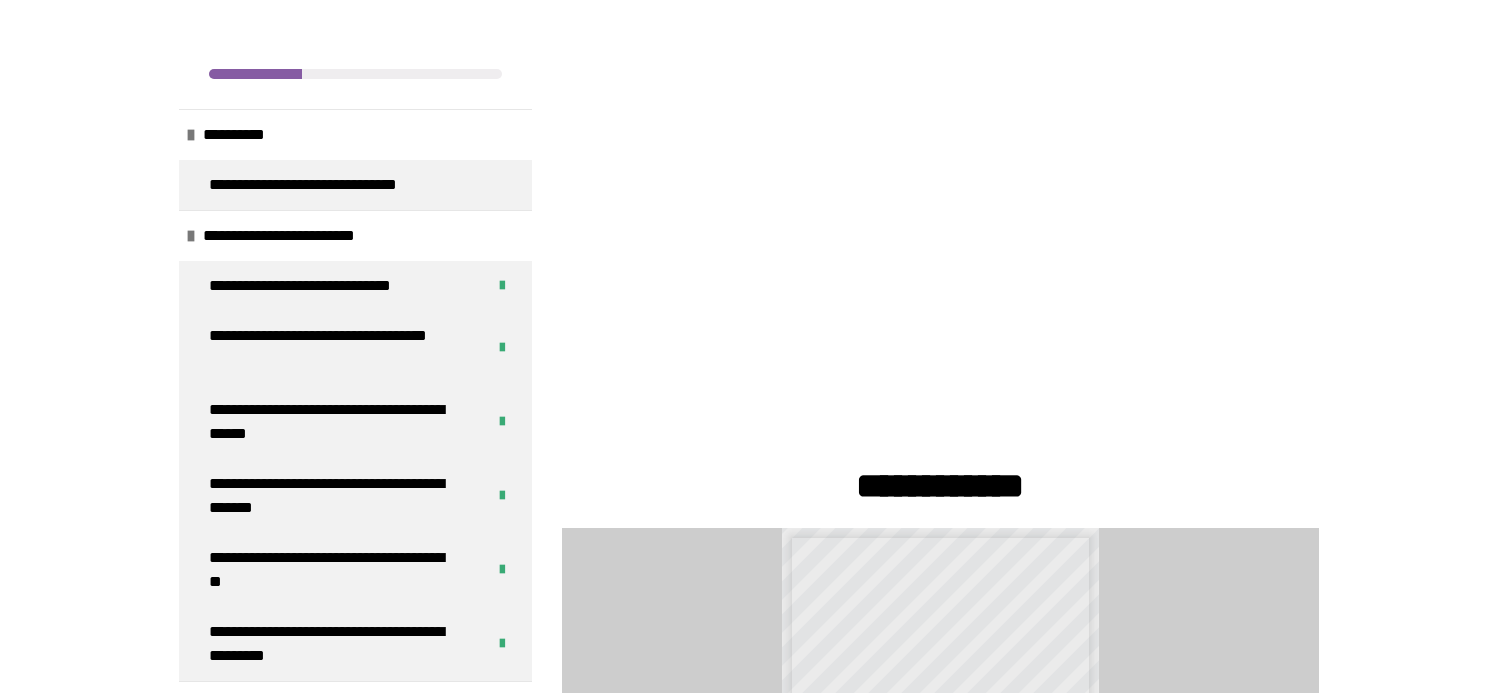 scroll, scrollTop: 600, scrollLeft: 0, axis: vertical 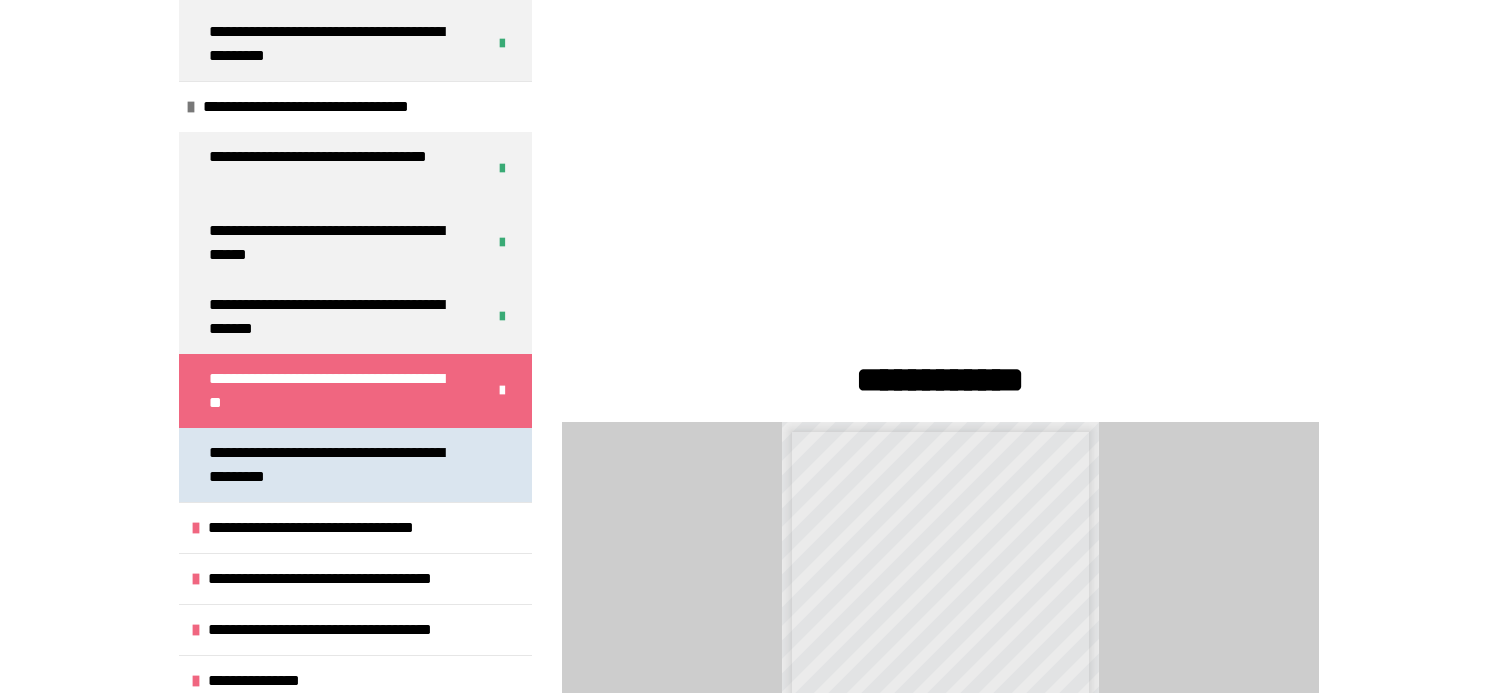 click on "**********" at bounding box center [340, 465] 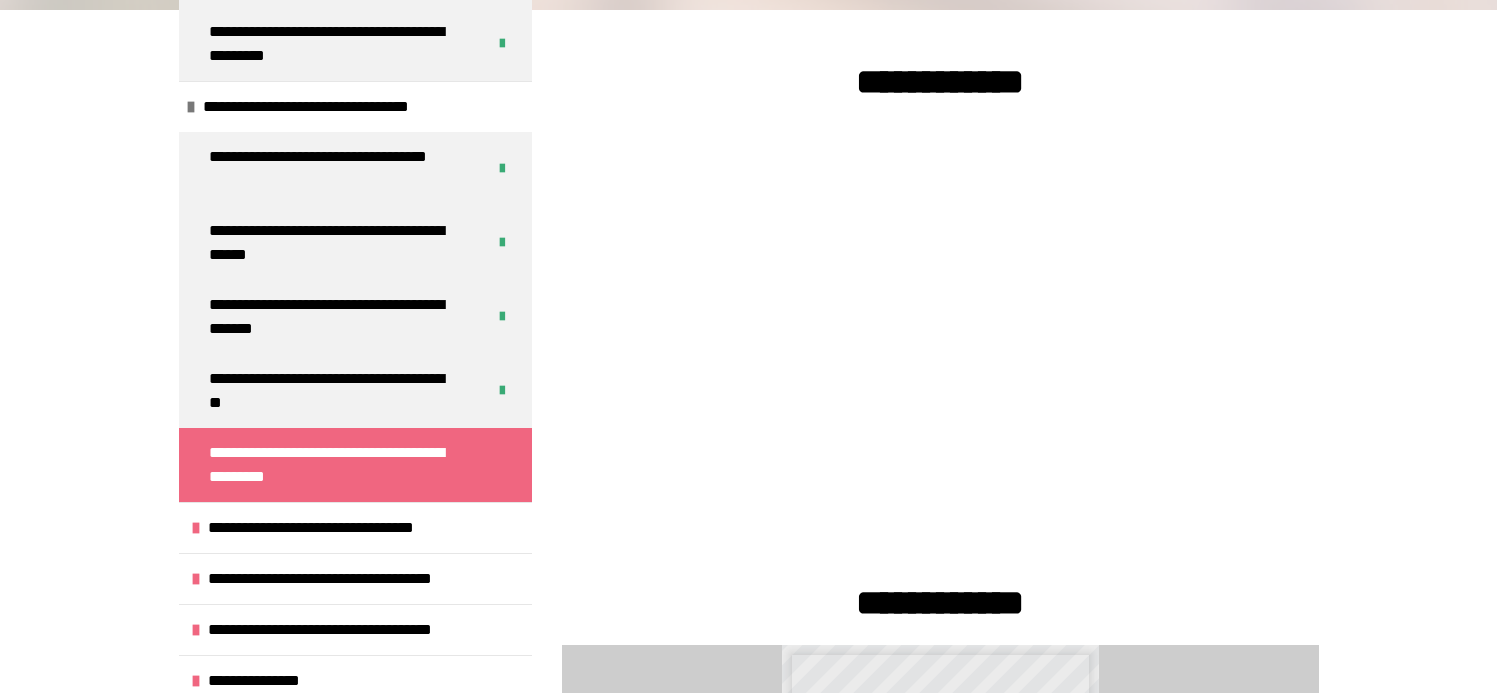 scroll, scrollTop: 146, scrollLeft: 0, axis: vertical 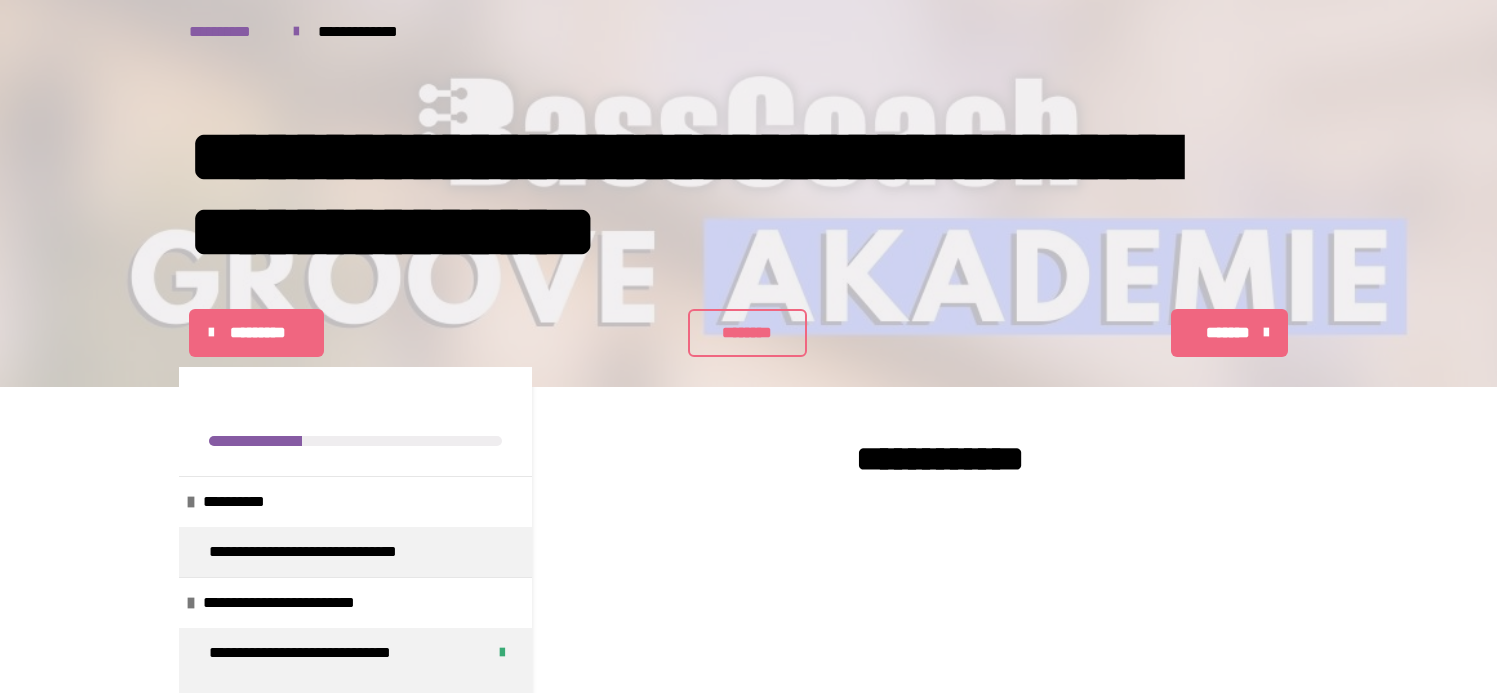 click on "********" at bounding box center [748, 333] 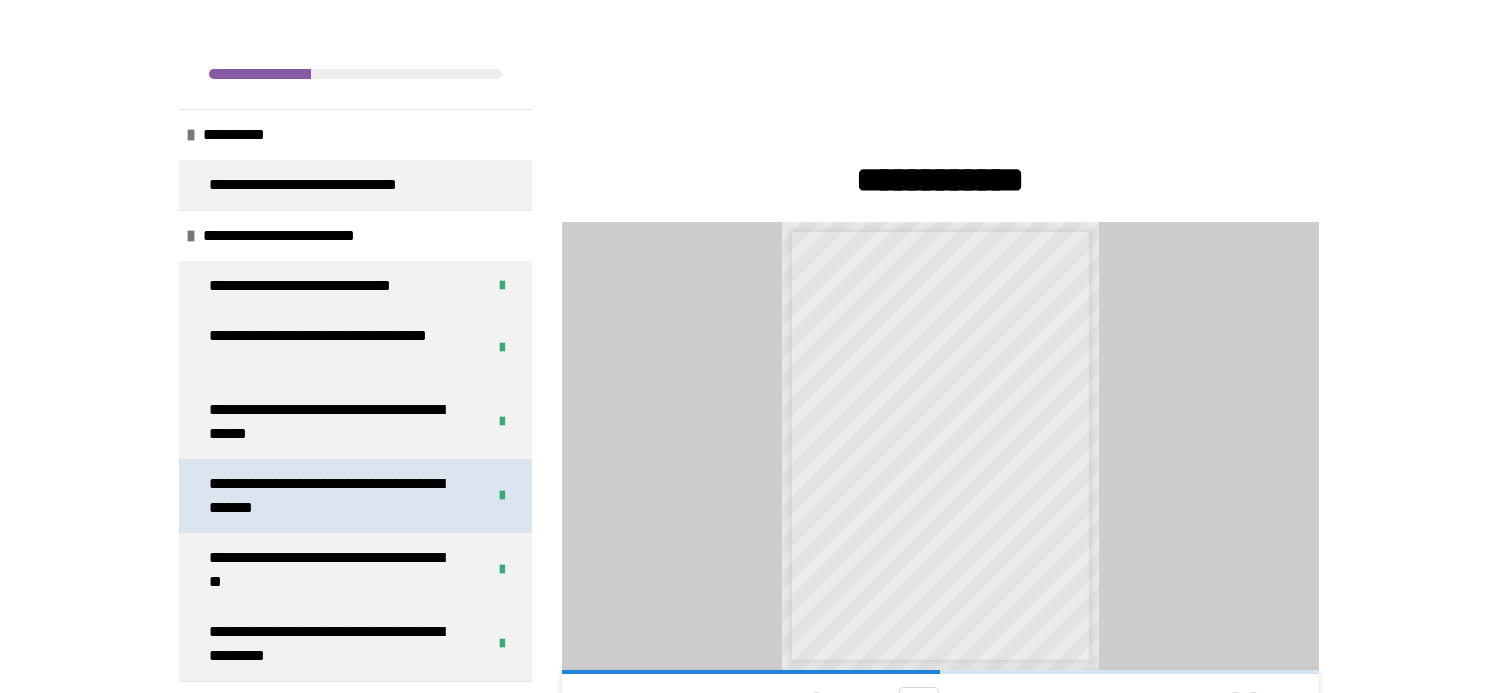 scroll, scrollTop: 900, scrollLeft: 0, axis: vertical 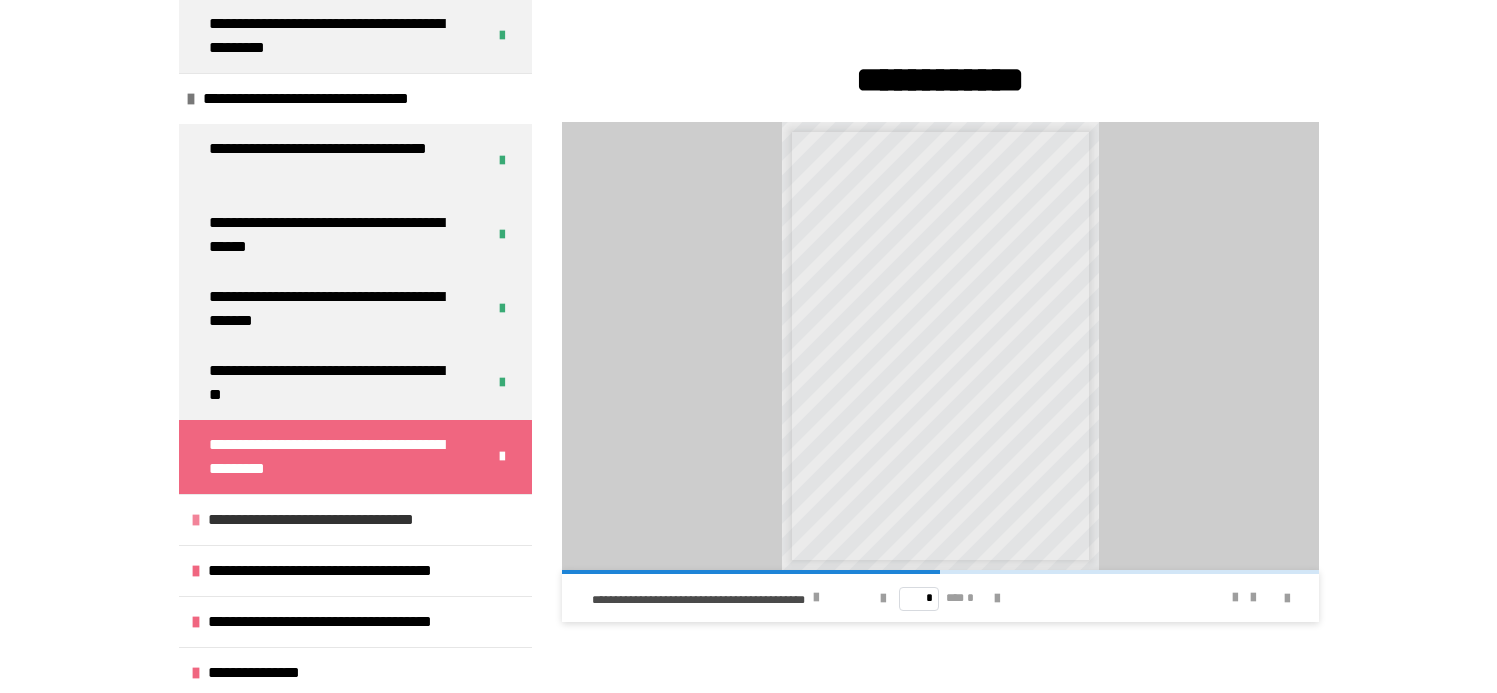 click at bounding box center [196, 520] 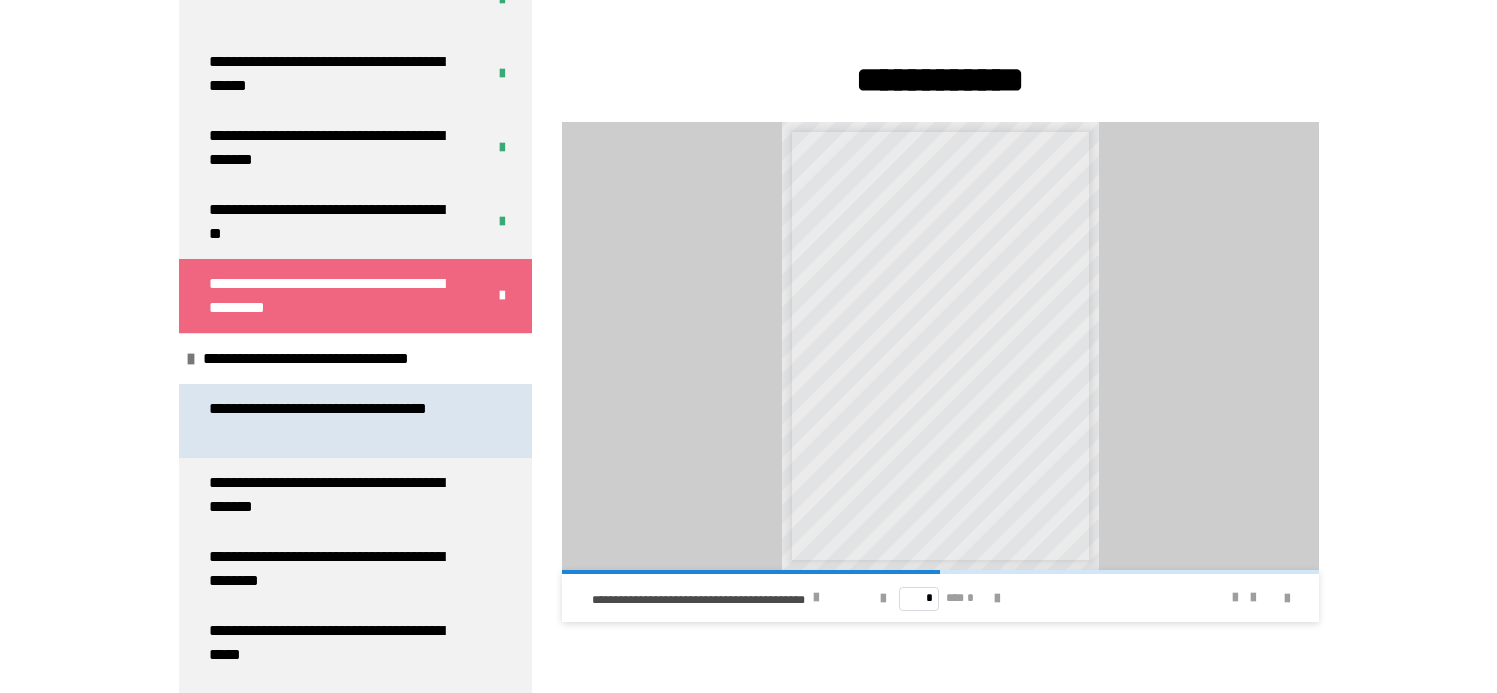 scroll, scrollTop: 808, scrollLeft: 0, axis: vertical 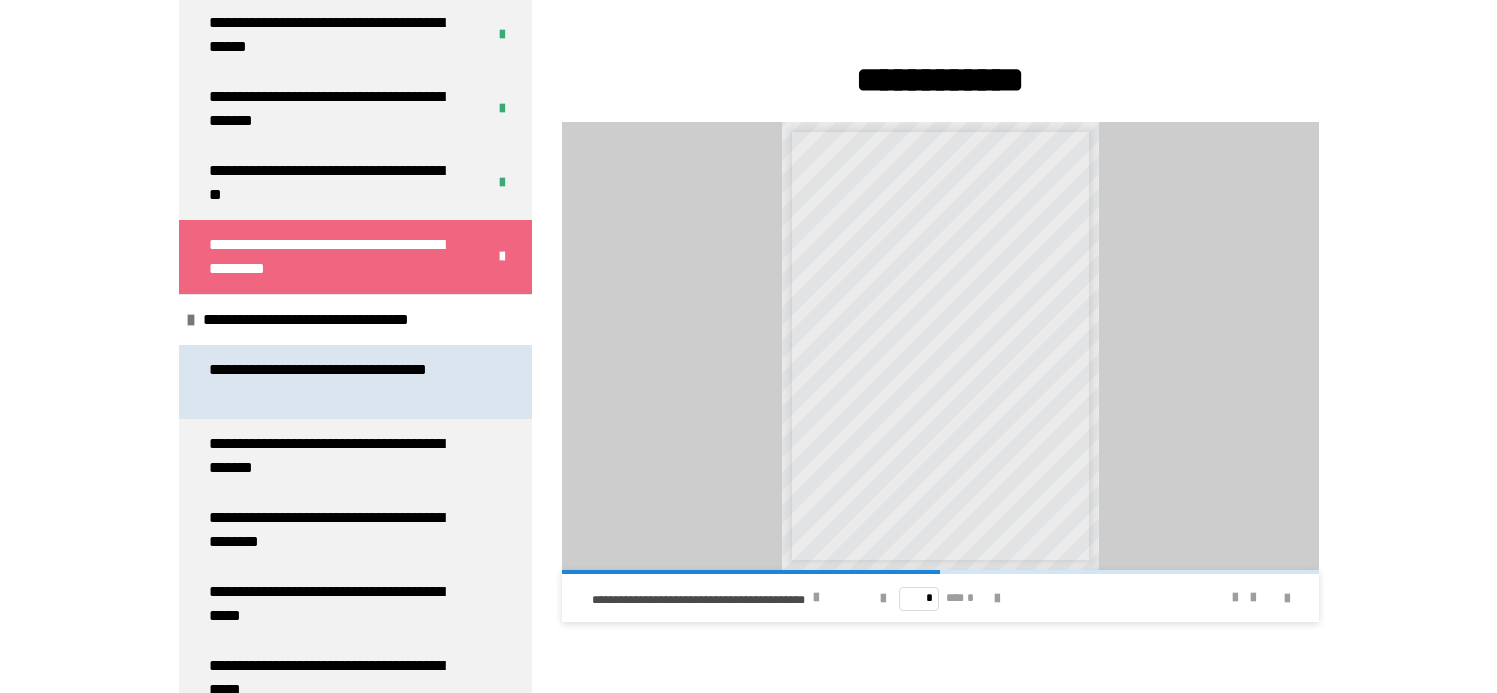 click on "**********" at bounding box center (340, 382) 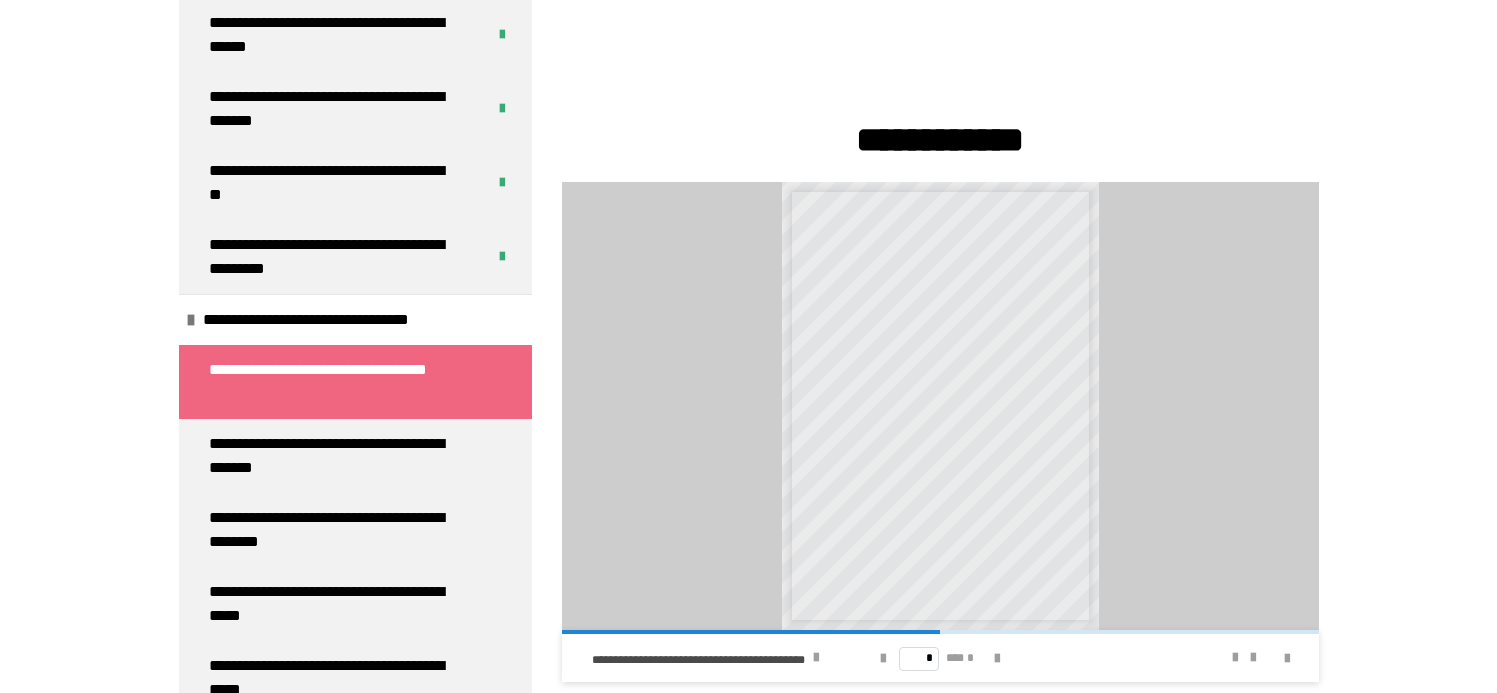 scroll, scrollTop: 1045, scrollLeft: 0, axis: vertical 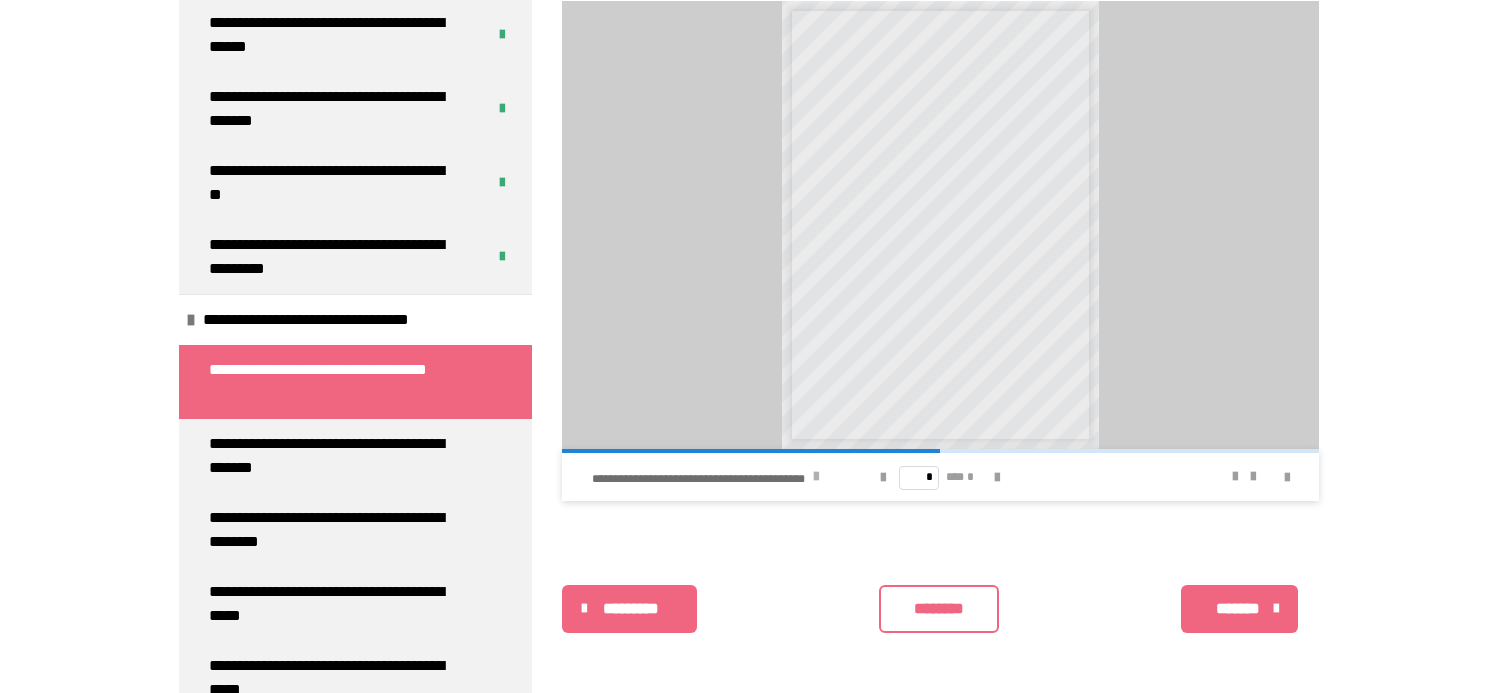 click on "**********" at bounding box center (700, 479) 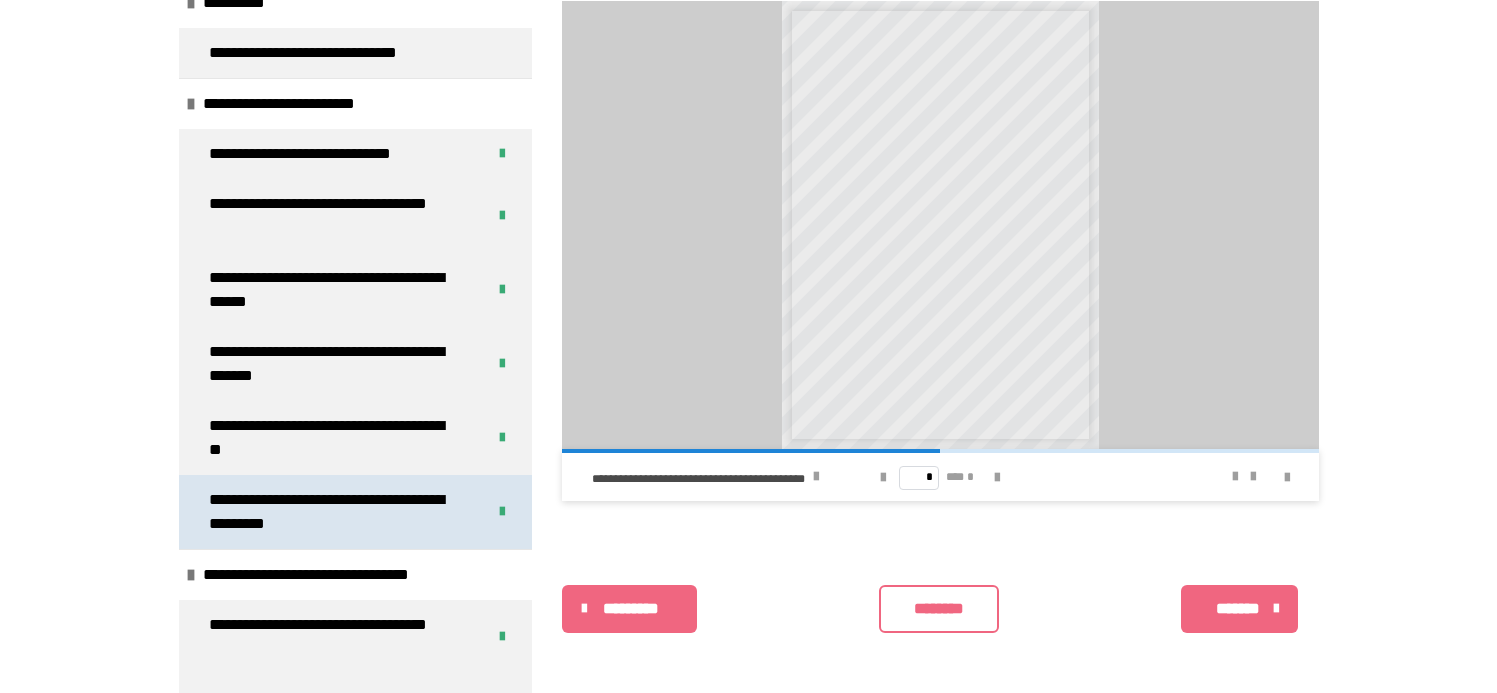 scroll, scrollTop: 8, scrollLeft: 0, axis: vertical 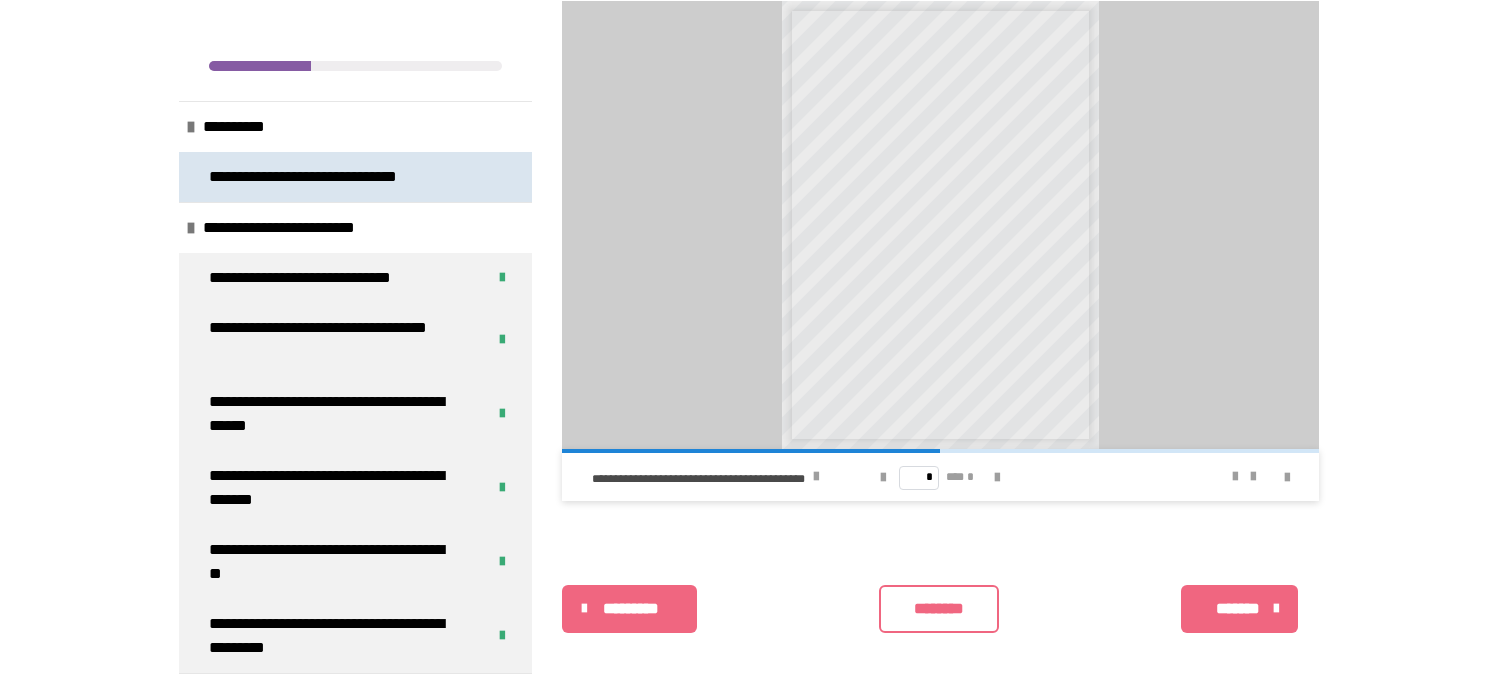 click on "**********" at bounding box center (336, 177) 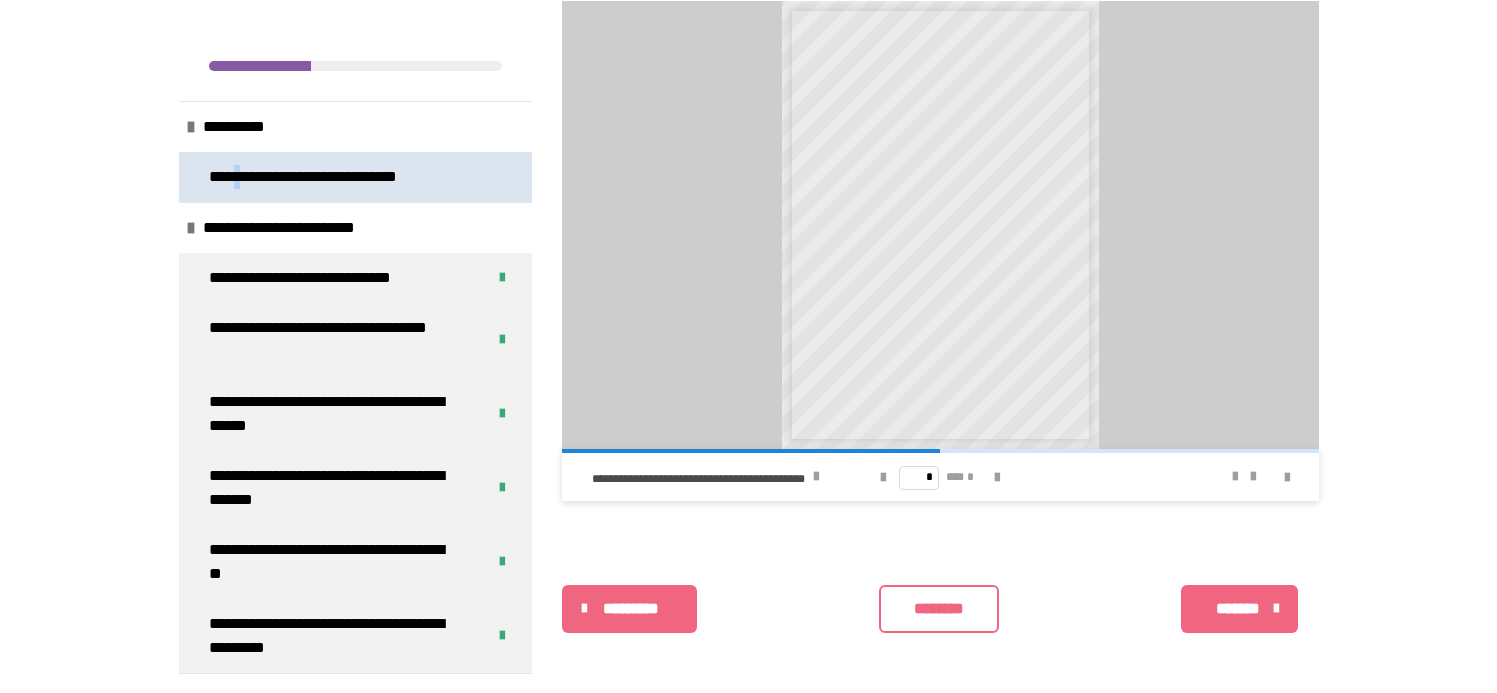 scroll, scrollTop: 377, scrollLeft: 0, axis: vertical 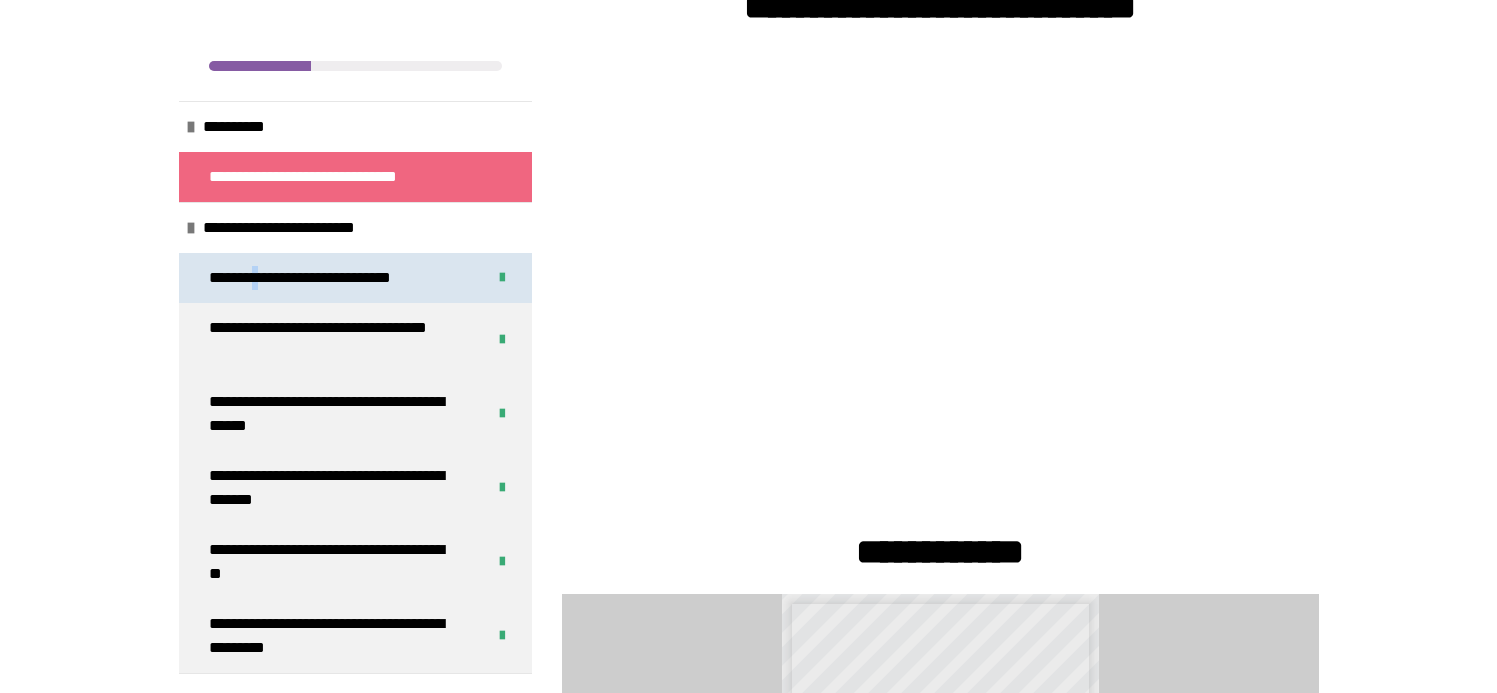 drag, startPoint x: 240, startPoint y: 182, endPoint x: 270, endPoint y: 273, distance: 95.817535 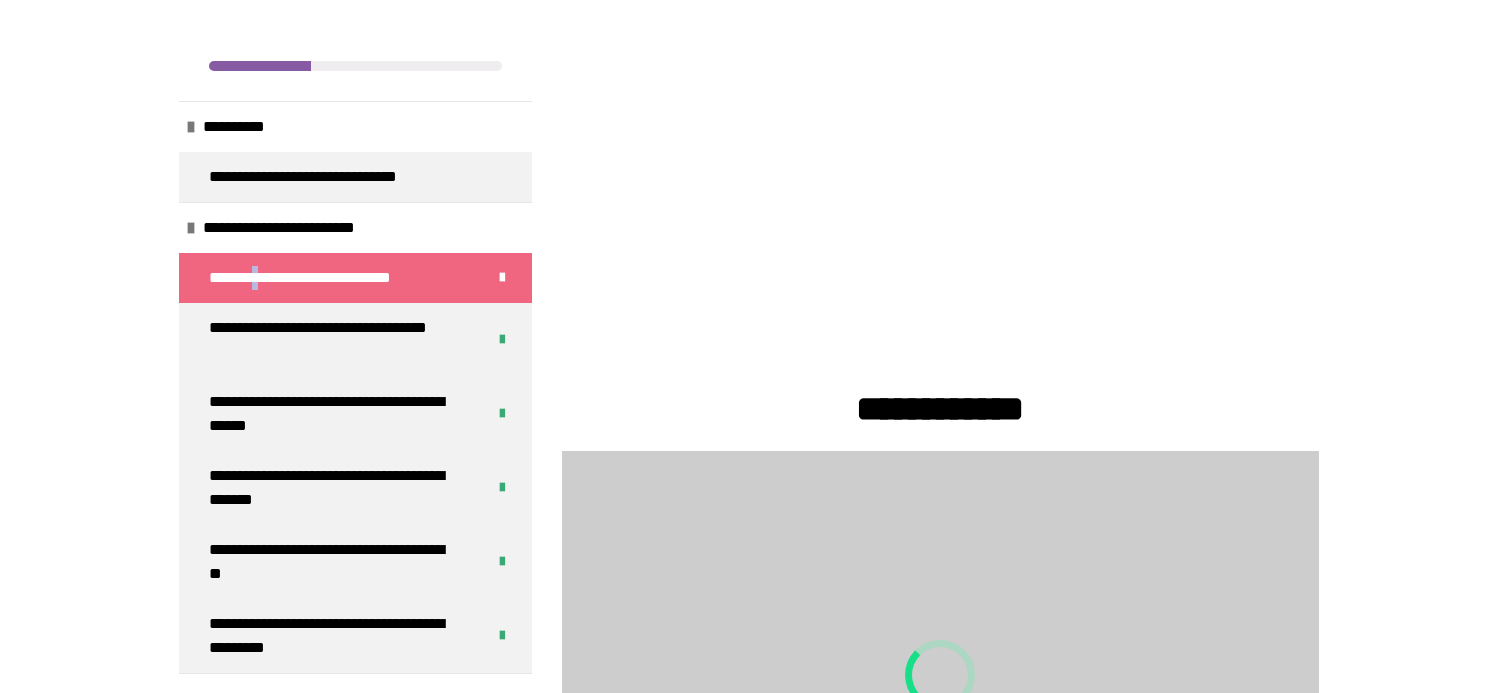 scroll, scrollTop: 677, scrollLeft: 0, axis: vertical 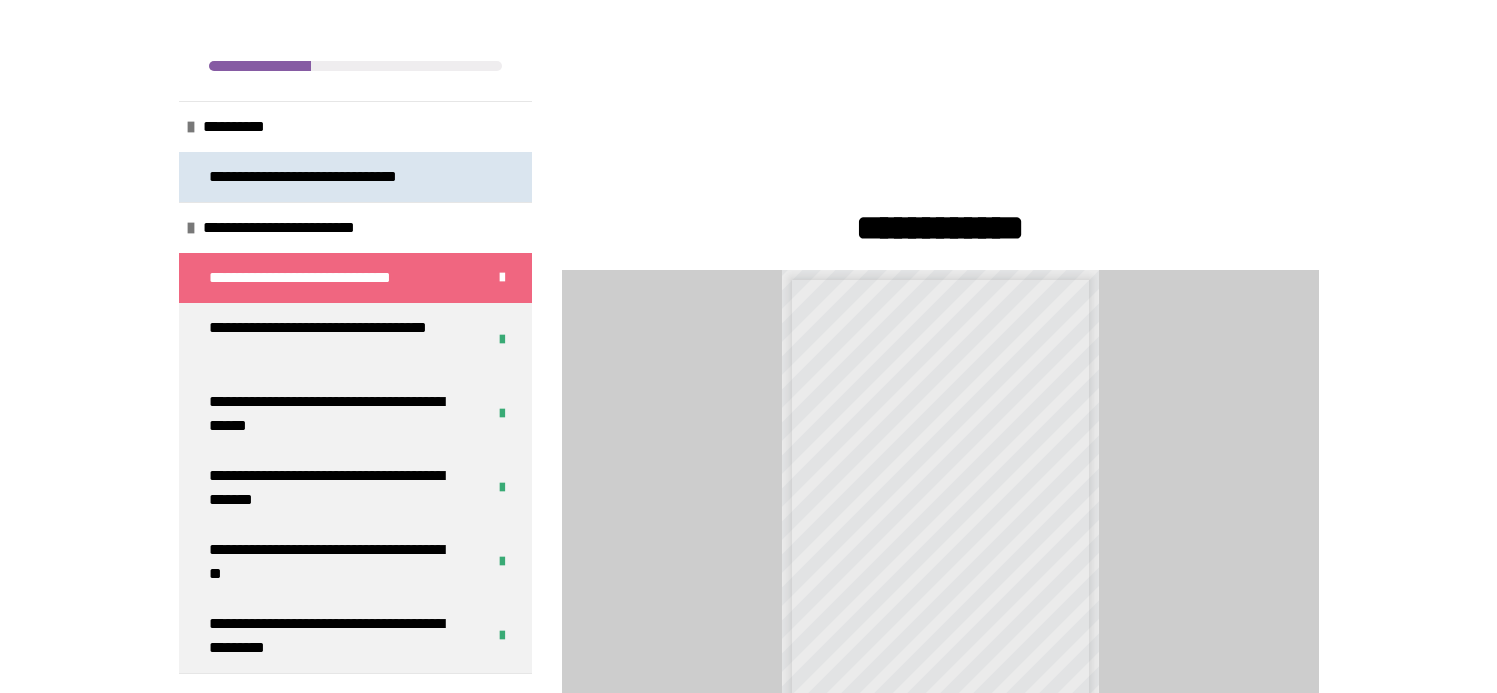 click on "**********" at bounding box center (336, 177) 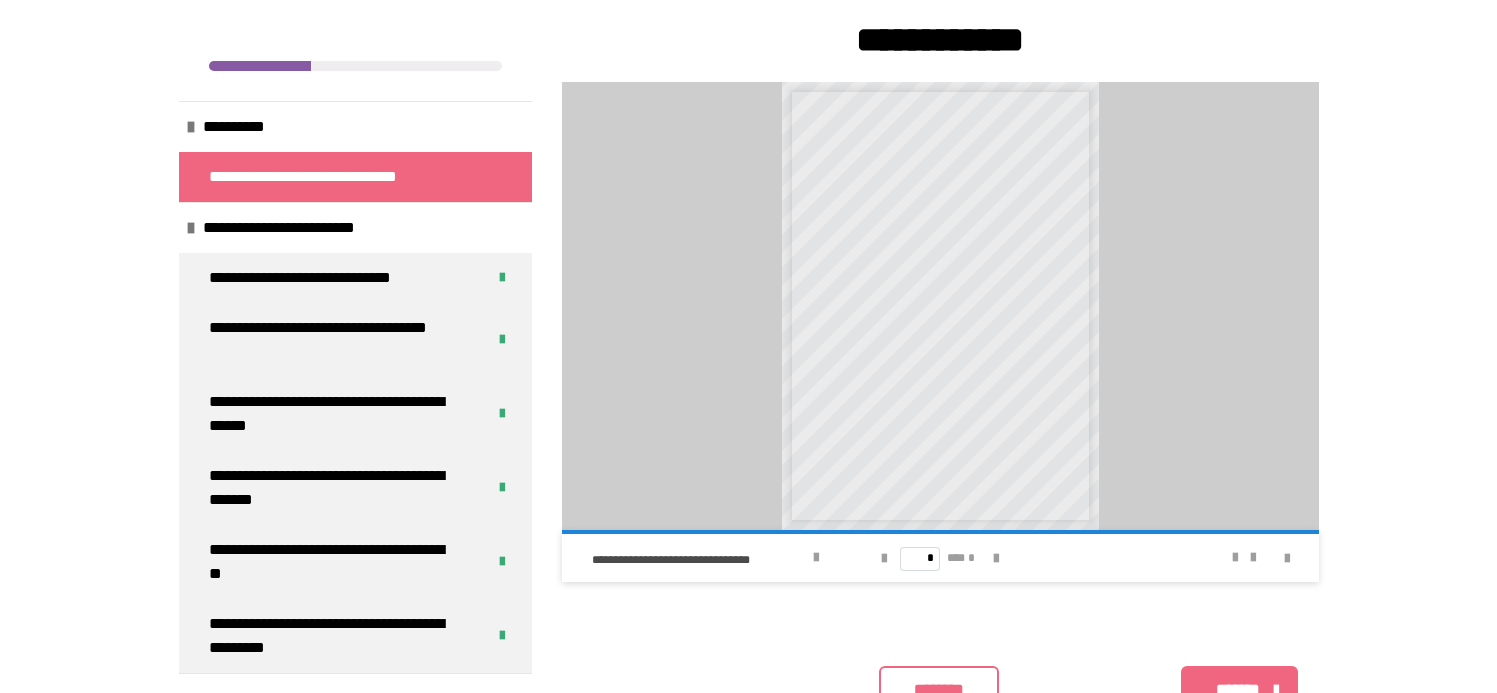 scroll, scrollTop: 970, scrollLeft: 0, axis: vertical 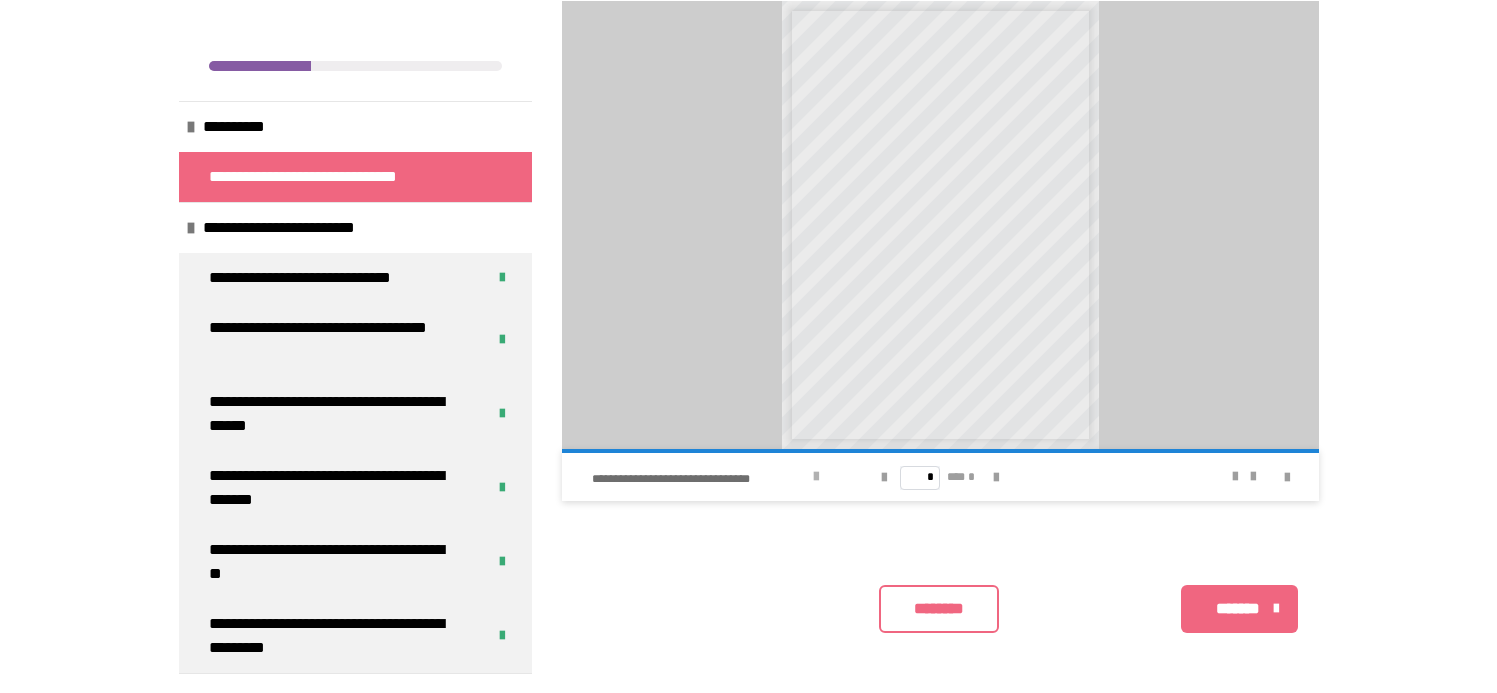 click at bounding box center [816, 477] 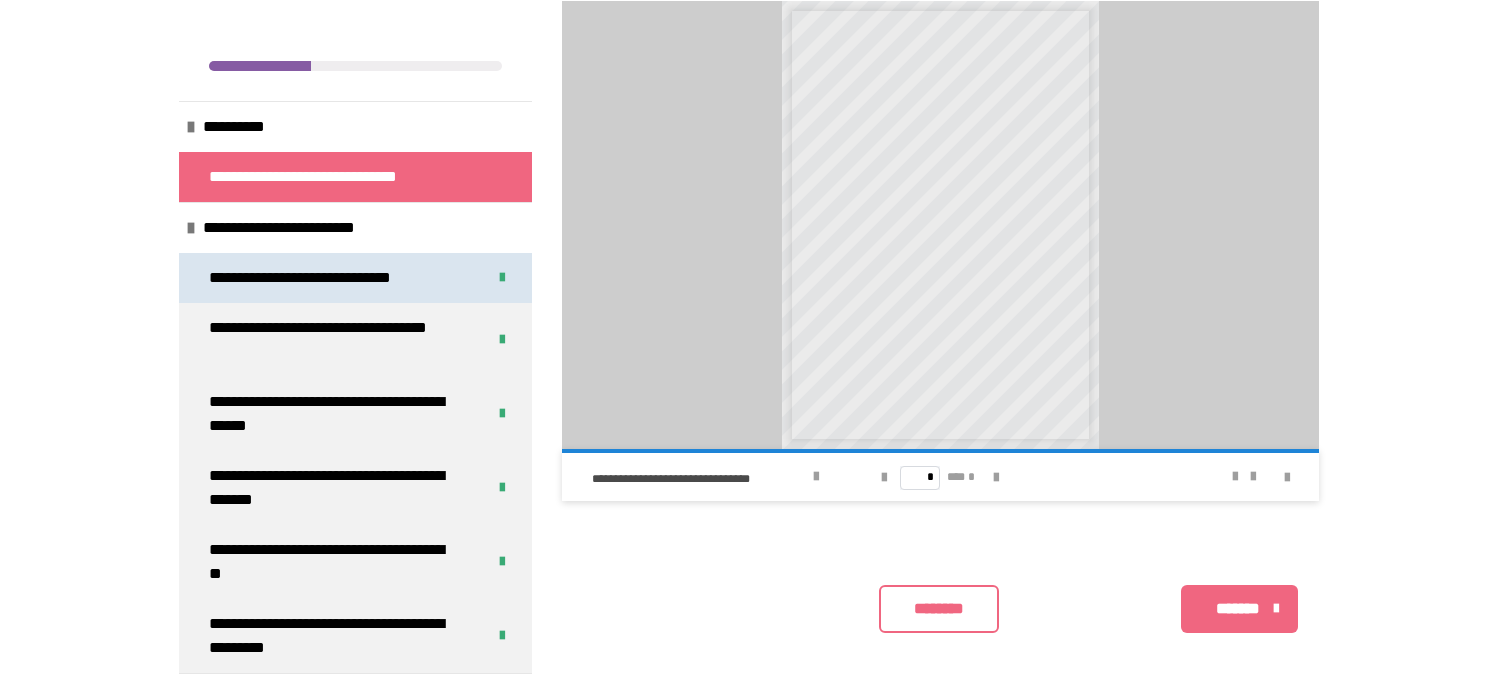 click on "**********" at bounding box center [327, 278] 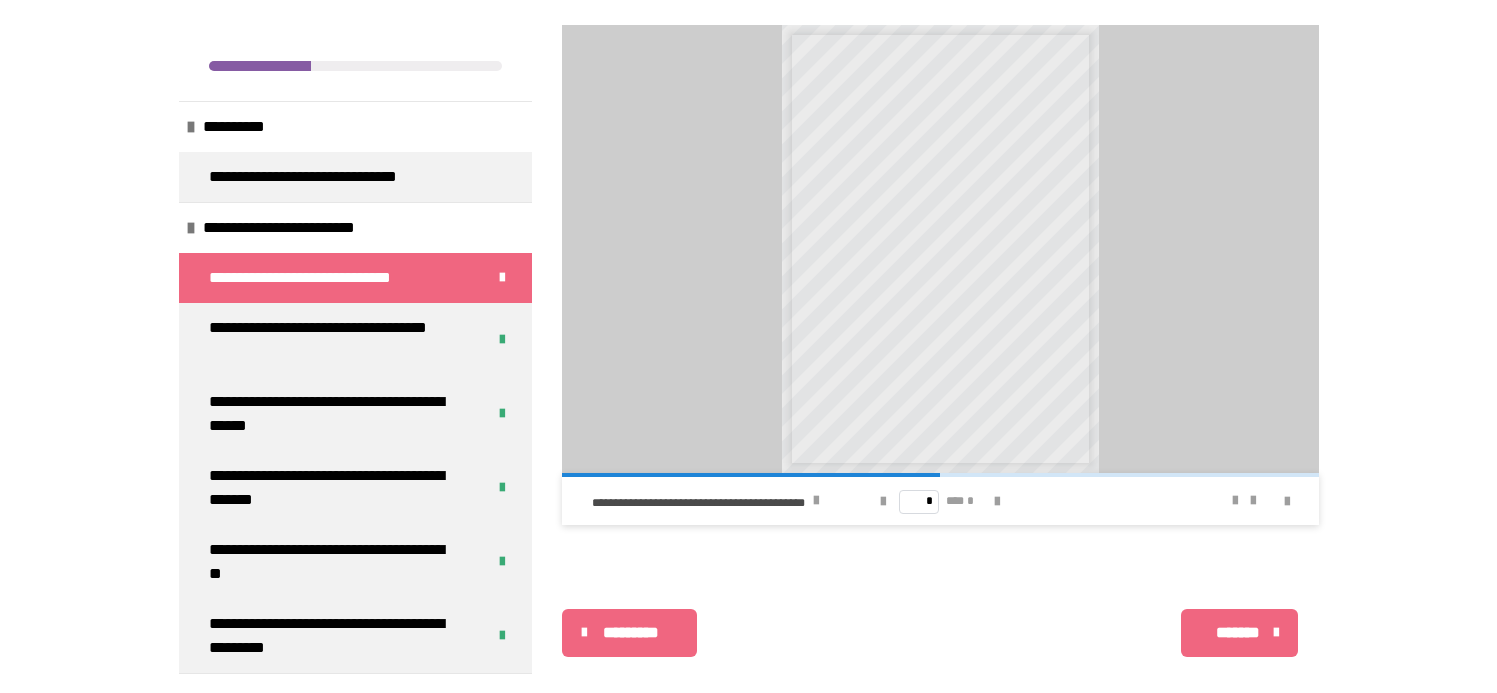 scroll, scrollTop: 946, scrollLeft: 0, axis: vertical 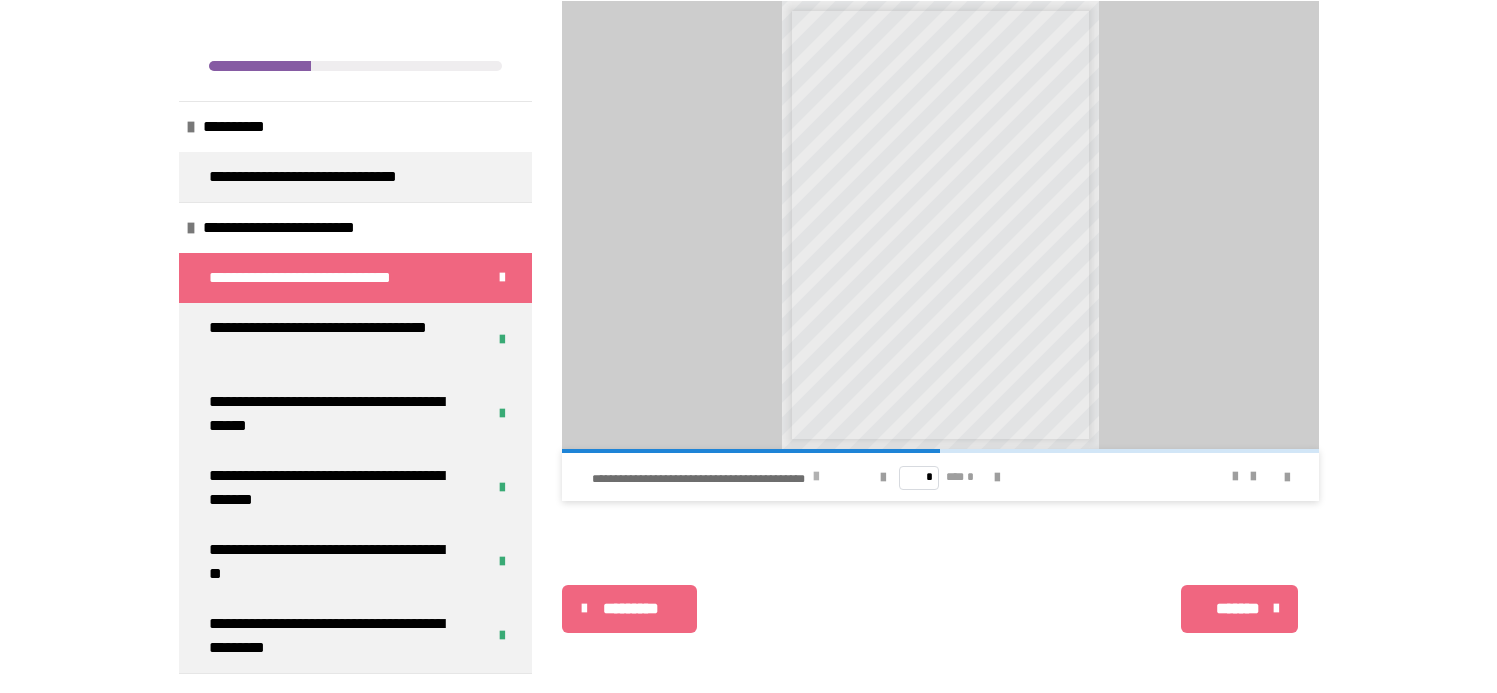 click on "**********" at bounding box center [700, 479] 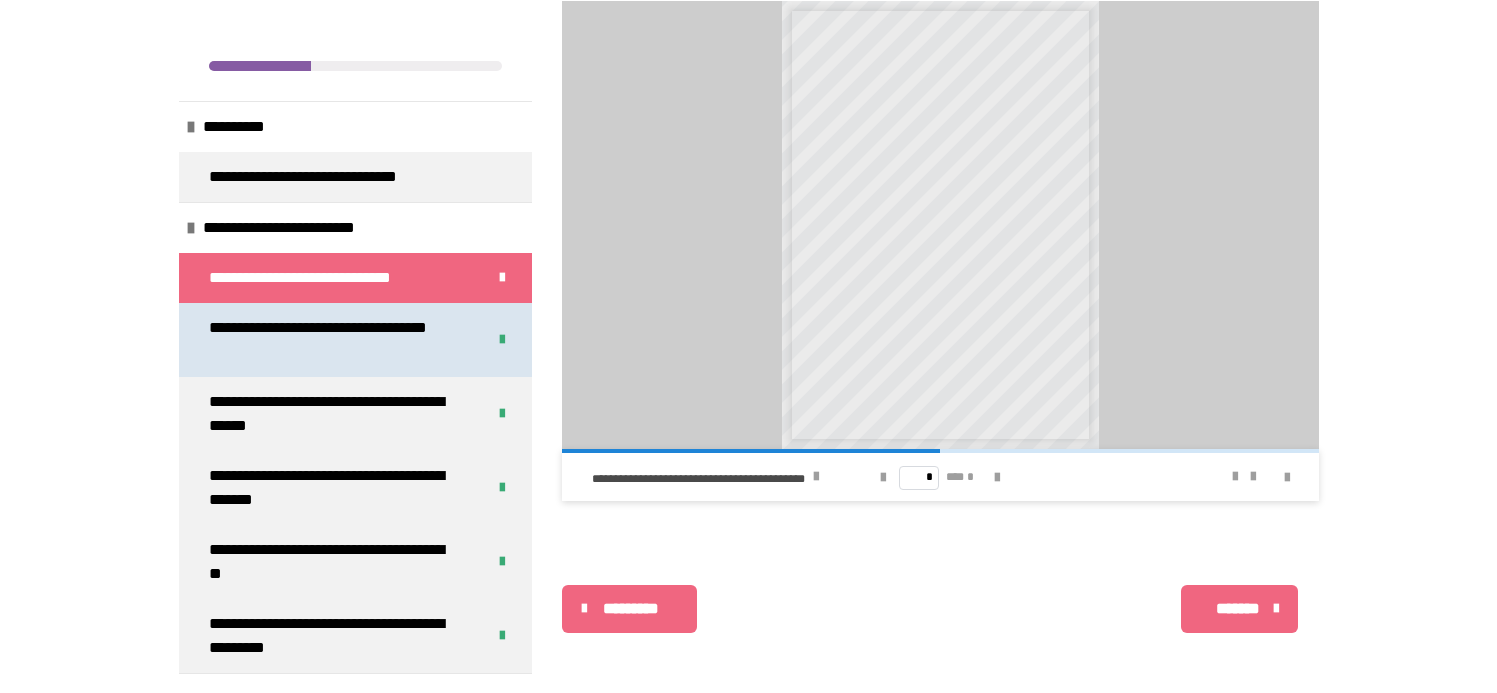 click on "**********" at bounding box center (332, 340) 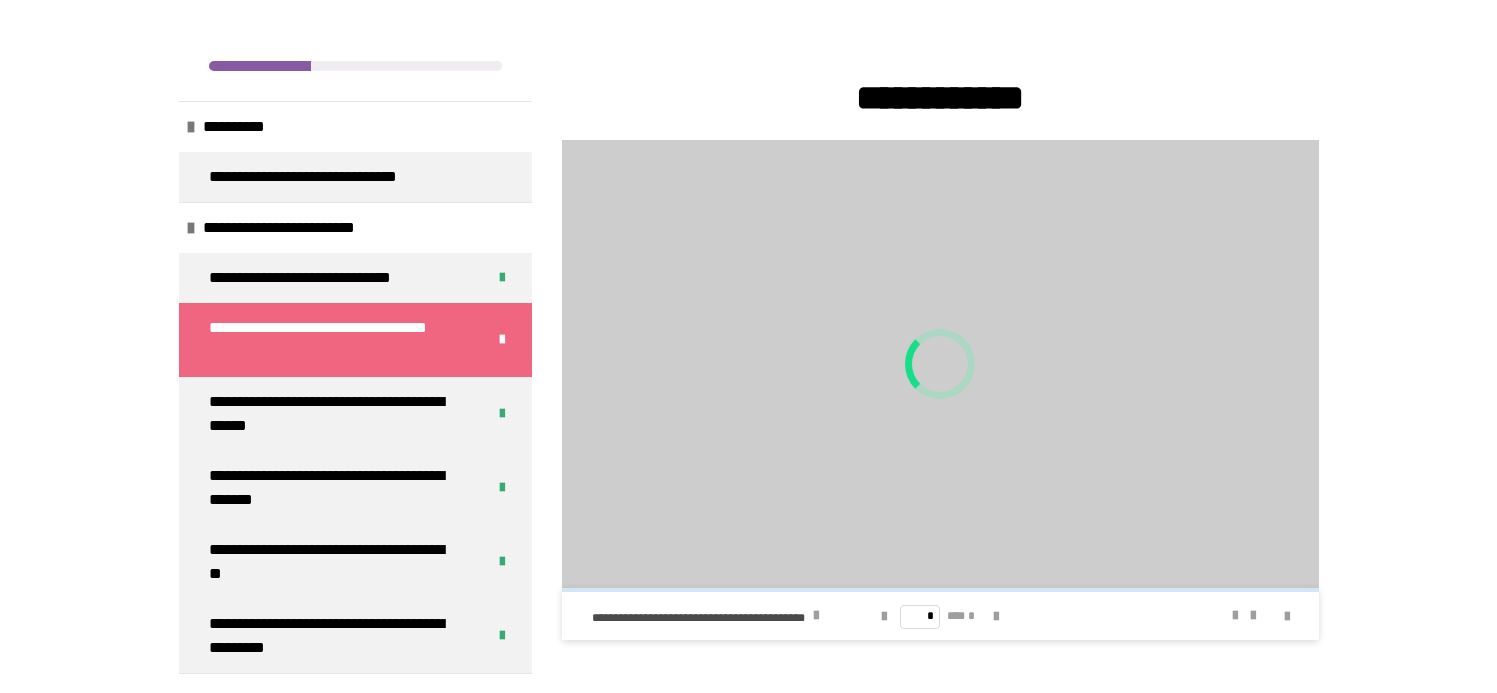 scroll, scrollTop: 1021, scrollLeft: 0, axis: vertical 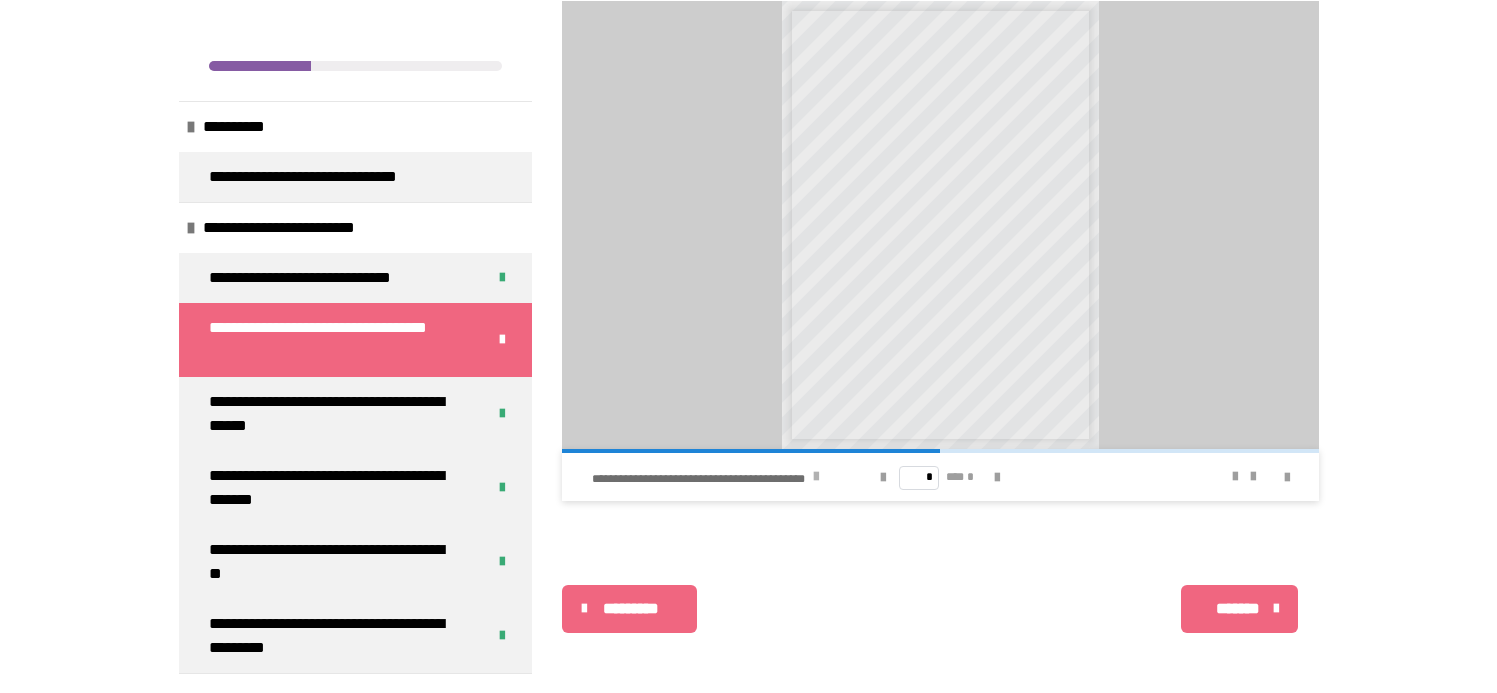click at bounding box center (816, 477) 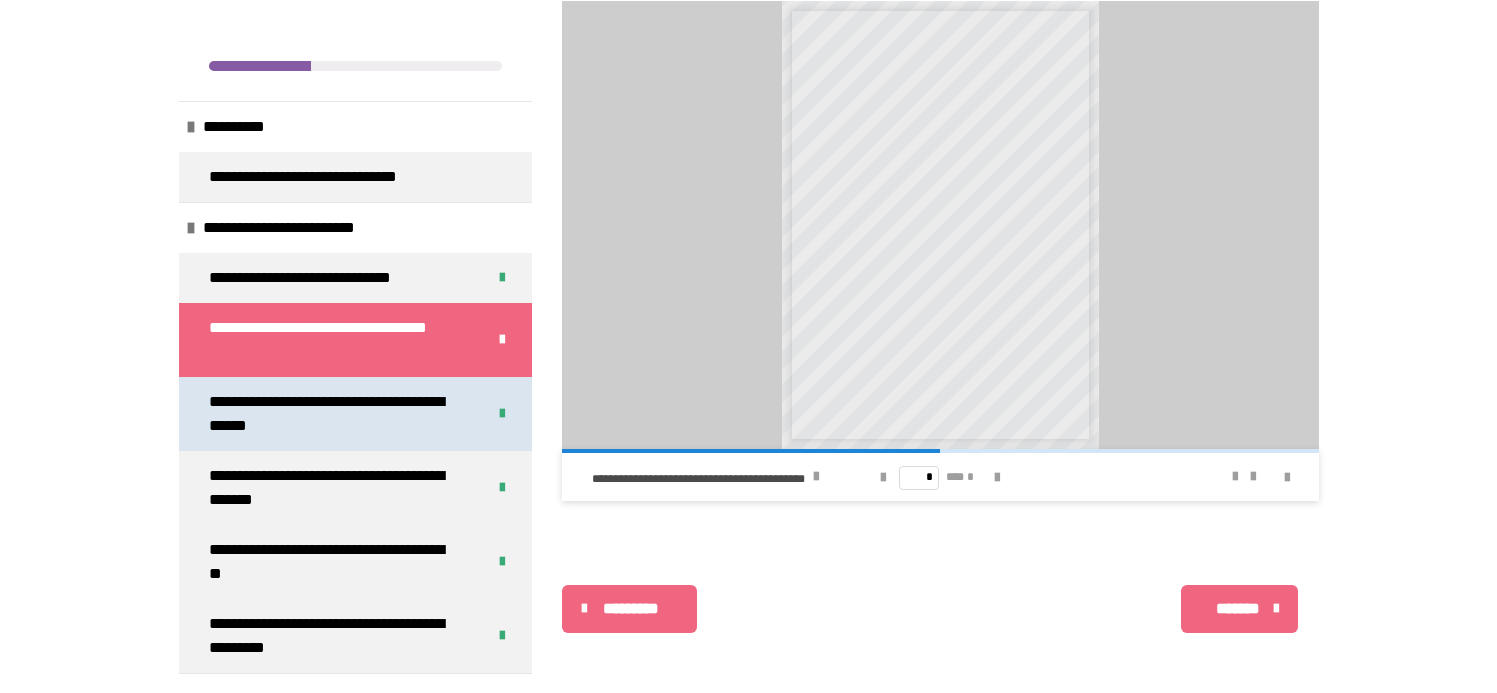 click on "**********" at bounding box center (332, 414) 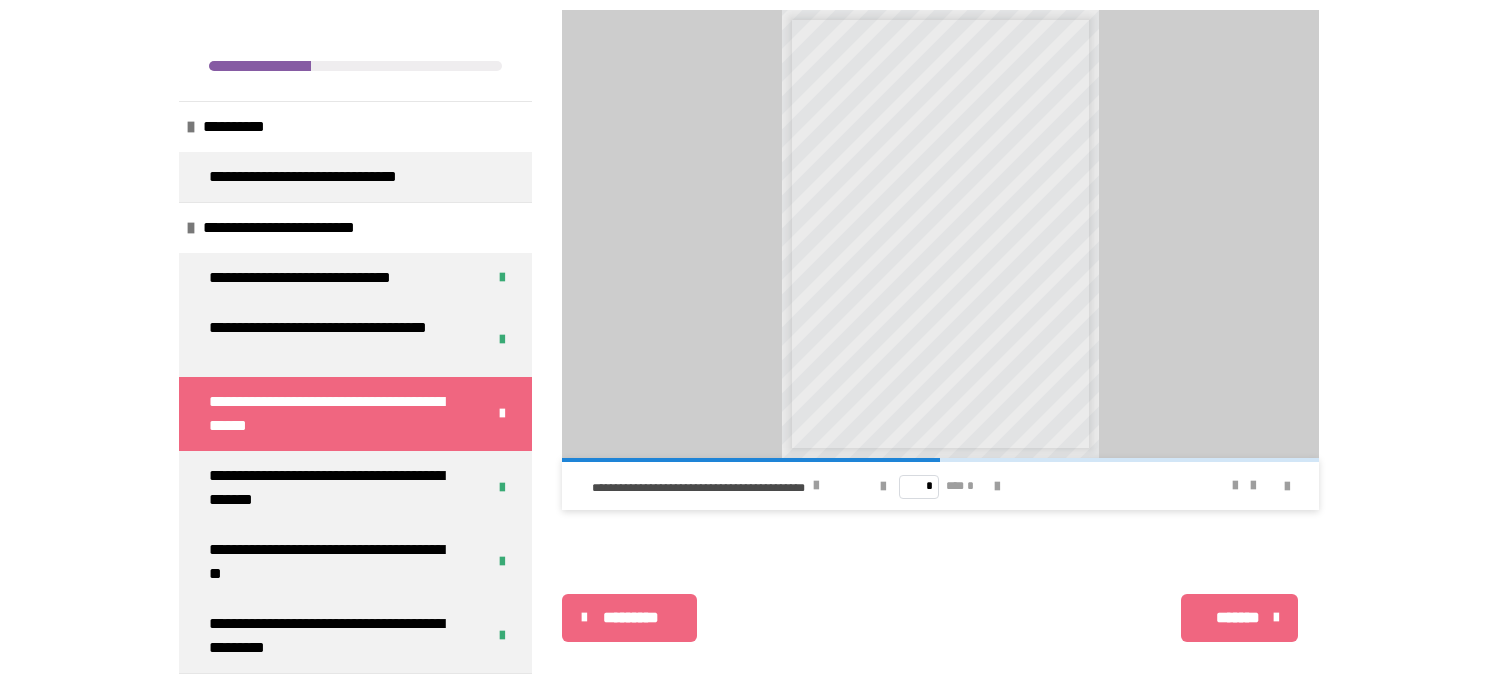 scroll, scrollTop: 1021, scrollLeft: 0, axis: vertical 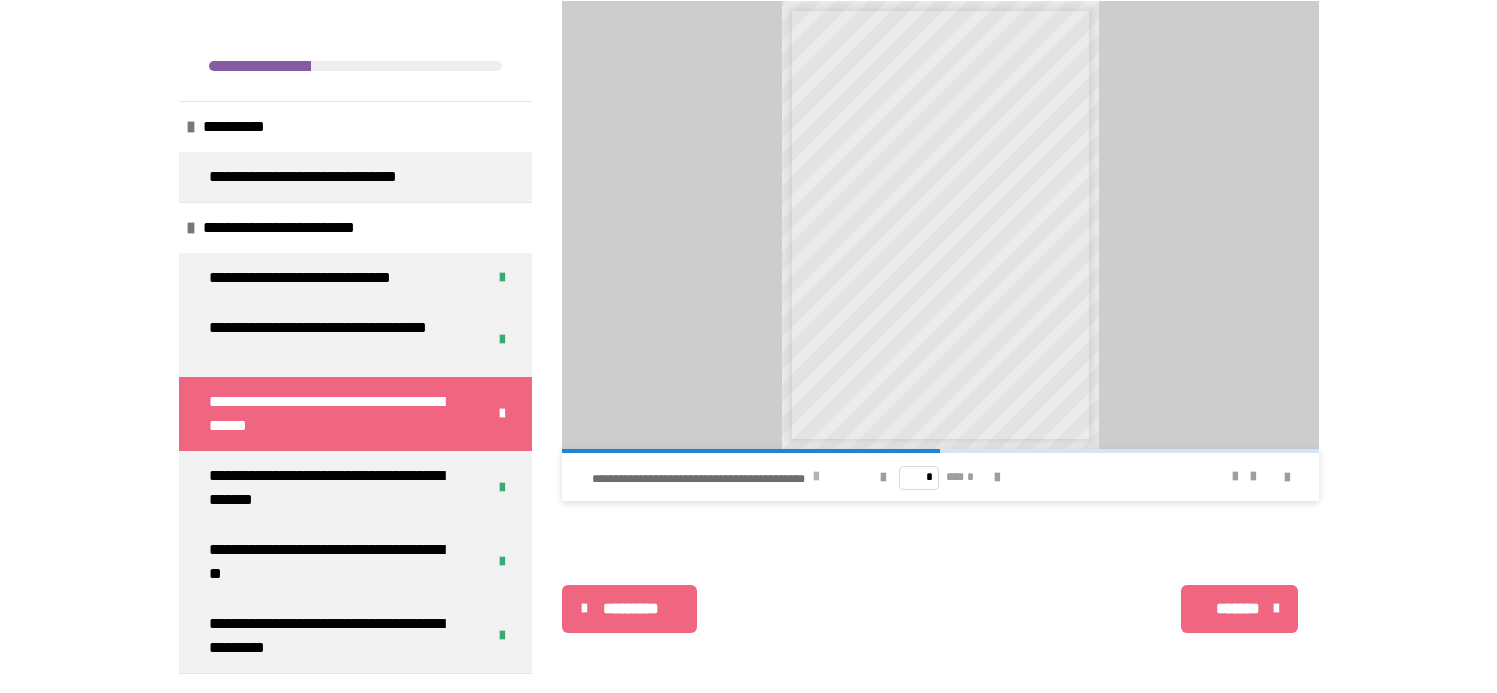 click on "**********" at bounding box center [711, 477] 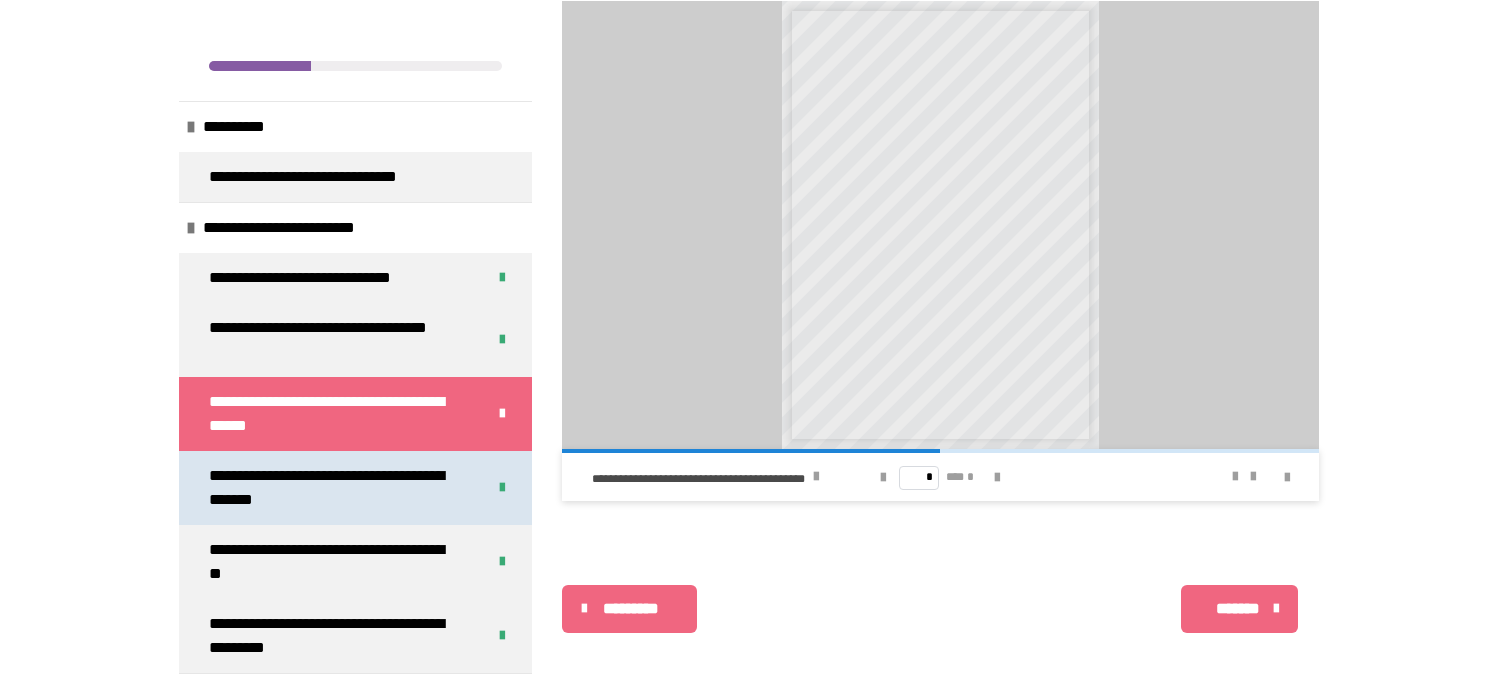 click on "**********" at bounding box center [332, 488] 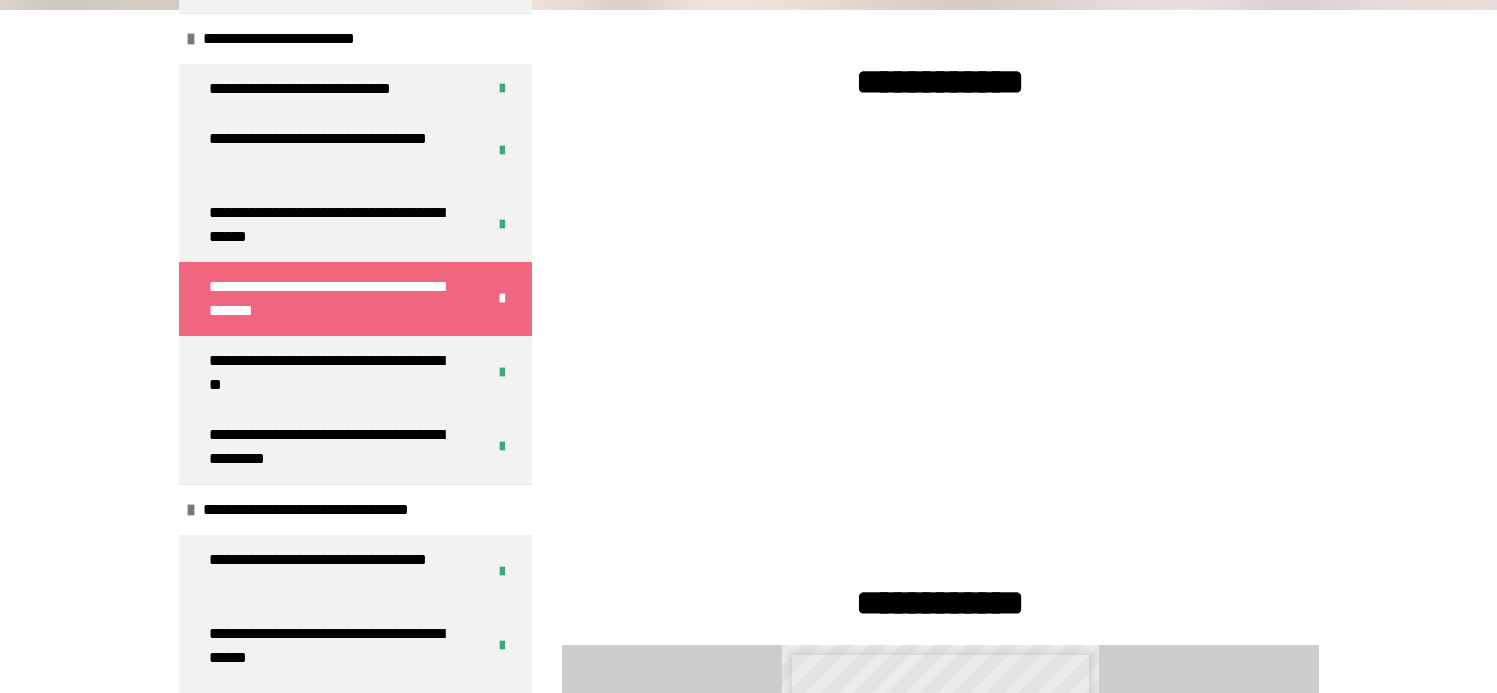 scroll, scrollTop: 208, scrollLeft: 0, axis: vertical 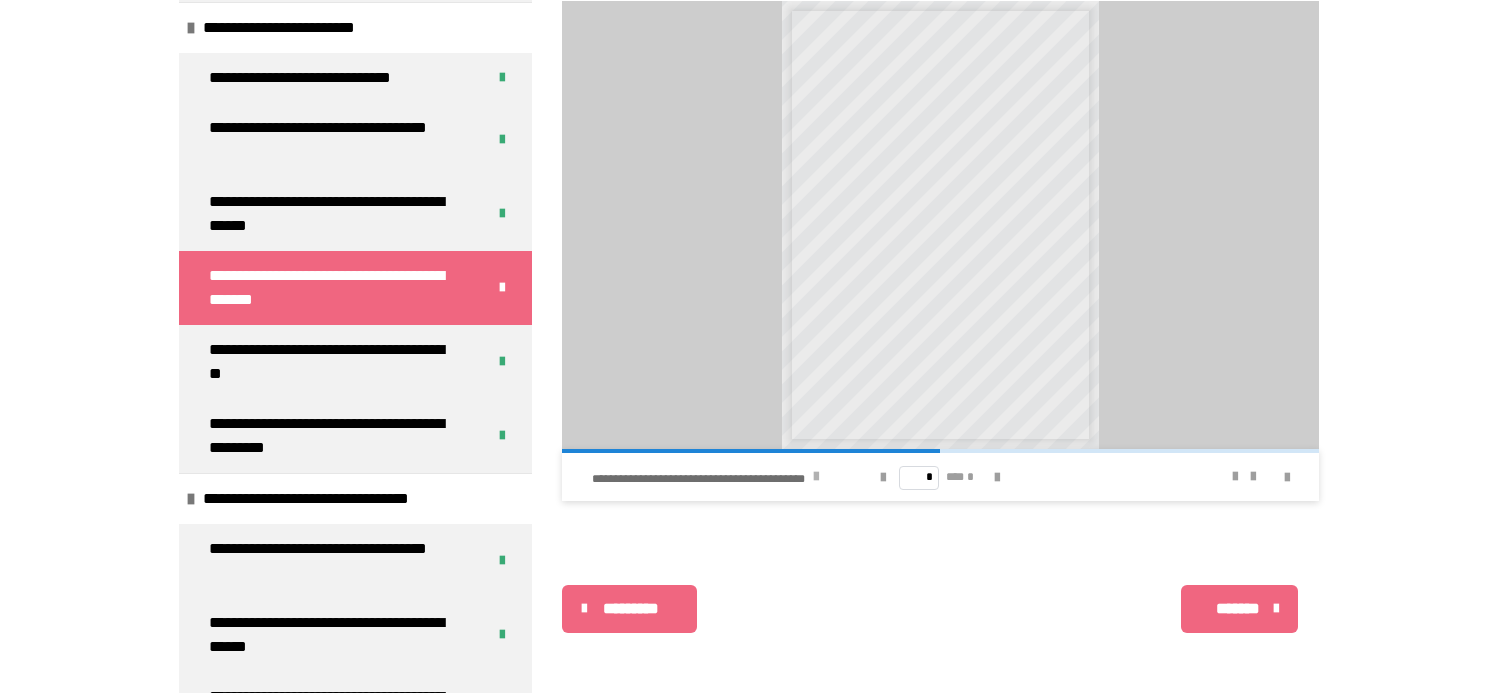 click at bounding box center [816, 477] 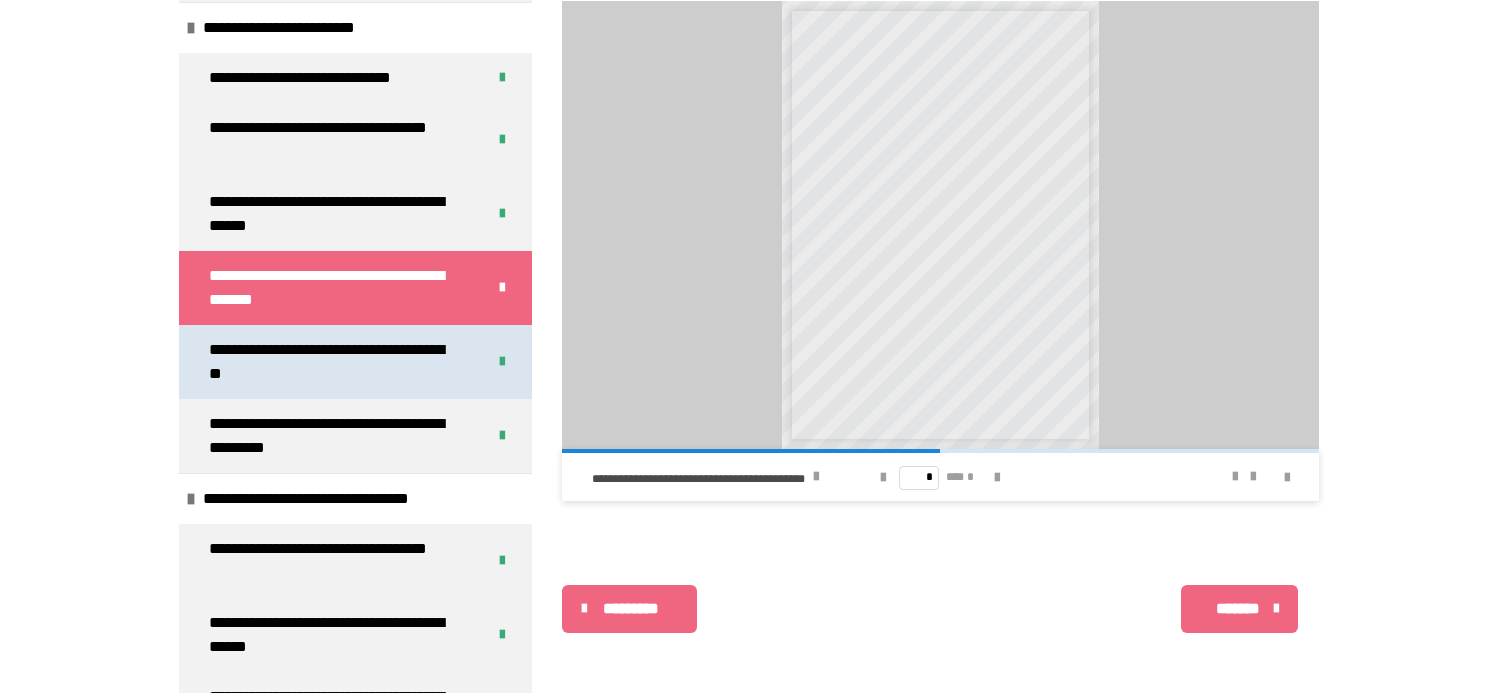 click on "**********" at bounding box center [332, 362] 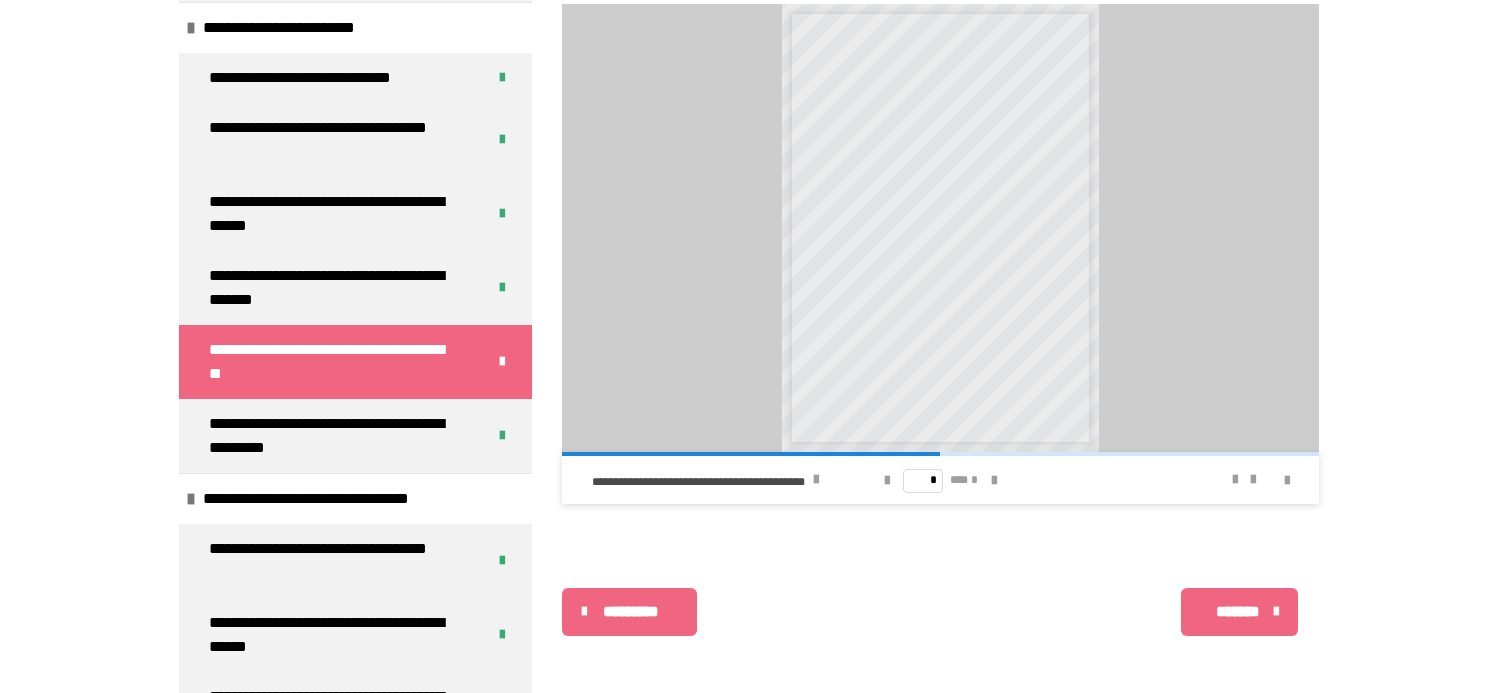 scroll, scrollTop: 1021, scrollLeft: 0, axis: vertical 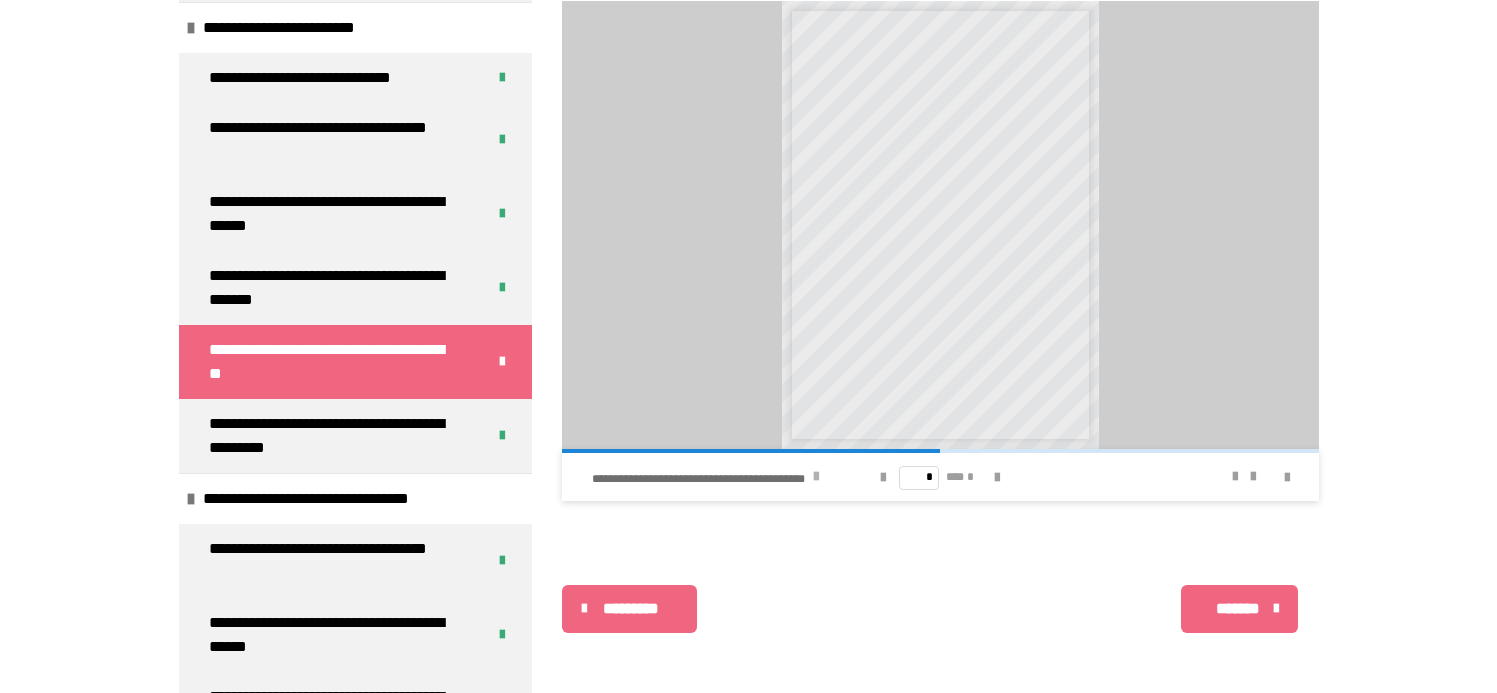 click on "**********" at bounding box center [711, 477] 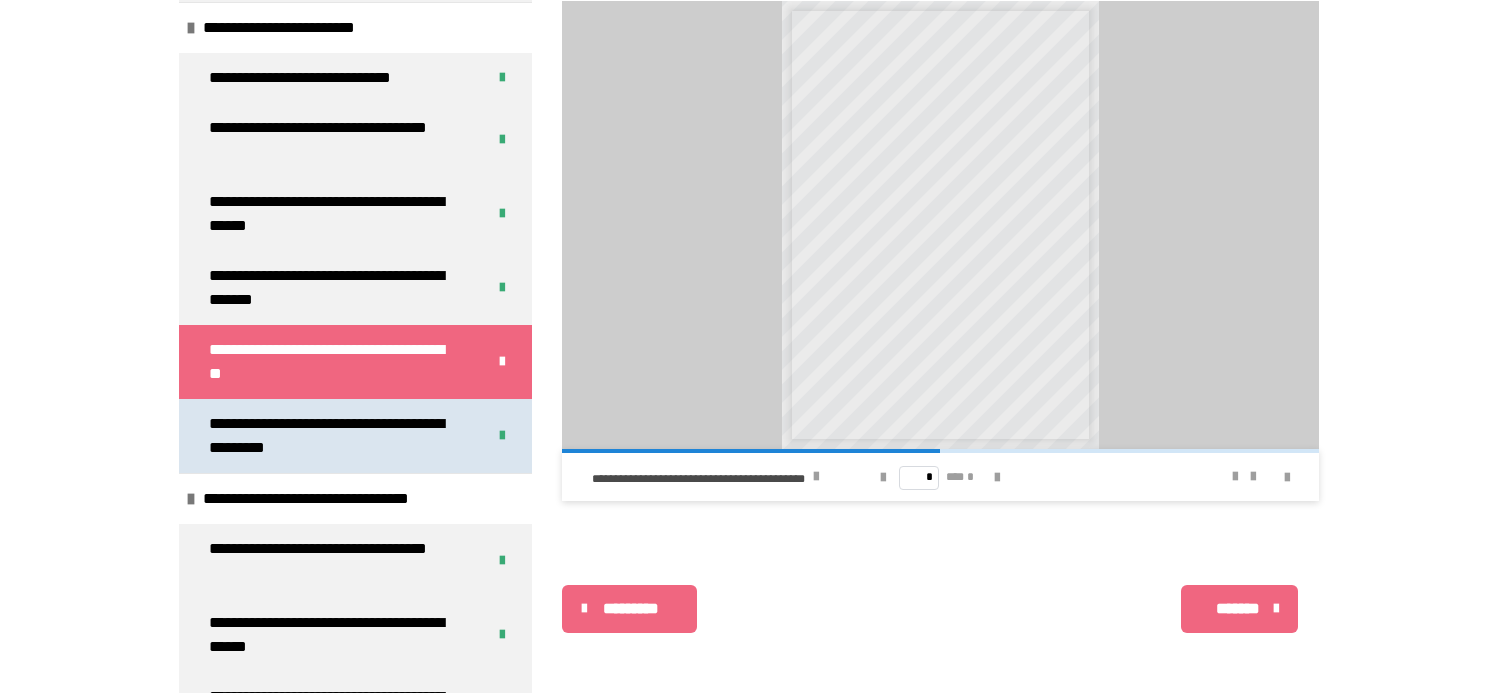 click on "**********" at bounding box center [332, 436] 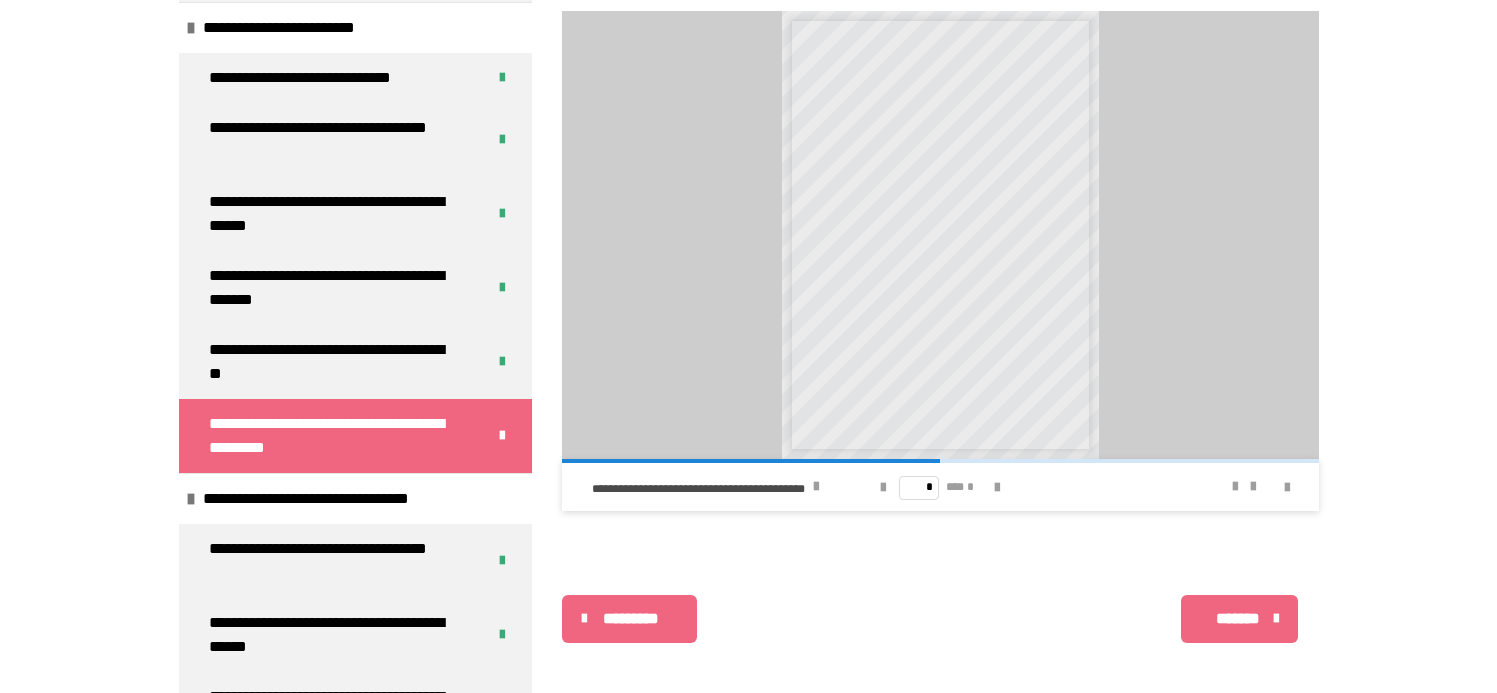 scroll, scrollTop: 1021, scrollLeft: 0, axis: vertical 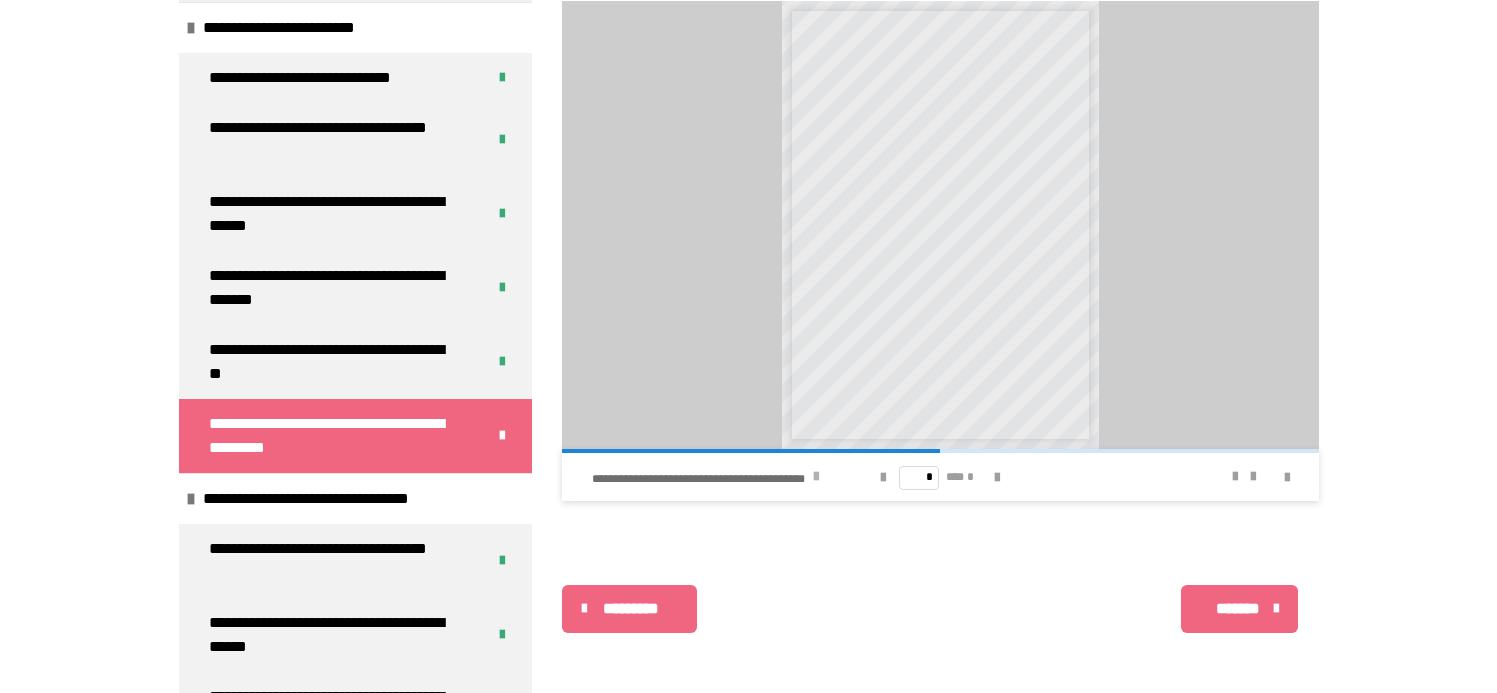 click on "**********" at bounding box center (711, 477) 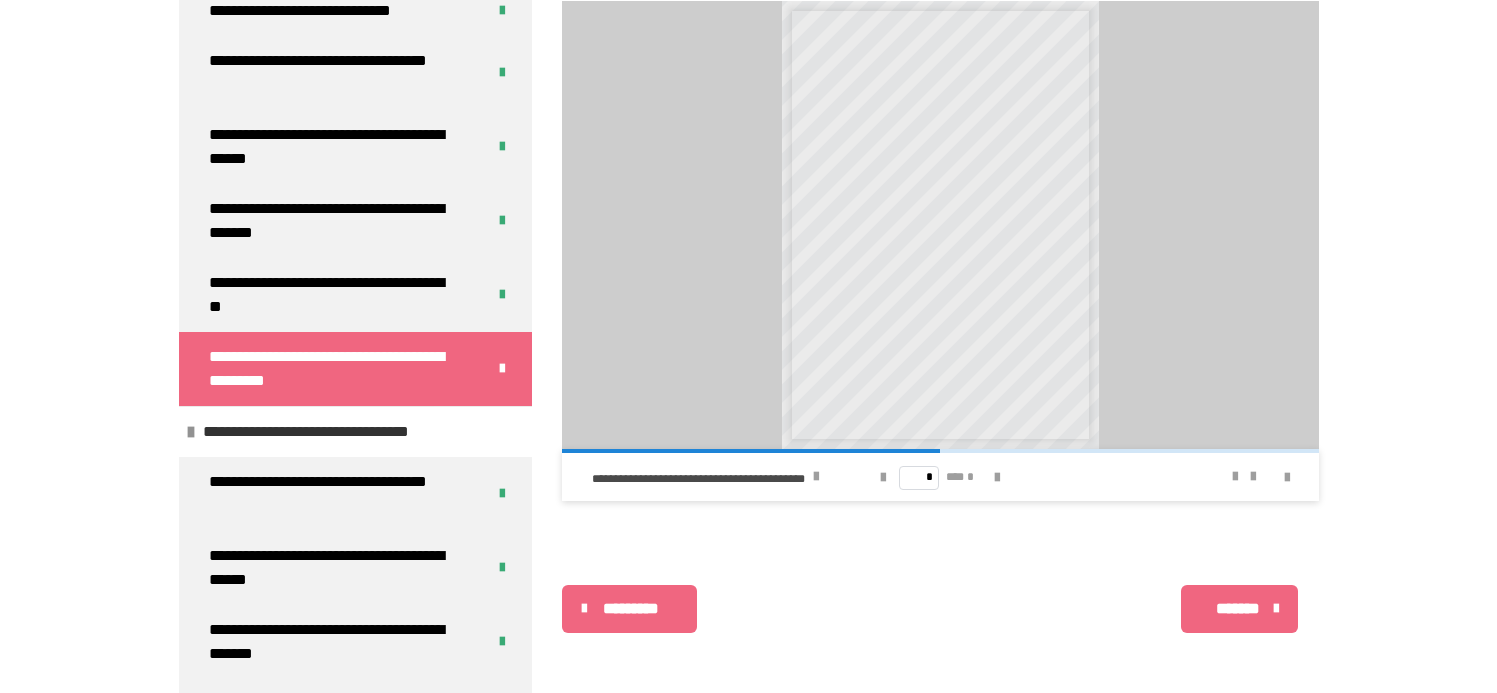 scroll, scrollTop: 308, scrollLeft: 0, axis: vertical 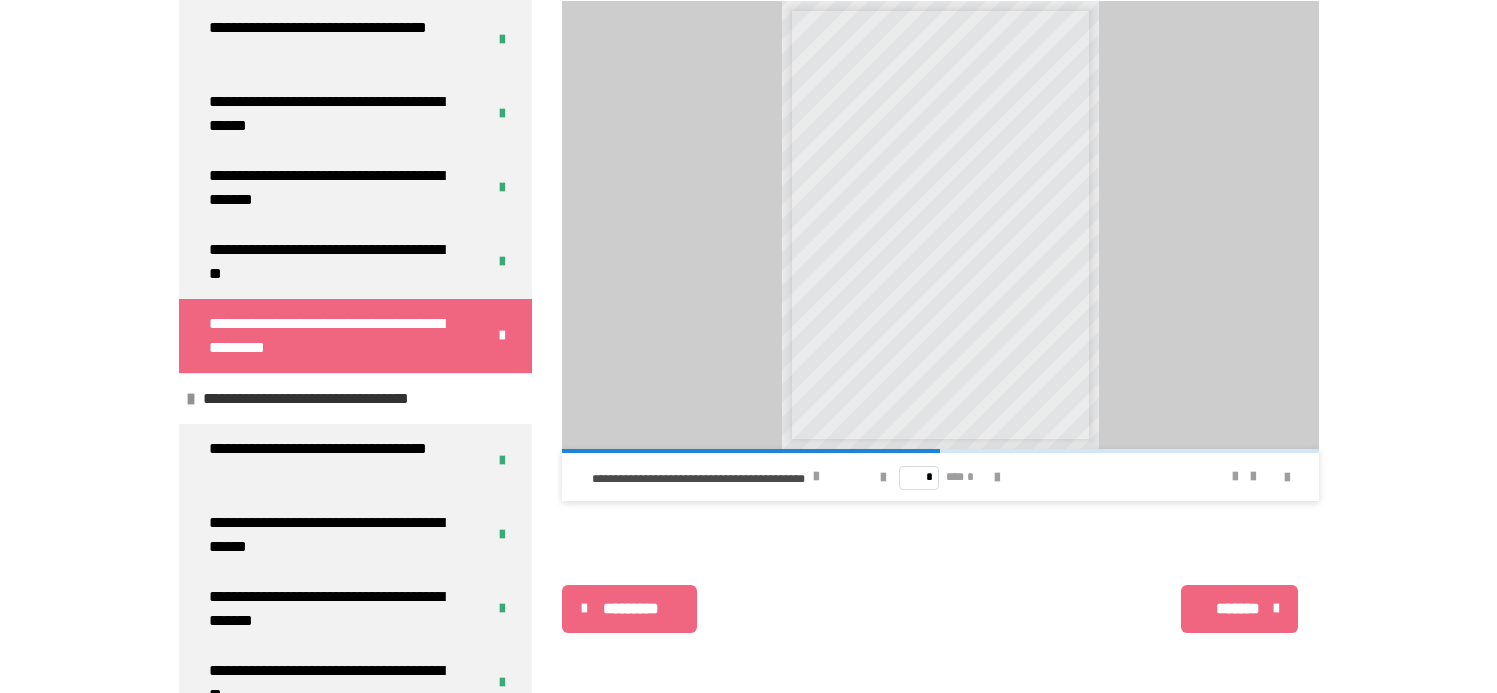 click on "**********" at bounding box center (329, 399) 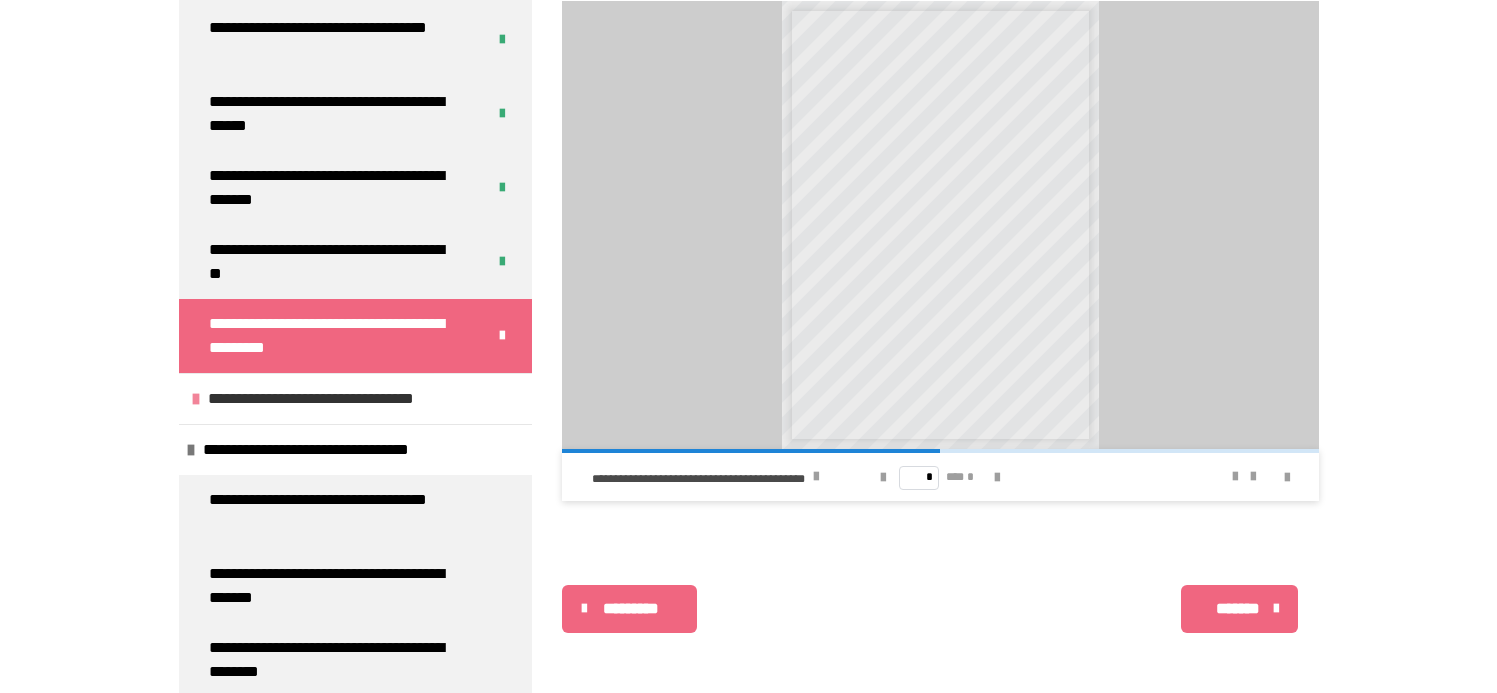click at bounding box center (196, 399) 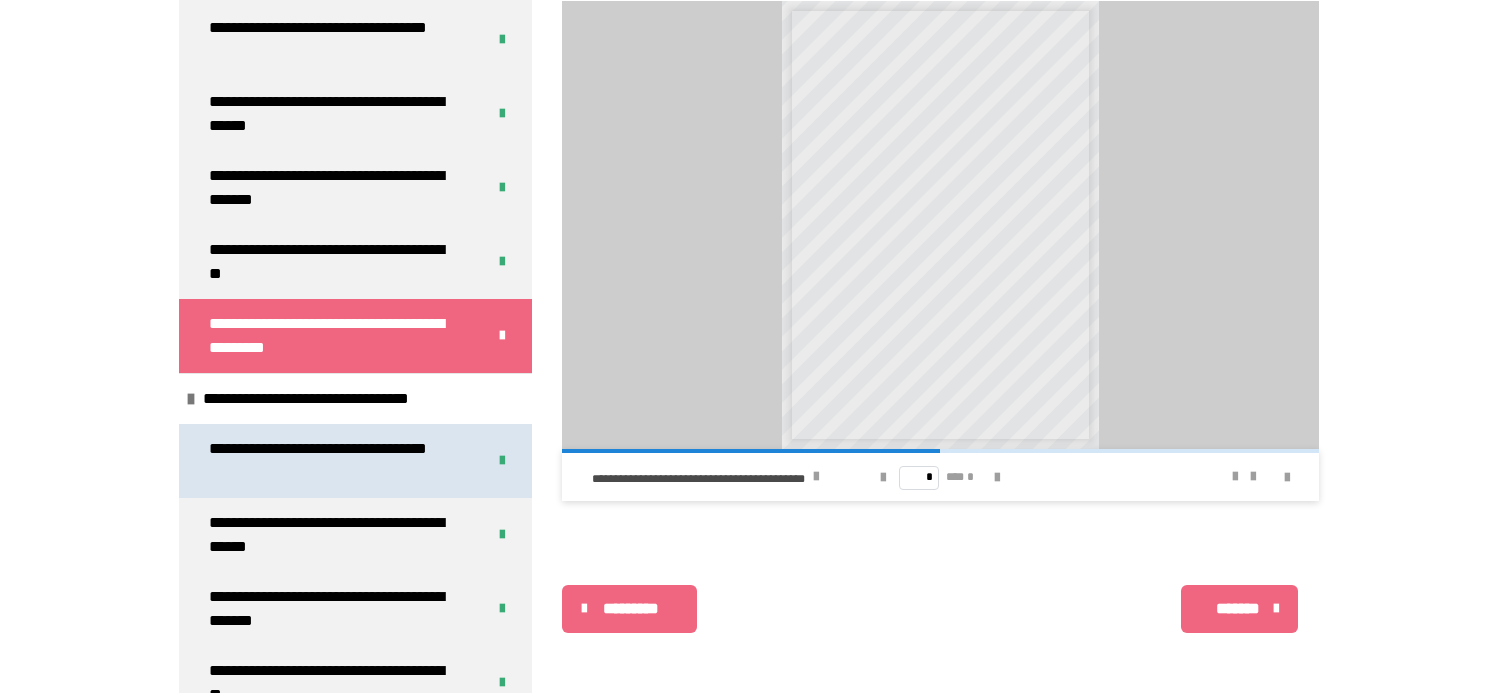 click on "**********" at bounding box center (332, 461) 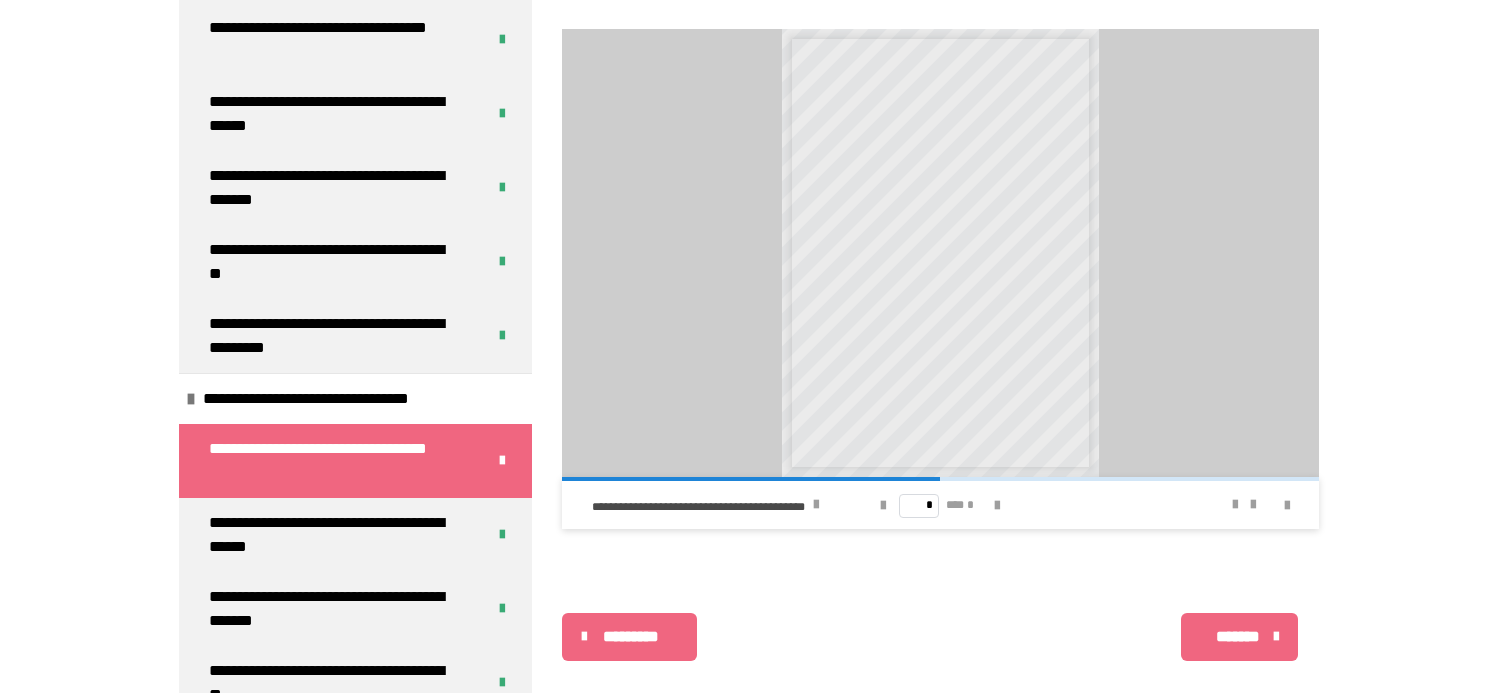 scroll, scrollTop: 1021, scrollLeft: 0, axis: vertical 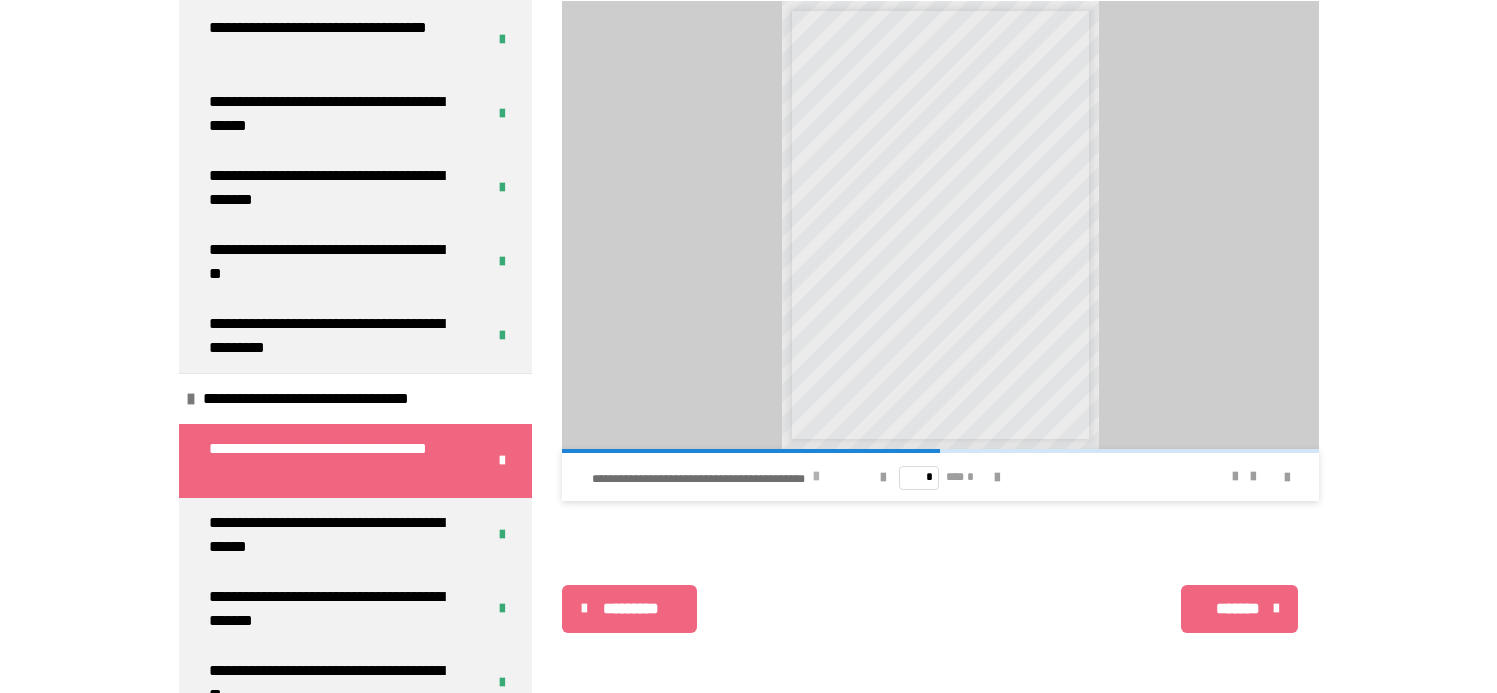 click at bounding box center (816, 477) 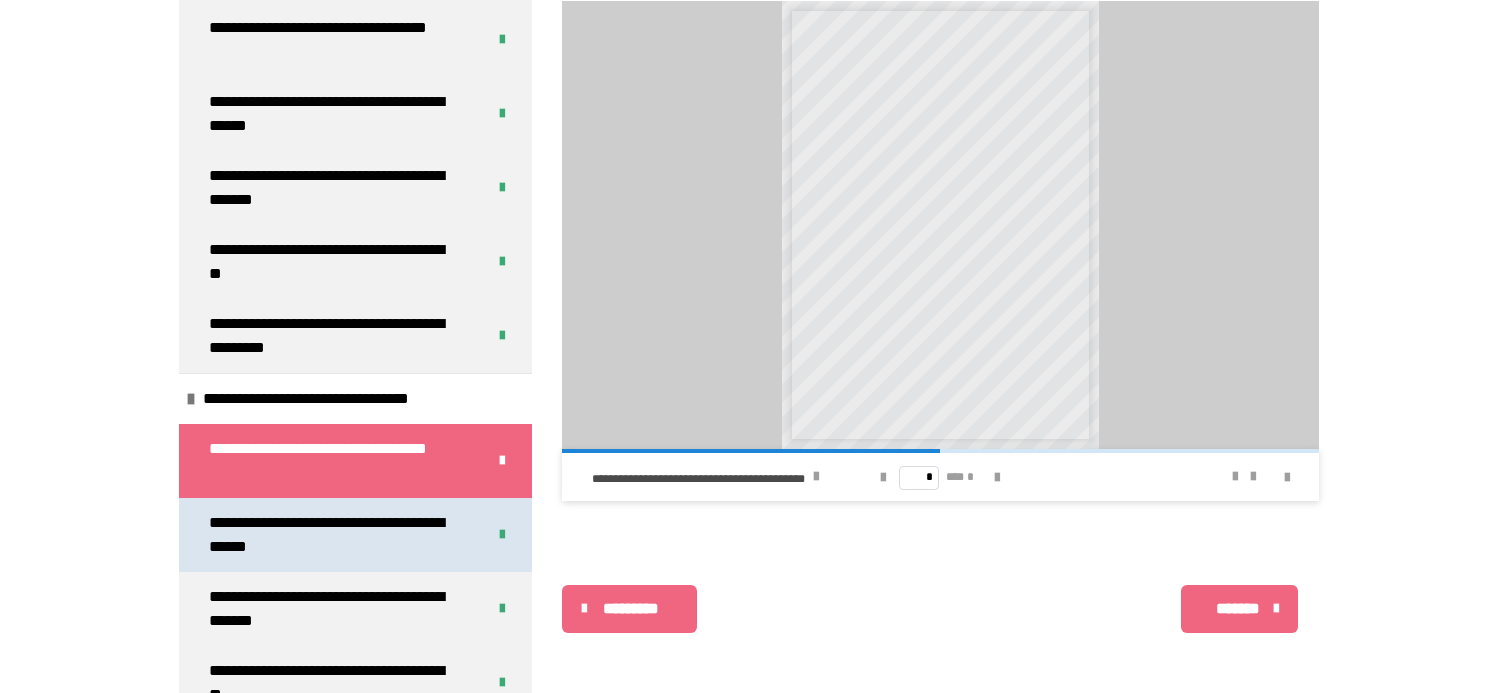 click on "**********" at bounding box center [332, 535] 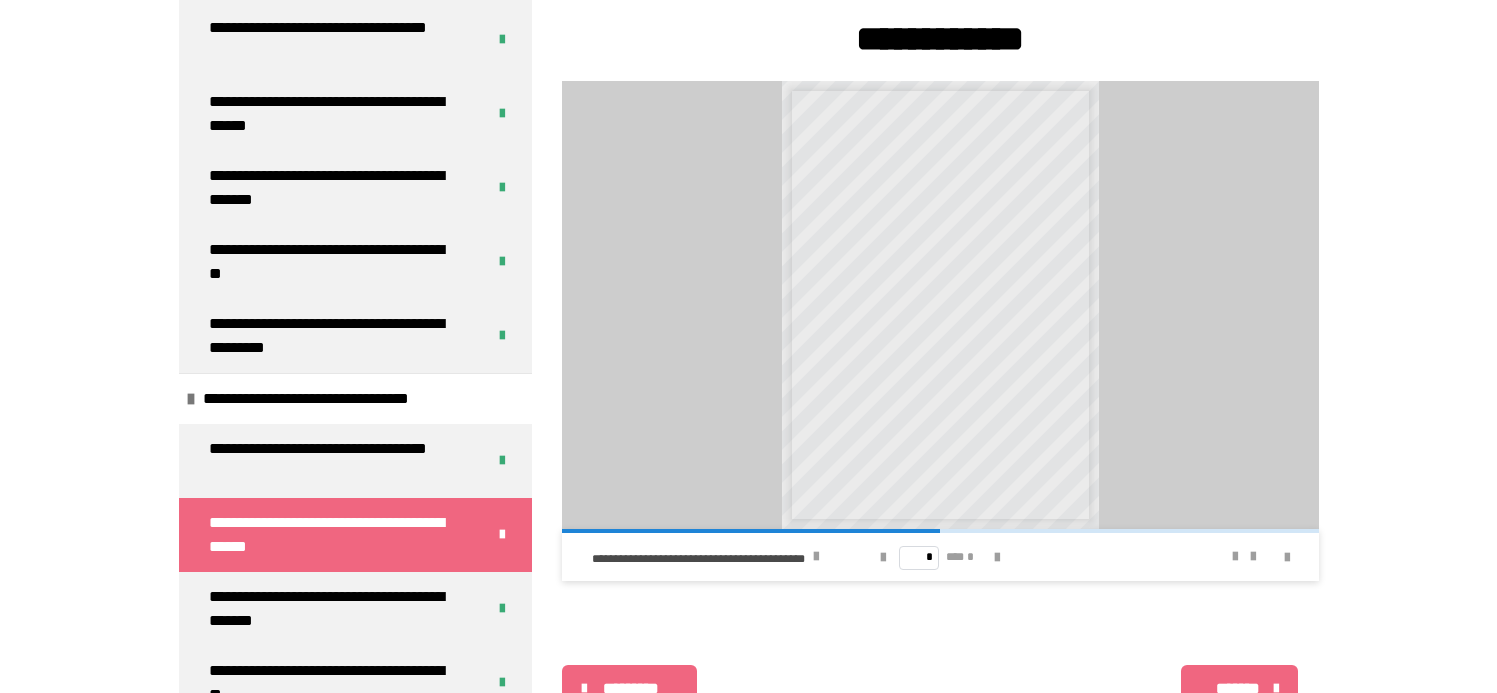 scroll, scrollTop: 977, scrollLeft: 0, axis: vertical 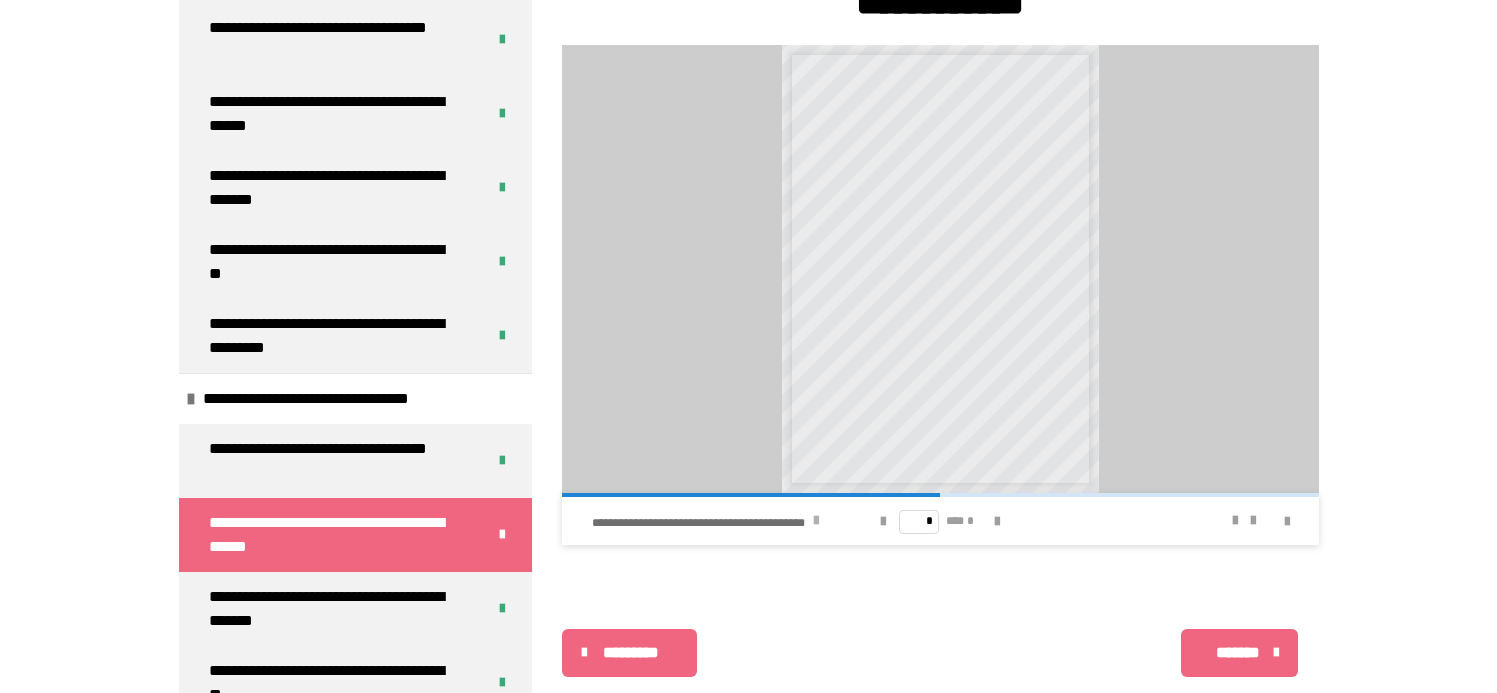 click at bounding box center [816, 521] 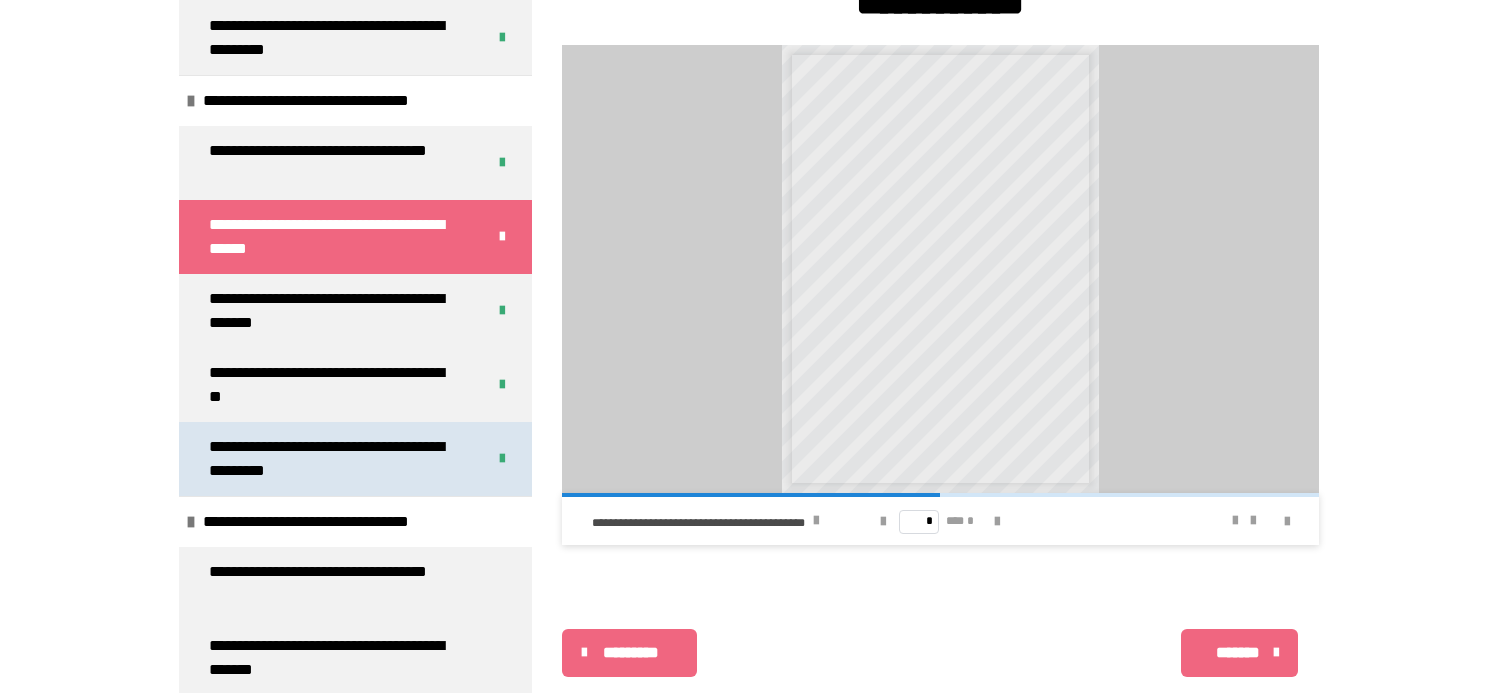 scroll, scrollTop: 608, scrollLeft: 0, axis: vertical 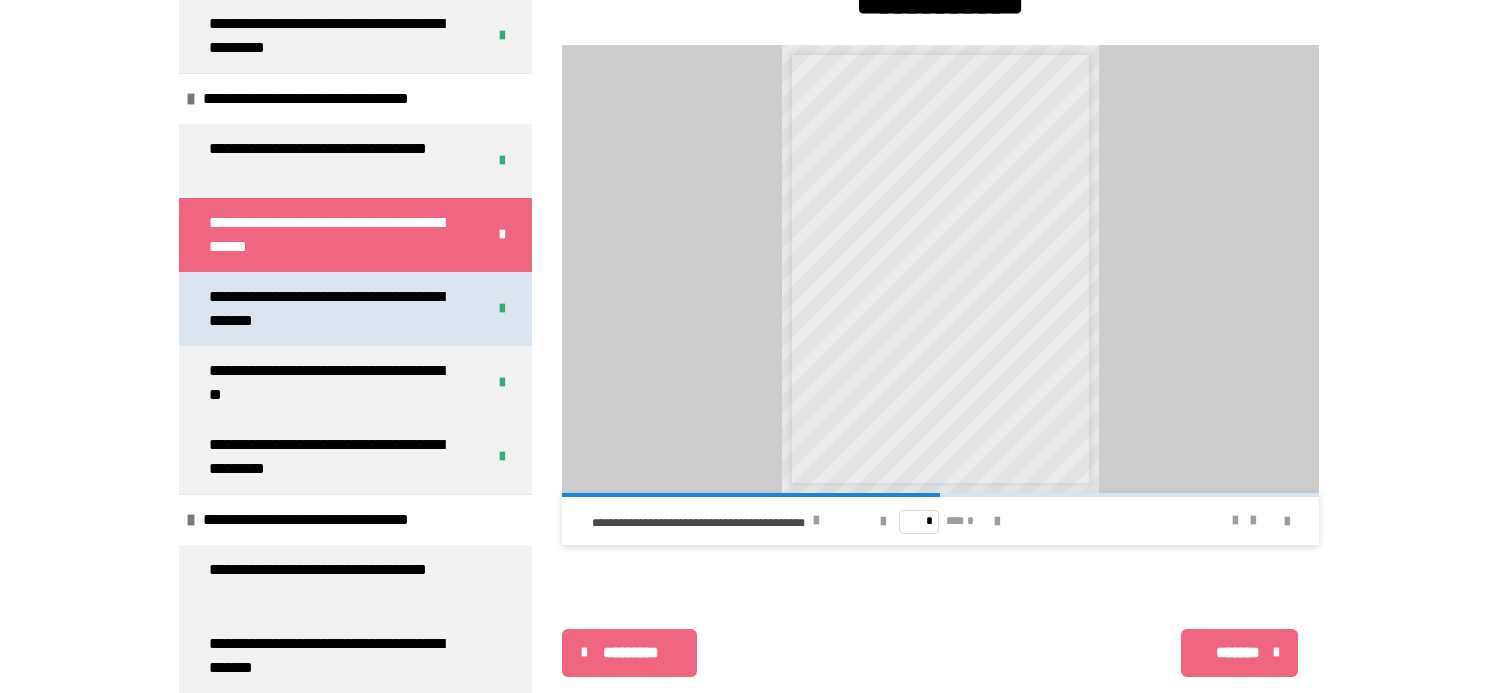 click on "**********" at bounding box center [332, 309] 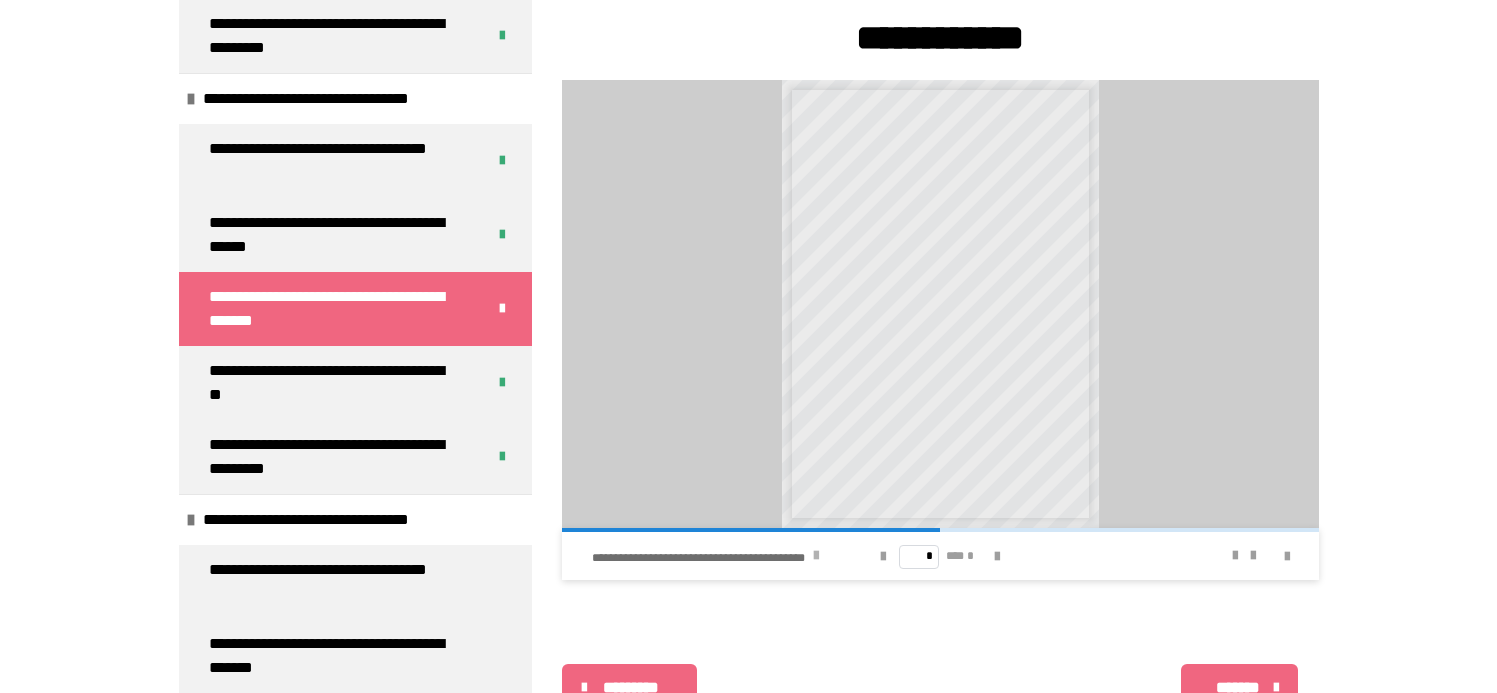 scroll, scrollTop: 977, scrollLeft: 0, axis: vertical 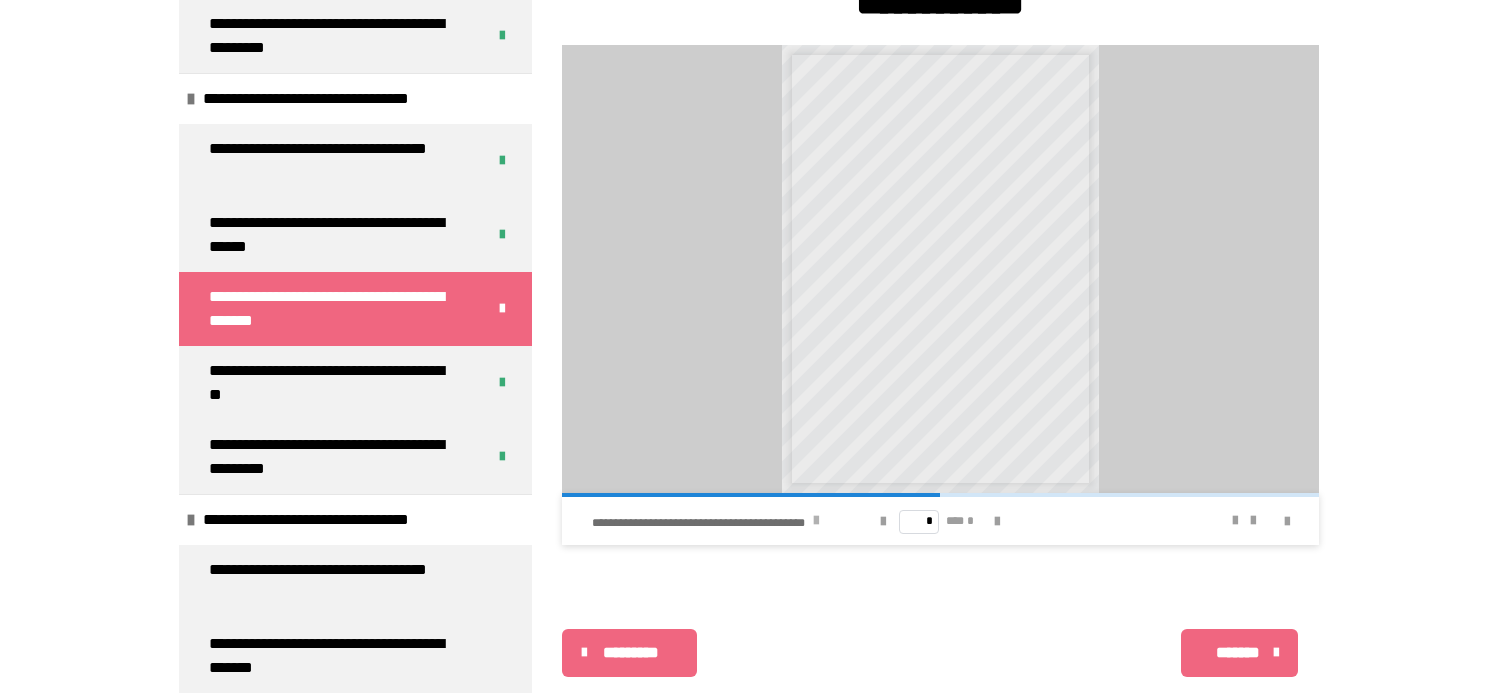 click on "**********" at bounding box center [711, 521] 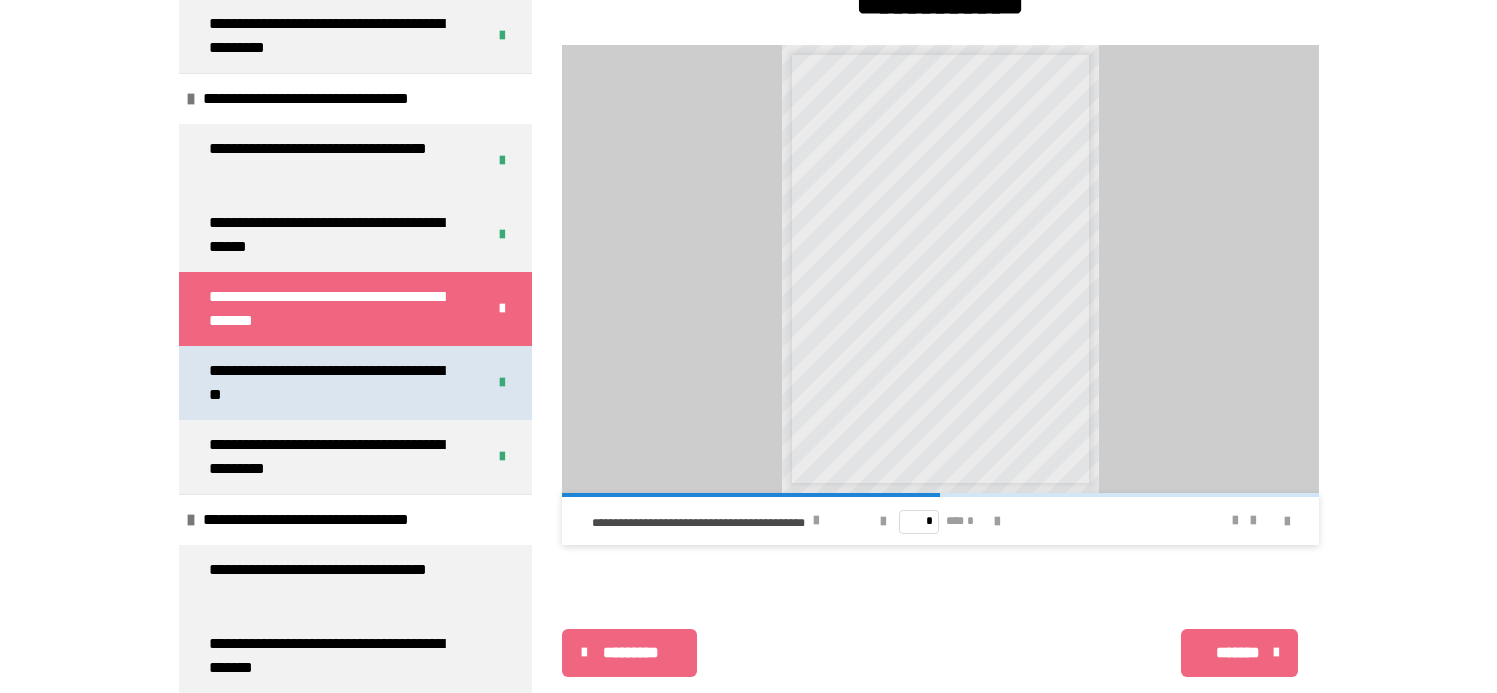 click on "**********" at bounding box center (332, 383) 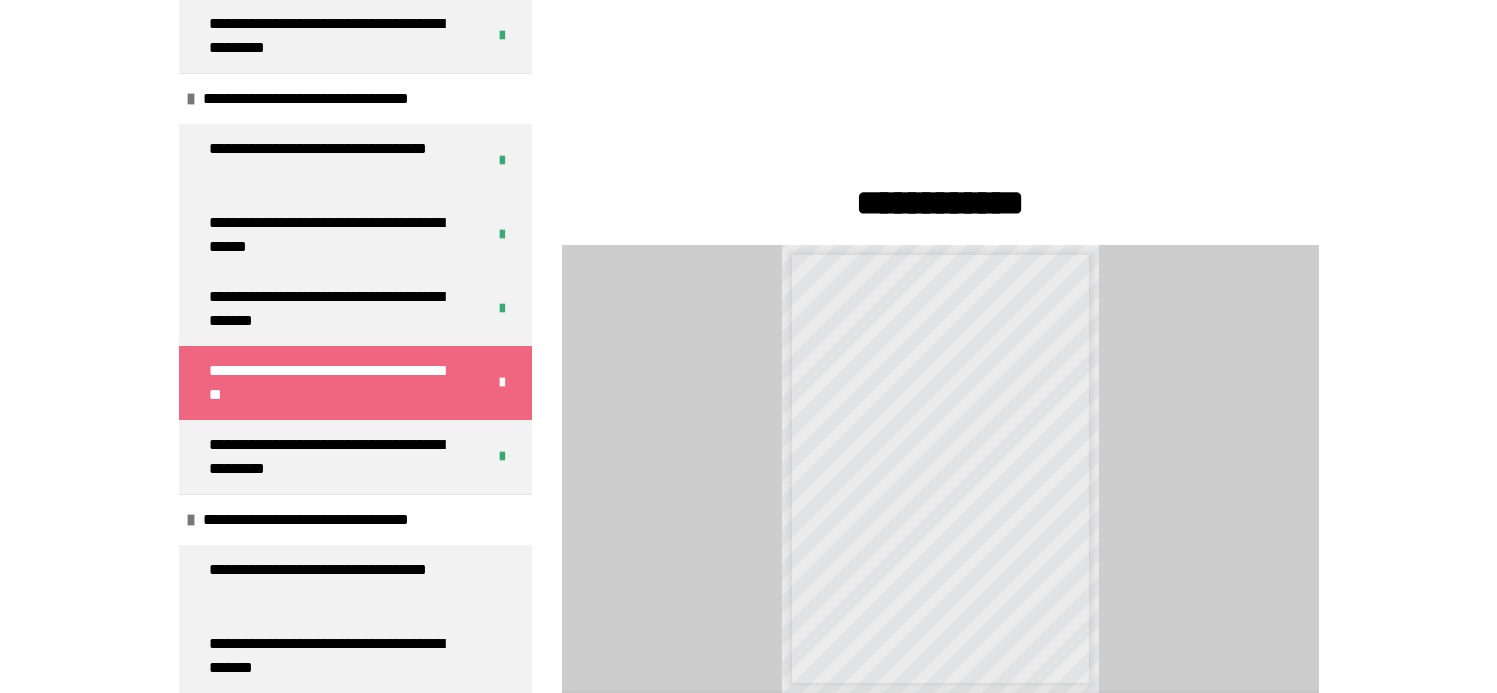 scroll, scrollTop: 1021, scrollLeft: 0, axis: vertical 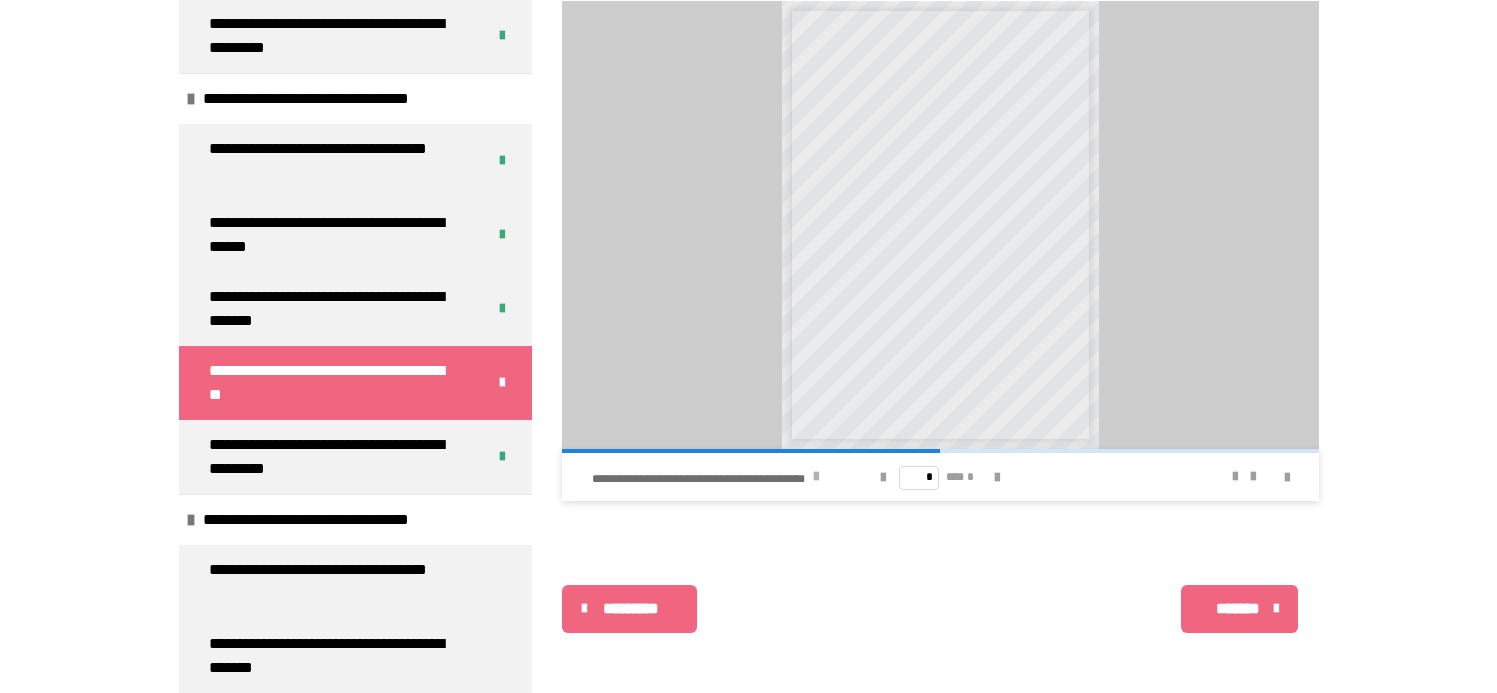 click on "**********" at bounding box center (711, 477) 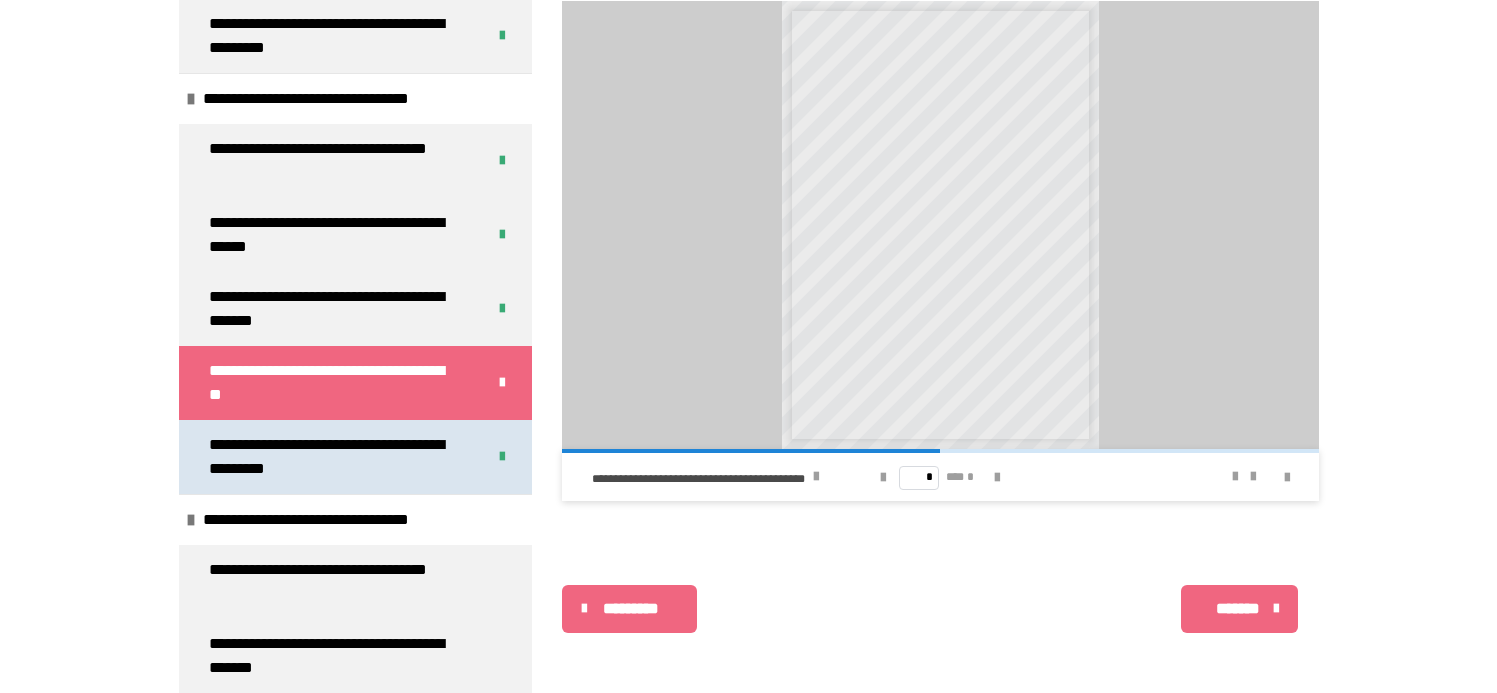 click on "**********" at bounding box center (332, 457) 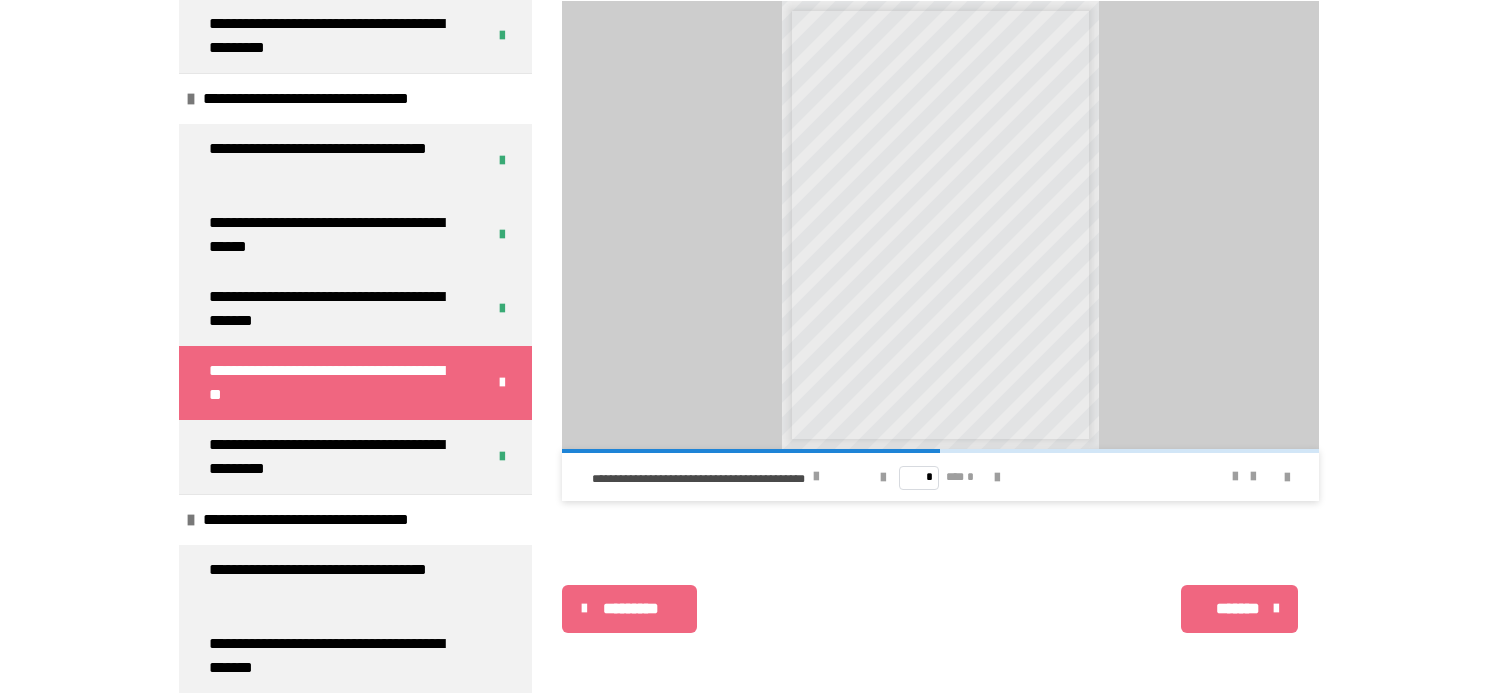 scroll, scrollTop: 377, scrollLeft: 0, axis: vertical 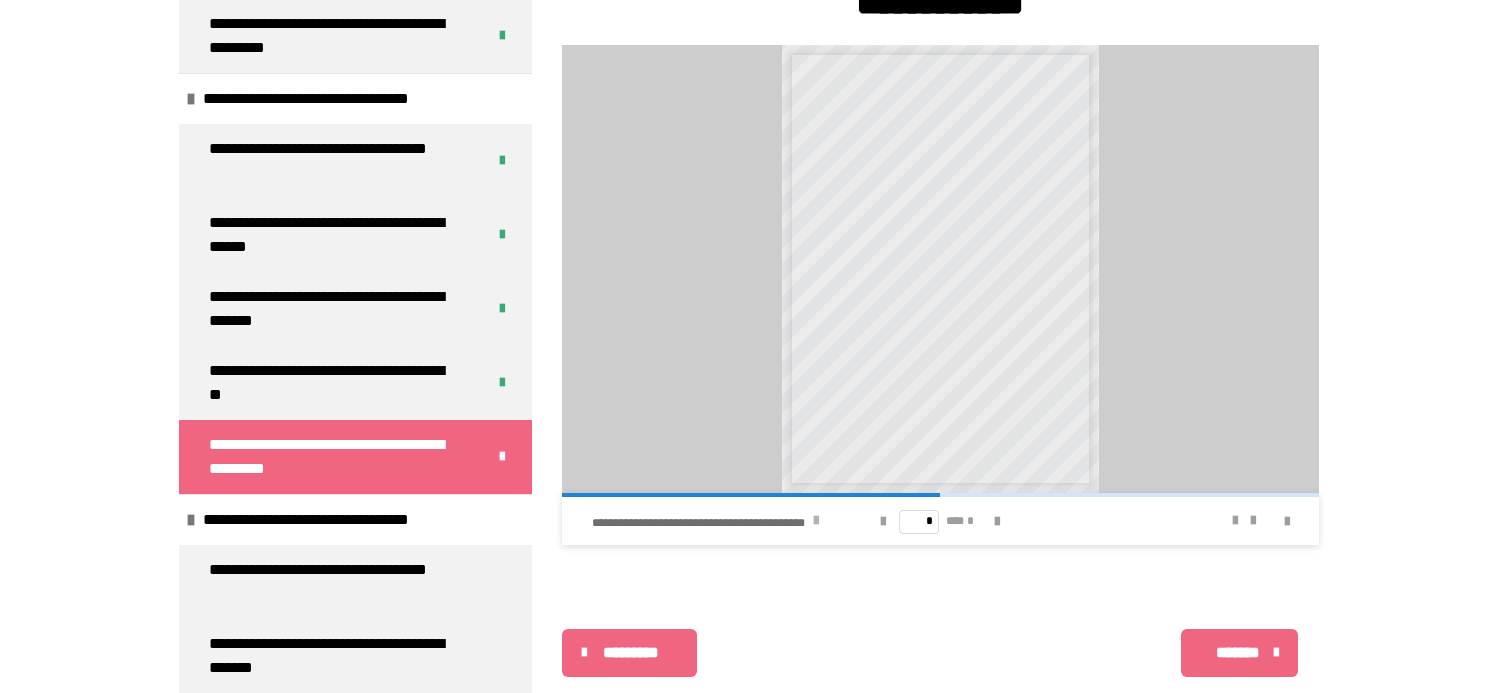 click at bounding box center (816, 521) 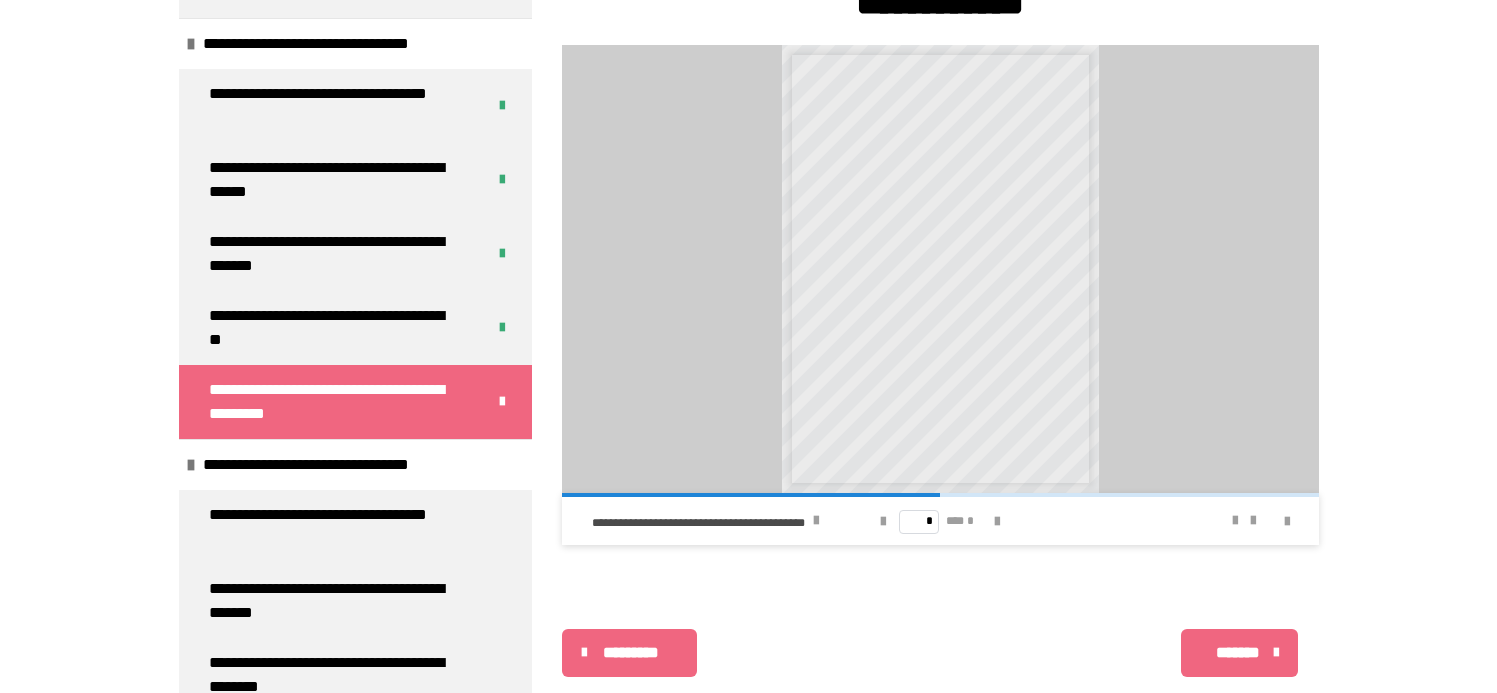scroll, scrollTop: 708, scrollLeft: 0, axis: vertical 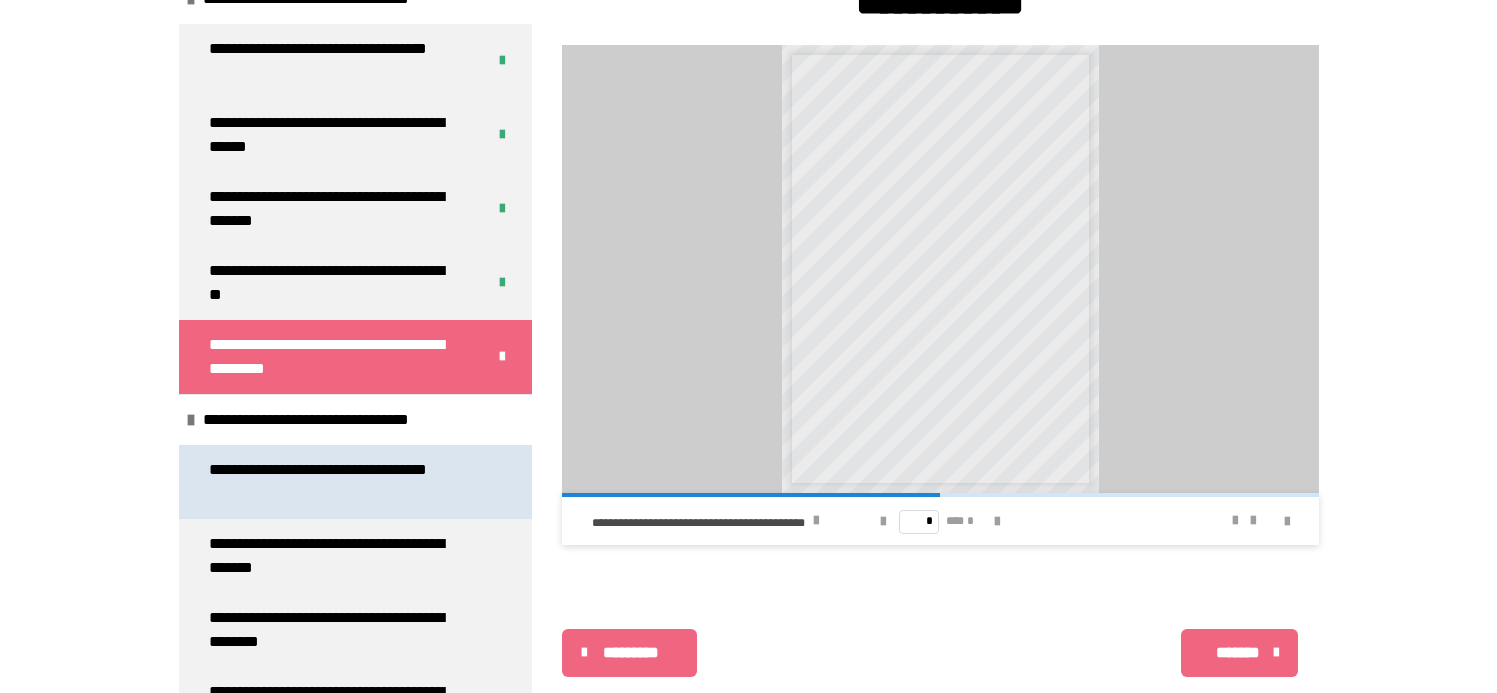 click on "**********" at bounding box center (340, 482) 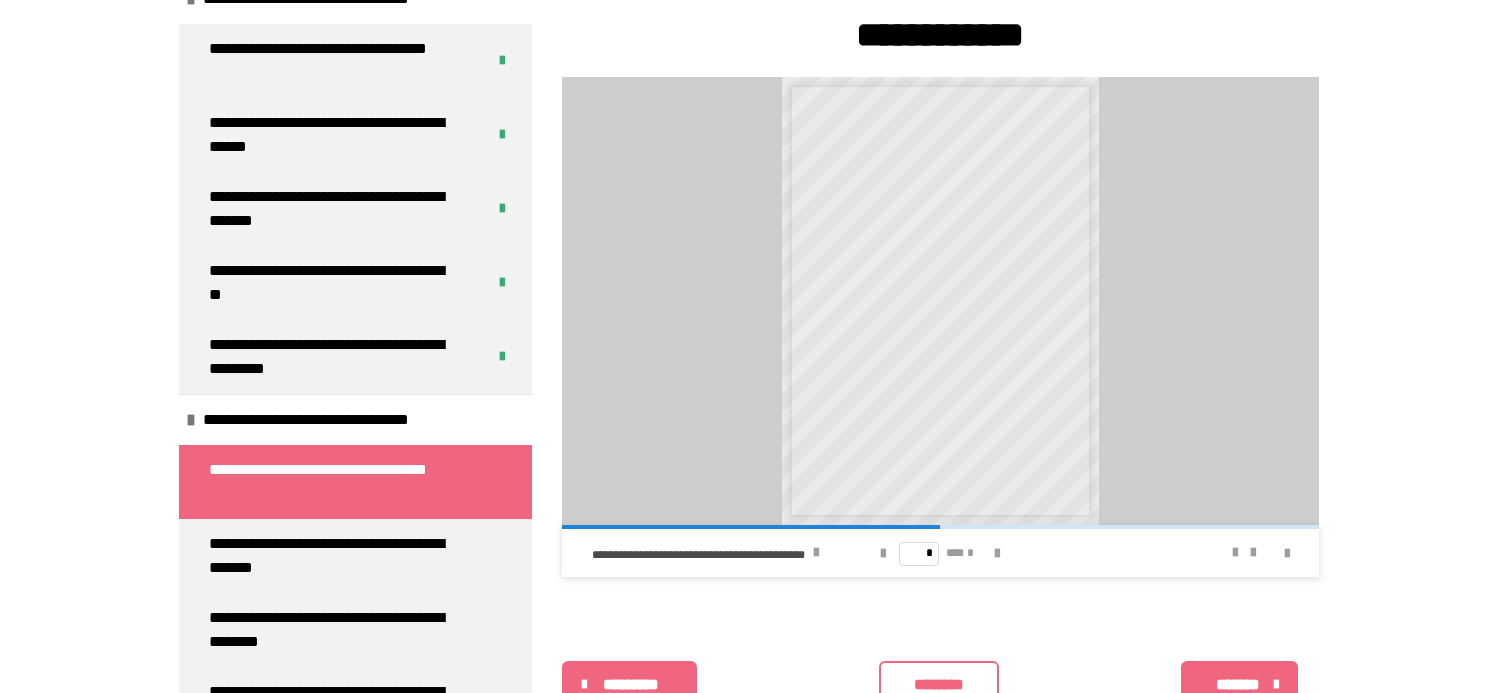 scroll, scrollTop: 977, scrollLeft: 0, axis: vertical 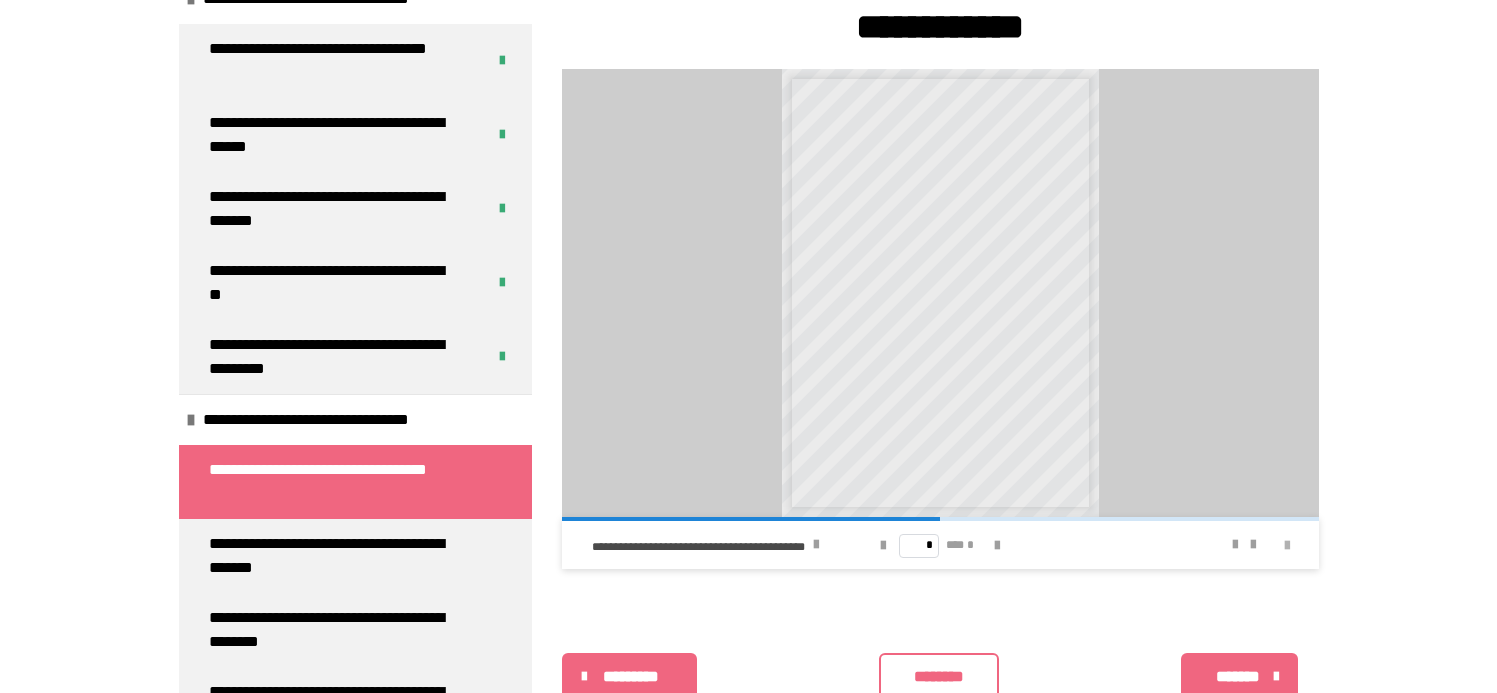 click at bounding box center (1287, 546) 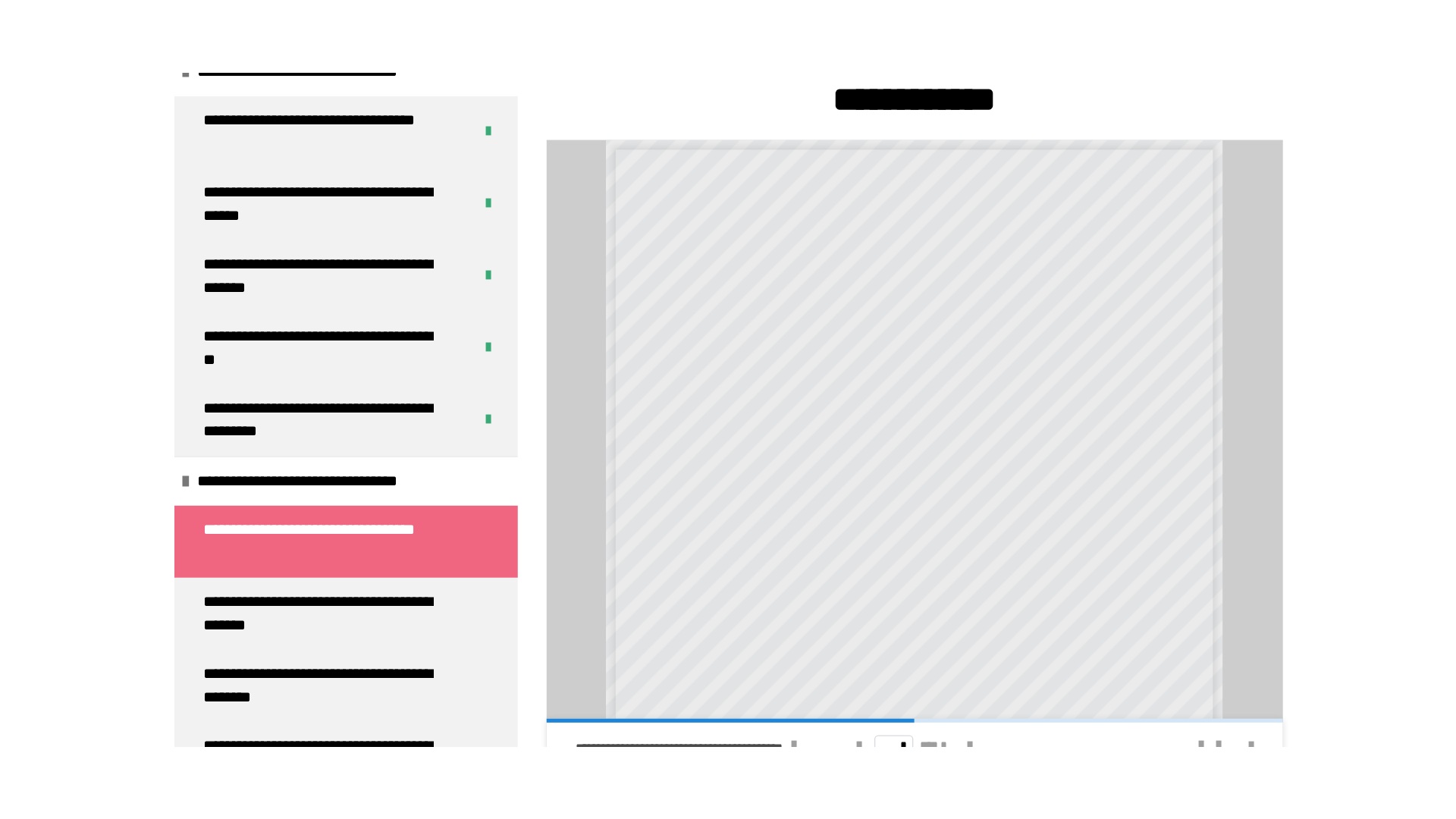 scroll, scrollTop: 499, scrollLeft: 0, axis: vertical 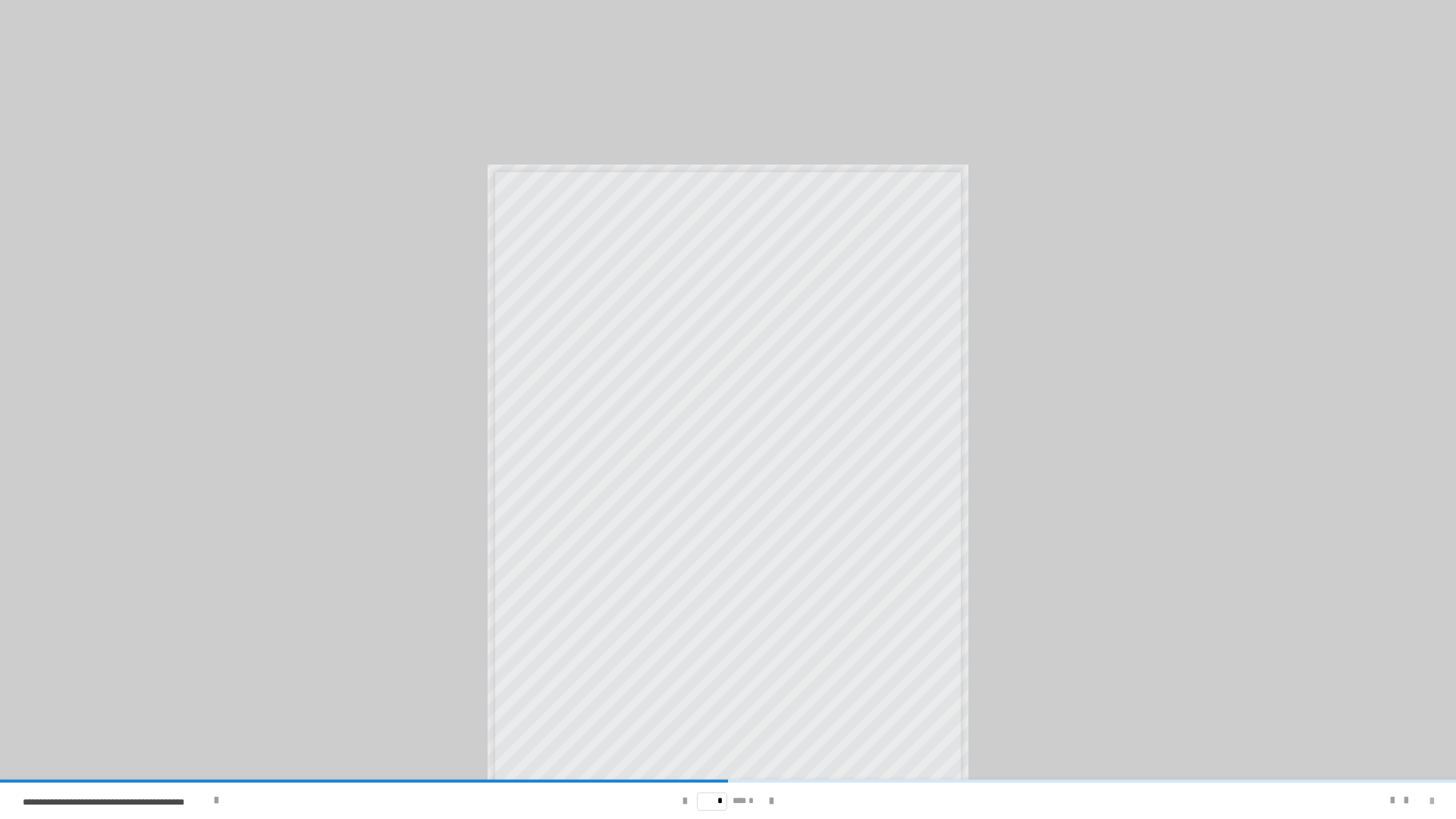 click at bounding box center [1432, 802] 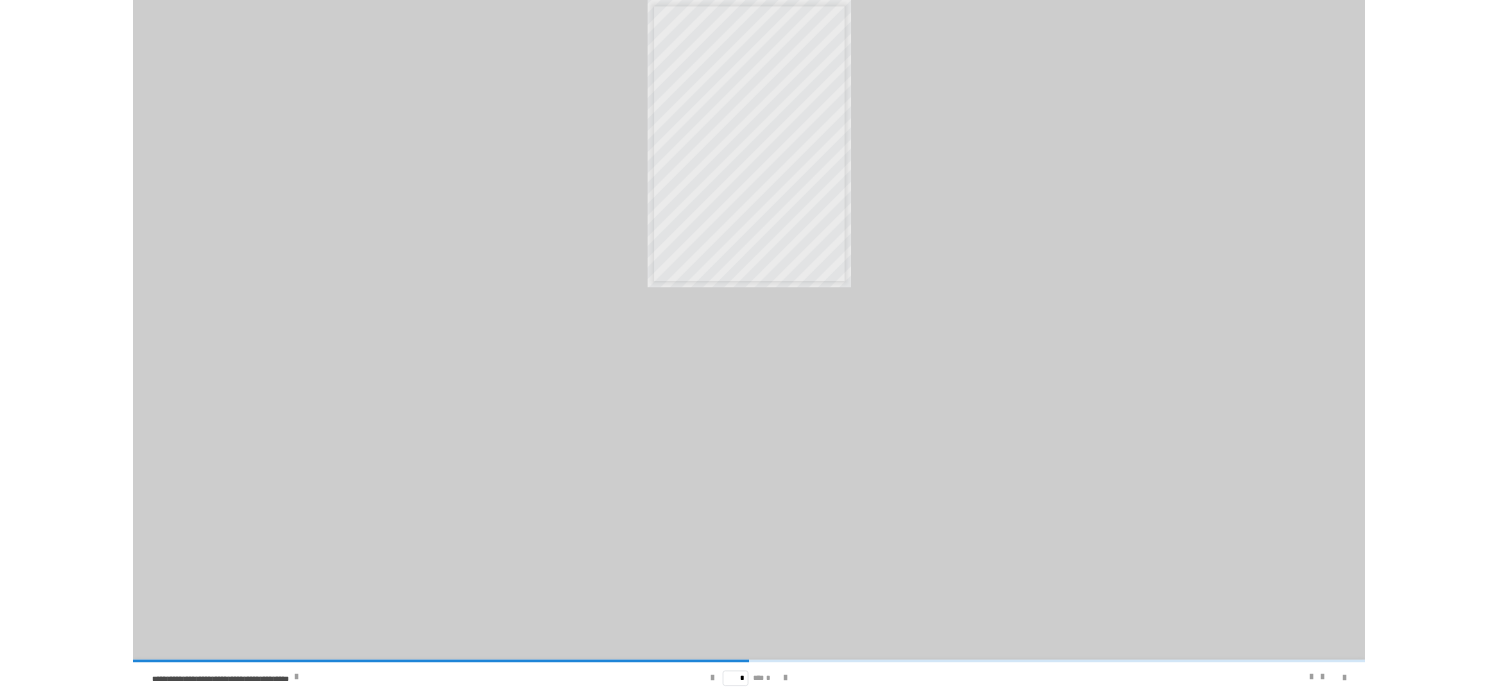 scroll, scrollTop: 708, scrollLeft: 0, axis: vertical 